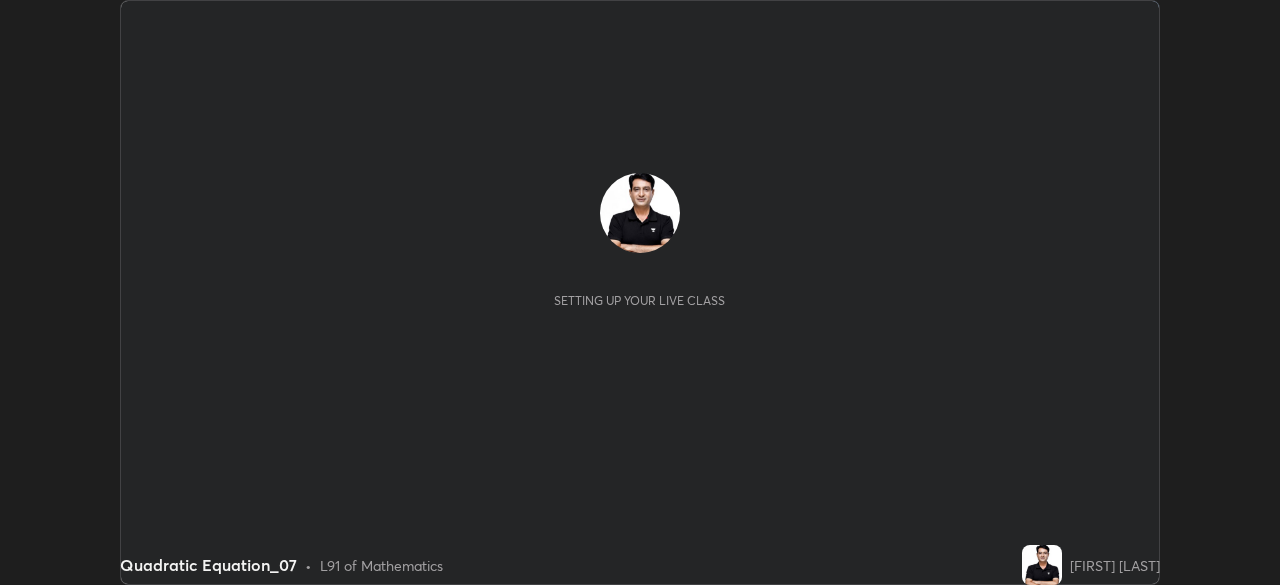 scroll, scrollTop: 0, scrollLeft: 0, axis: both 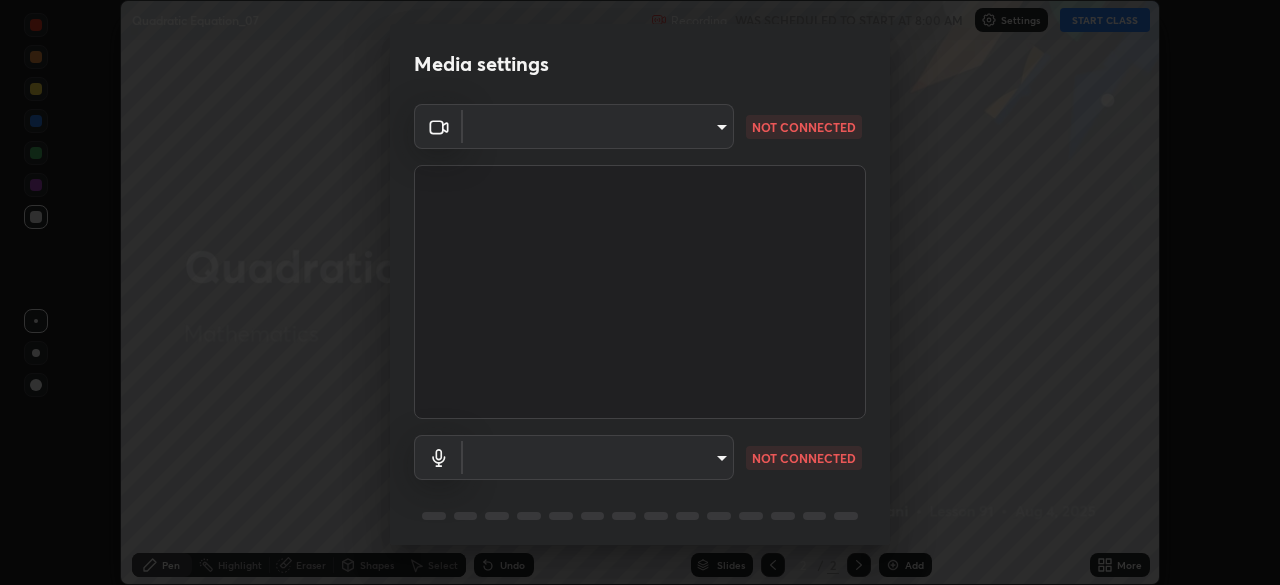 type on "e935e90e6c1ab5daa0dcc92e8481b2929d3357ce8b6dafce0a80e6d5474c7f03" 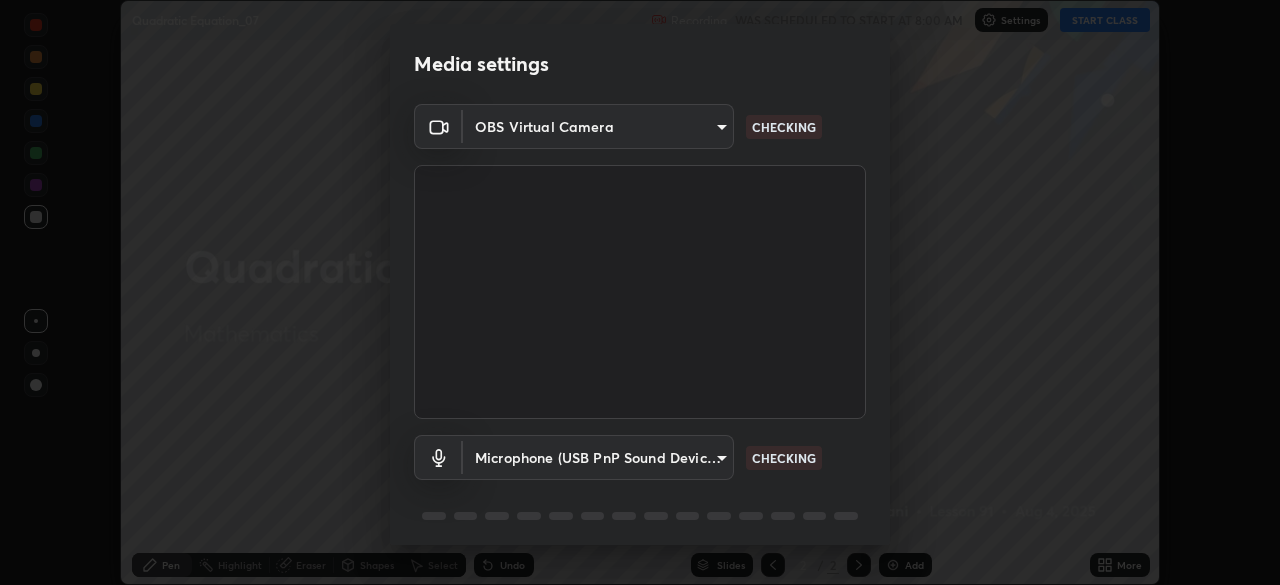 click on "Erase all Quadratic Equation_07 Recording WAS SCHEDULED TO START AT  8:00 AM Settings START CLASS Setting up your live class Quadratic Equation_07 • L91 of Mathematics [FIRST] [LAST] Pen Highlight Eraser Shapes Select Undo Slides 2 / 2 Add More No doubts shared Encourage your learners to ask a doubt for better clarity Report an issue Reason for reporting Buffering Chat not working Audio - Video sync issue Educator video quality low ​ Attach an image Report Media settings OBS Virtual Camera e935e90e6c1ab5daa0dcc92e8481b2929d3357ce8b6dafce0a80e6d5474c7f03 CHECKING Microphone (USB PnP Sound Device) (08bb:2902) c6b3c6d5c3a731f4ec6c3b5194e87e8aea126488fd752eaf3c94a14112842a4e CHECKING 1 / 5 Next" at bounding box center (640, 292) 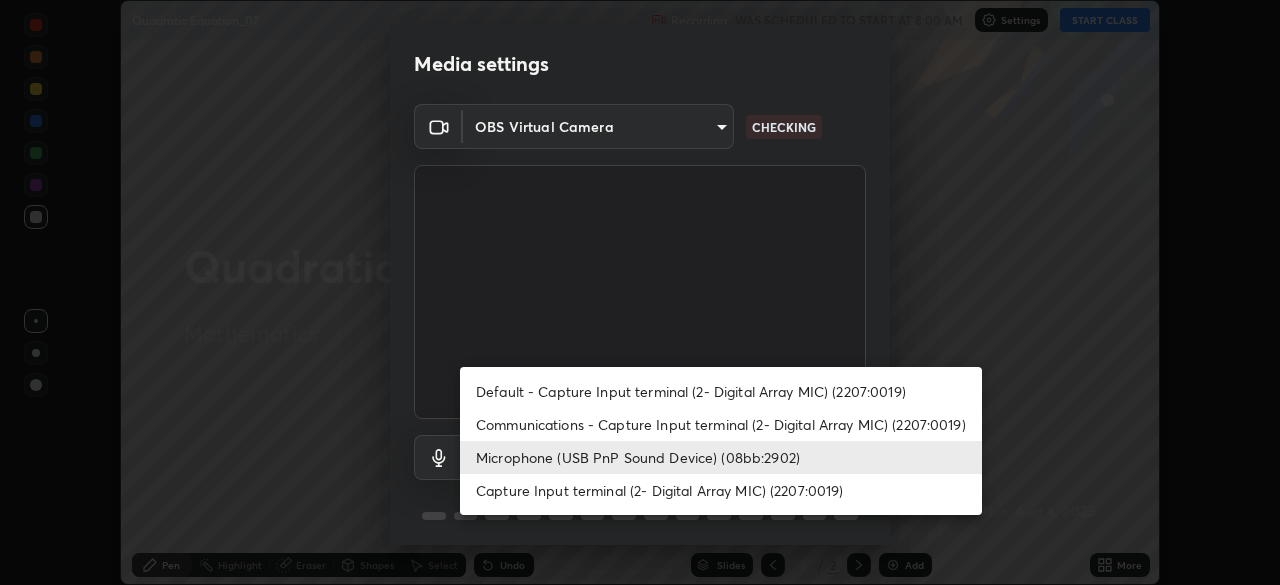 click on "Capture Input terminal (2- Digital Array MIC) (2207:0019)" at bounding box center [721, 490] 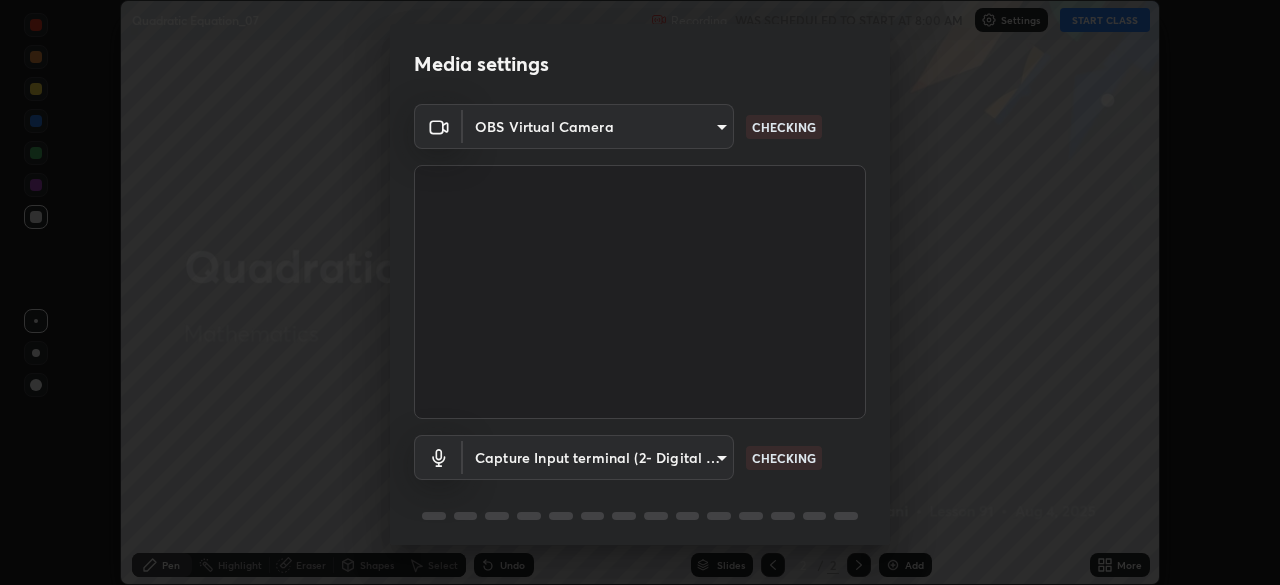 click on "Erase all Quadratic Equation_07 Recording WAS SCHEDULED TO START AT  8:00 AM Settings START CLASS Setting up your live class Quadratic Equation_07 • L91 of Mathematics [FIRST] [LAST] Pen Highlight Eraser Shapes Select Undo Slides 2 / 2 Add More No doubts shared Encourage your learners to ask a doubt for better clarity Report an issue Reason for reporting Buffering Chat not working Audio - Video sync issue Educator video quality low ​ Attach an image Report Media settings OBS Virtual Camera e935e90e6c1ab5daa0dcc92e8481b2929d3357ce8b6dafce0a80e6d5474c7f03 CHECKING Capture Input terminal (2- Digital Array MIC) (2207:0019) 0b0f5612b23d45a236358cd6c9383be5ff66fbddf4e552bd91f60b62fa3eca15 CHECKING 1 / 5 Next" at bounding box center [640, 292] 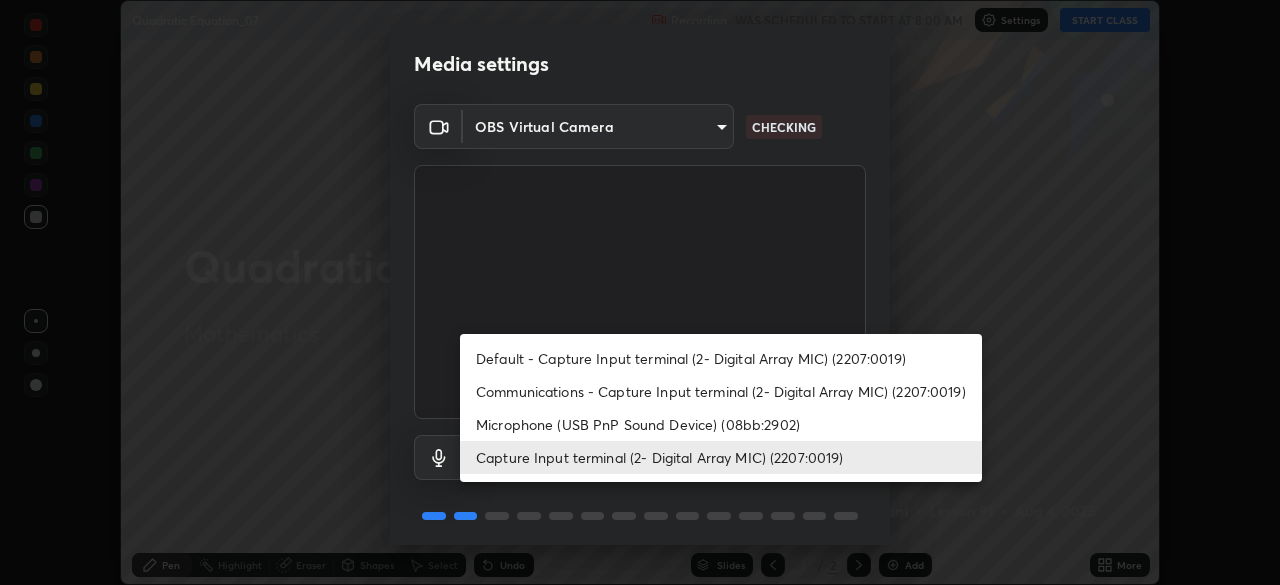 click on "Microphone (USB PnP Sound Device) (08bb:2902)" at bounding box center (721, 424) 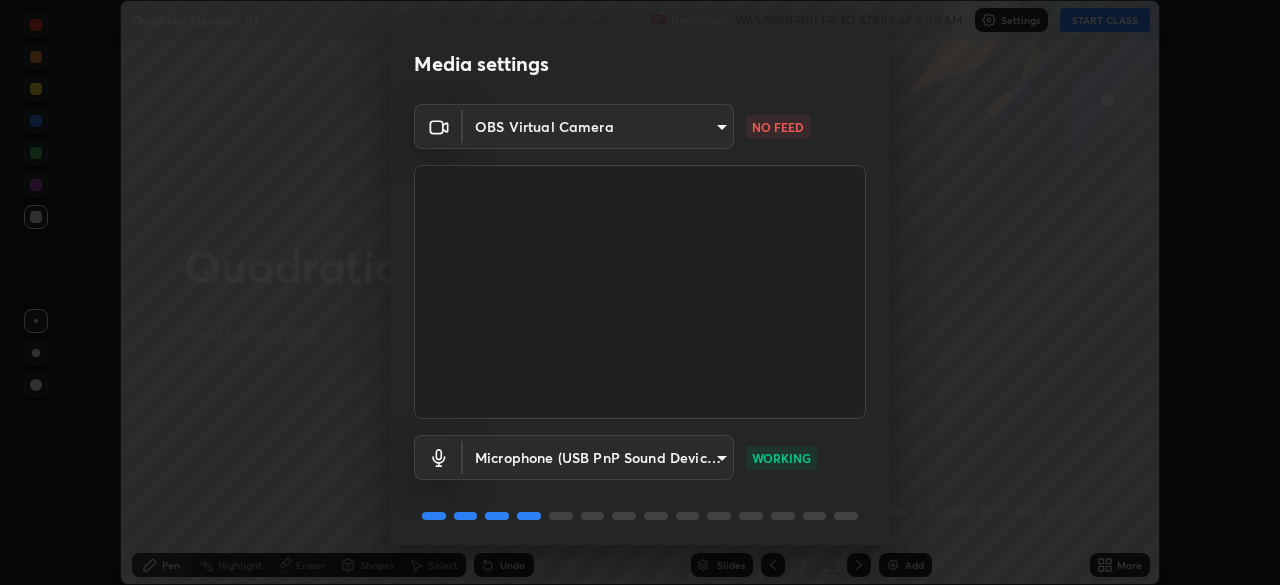 click on "Erase all Quadratic Equation_07 Recording WAS SCHEDULED TO START AT  8:00 AM Settings START CLASS Setting up your live class Quadratic Equation_07 • L91 of Mathematics [FIRST] [LAST] Pen Highlight Eraser Shapes Select Undo Slides 2 / 2 Add More No doubts shared Encourage your learners to ask a doubt for better clarity Report an issue Reason for reporting Buffering Chat not working Audio - Video sync issue Educator video quality low ​ Attach an image Report Media settings OBS Virtual Camera e935e90e6c1ab5daa0dcc92e8481b2929d3357ce8b6dafce0a80e6d5474c7f03 NO FEED Microphone (USB PnP Sound Device) (08bb:2902) c6b3c6d5c3a731f4ec6c3b5194e87e8aea126488fd752eaf3c94a14112842a4e WORKING 1 / 5 Next" at bounding box center [640, 292] 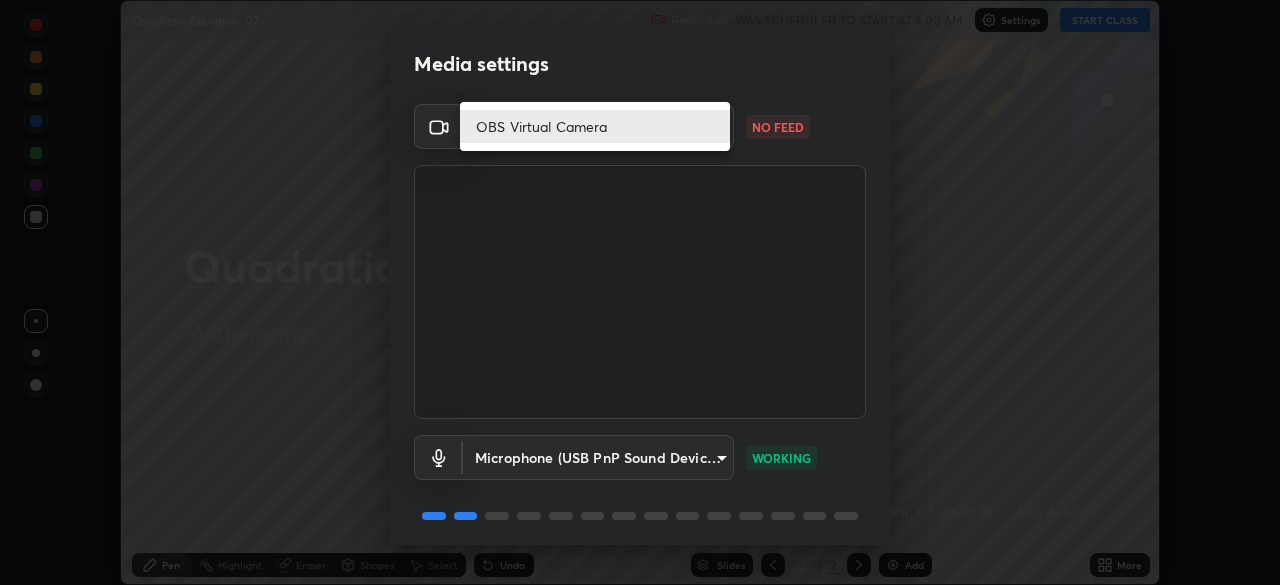 click on "OBS Virtual Camera" at bounding box center (595, 126) 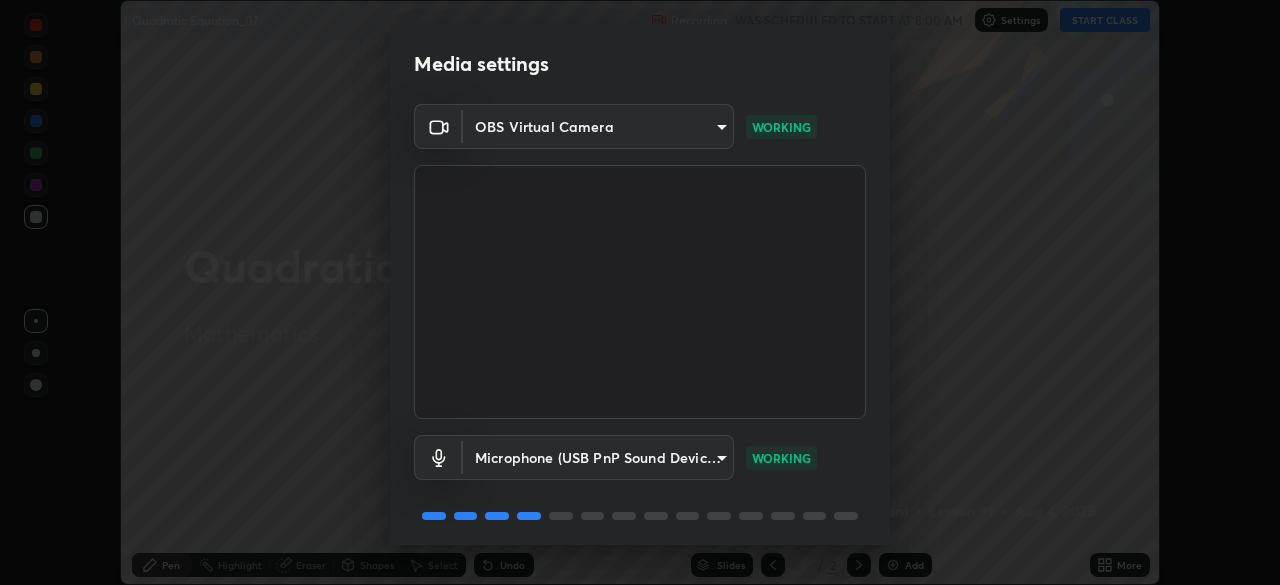 click on "Erase all Quadratic Equation_07 Recording WAS SCHEDULED TO START AT  8:00 AM Settings START CLASS Setting up your live class Quadratic Equation_07 • L91 of Mathematics [FIRST] [LAST] Pen Highlight Eraser Shapes Select Undo Slides 2 / 2 Add More No doubts shared Encourage your learners to ask a doubt for better clarity Report an issue Reason for reporting Buffering Chat not working Audio - Video sync issue Educator video quality low ​ Attach an image Report Media settings OBS Virtual Camera e935e90e6c1ab5daa0dcc92e8481b2929d3357ce8b6dafce0a80e6d5474c7f03 WORKING Microphone (USB PnP Sound Device) (08bb:2902) c6b3c6d5c3a731f4ec6c3b5194e87e8aea126488fd752eaf3c94a14112842a4e WORKING 1 / 5 Next" at bounding box center (640, 292) 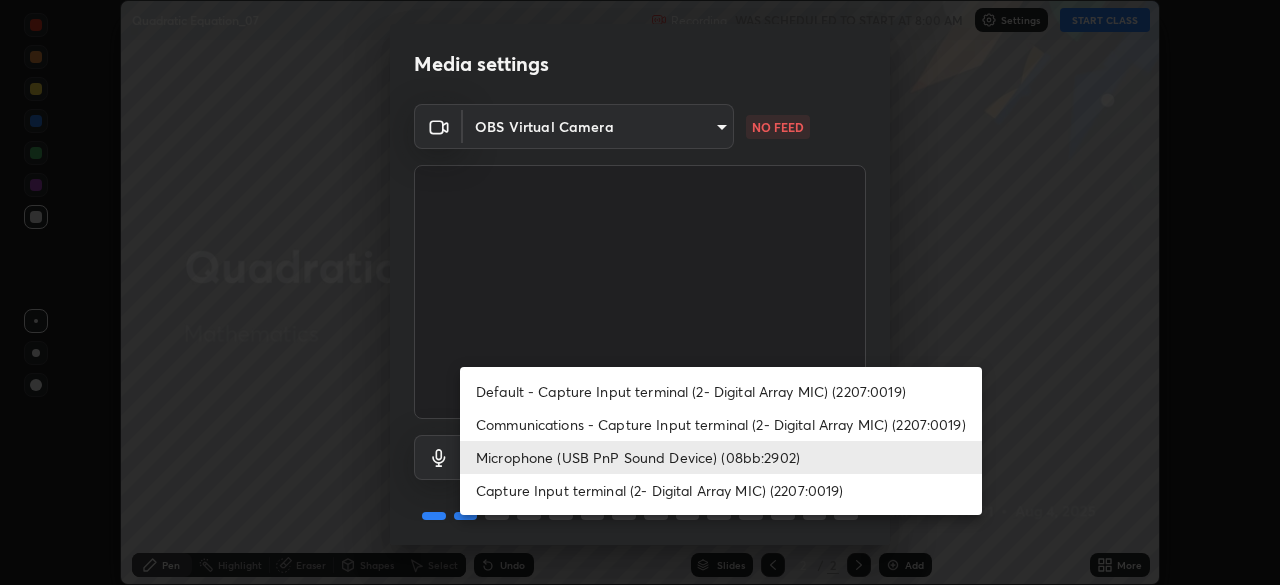 click at bounding box center (640, 292) 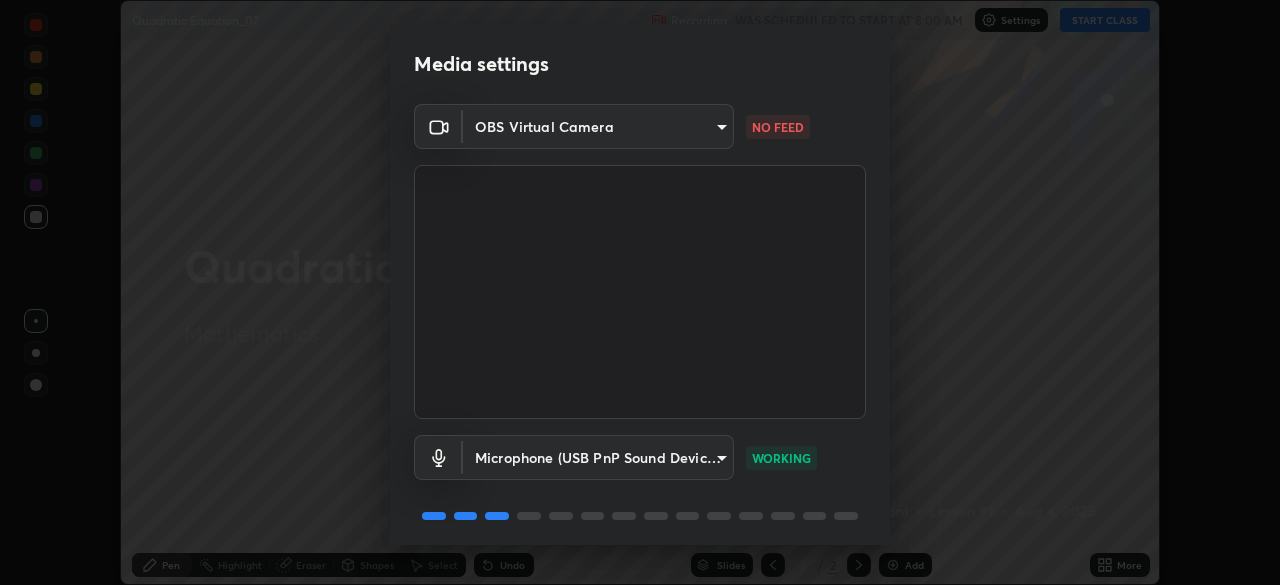 click on "Erase all Quadratic Equation_07 Recording WAS SCHEDULED TO START AT  8:00 AM Settings START CLASS Setting up your live class Quadratic Equation_07 • L91 of Mathematics [FIRST] [LAST] Pen Highlight Eraser Shapes Select Undo Slides 2 / 2 Add More No doubts shared Encourage your learners to ask a doubt for better clarity Report an issue Reason for reporting Buffering Chat not working Audio - Video sync issue Educator video quality low ​ Attach an image Report Media settings OBS Virtual Camera e935e90e6c1ab5daa0dcc92e8481b2929d3357ce8b6dafce0a80e6d5474c7f03 NO FEED Microphone (USB PnP Sound Device) (08bb:2902) c6b3c6d5c3a731f4ec6c3b5194e87e8aea126488fd752eaf3c94a14112842a4e WORKING 1 / 5 Next" at bounding box center (640, 292) 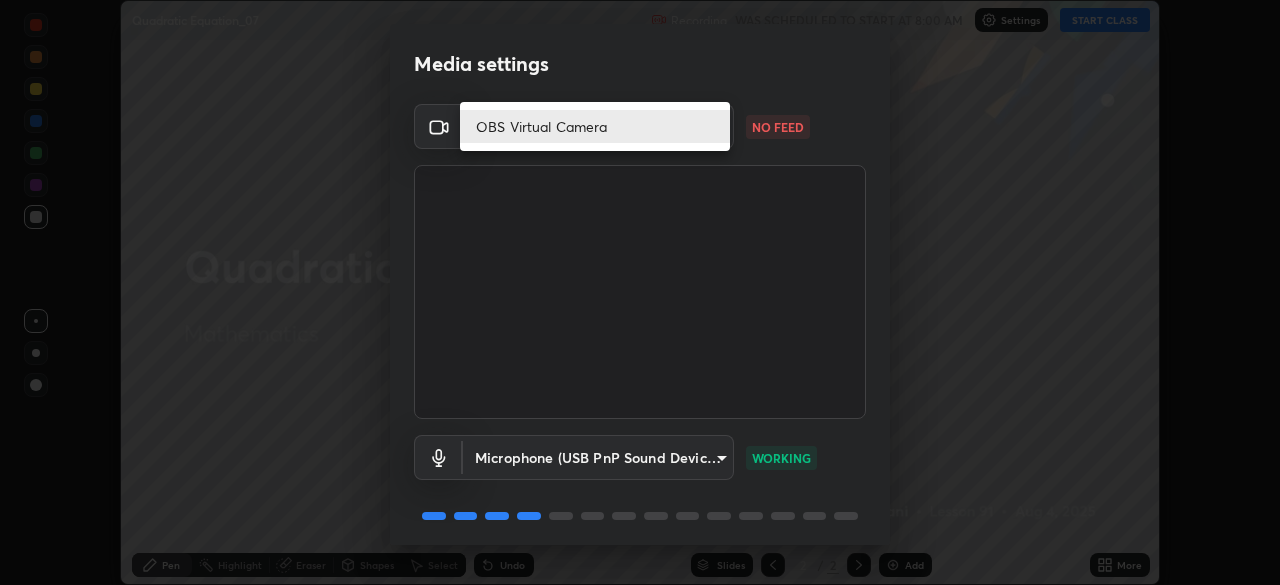 click at bounding box center (640, 292) 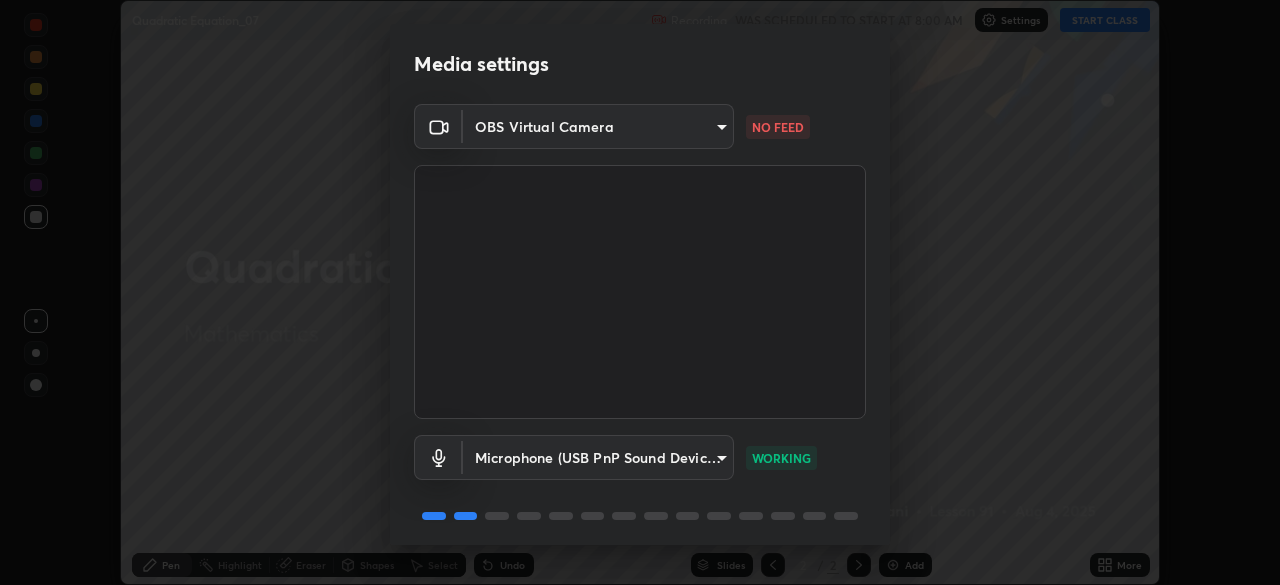 click on "Erase all Quadratic Equation_07 Recording WAS SCHEDULED TO START AT  8:00 AM Settings START CLASS Setting up your live class Quadratic Equation_07 • L91 of Mathematics [FIRST] [LAST] Pen Highlight Eraser Shapes Select Undo Slides 2 / 2 Add More No doubts shared Encourage your learners to ask a doubt for better clarity Report an issue Reason for reporting Buffering Chat not working Audio - Video sync issue Educator video quality low ​ Attach an image Report Media settings OBS Virtual Camera e935e90e6c1ab5daa0dcc92e8481b2929d3357ce8b6dafce0a80e6d5474c7f03 NO FEED Microphone (USB PnP Sound Device) (08bb:2902) c6b3c6d5c3a731f4ec6c3b5194e87e8aea126488fd752eaf3c94a14112842a4e WORKING 1 / 5 Next" at bounding box center [640, 292] 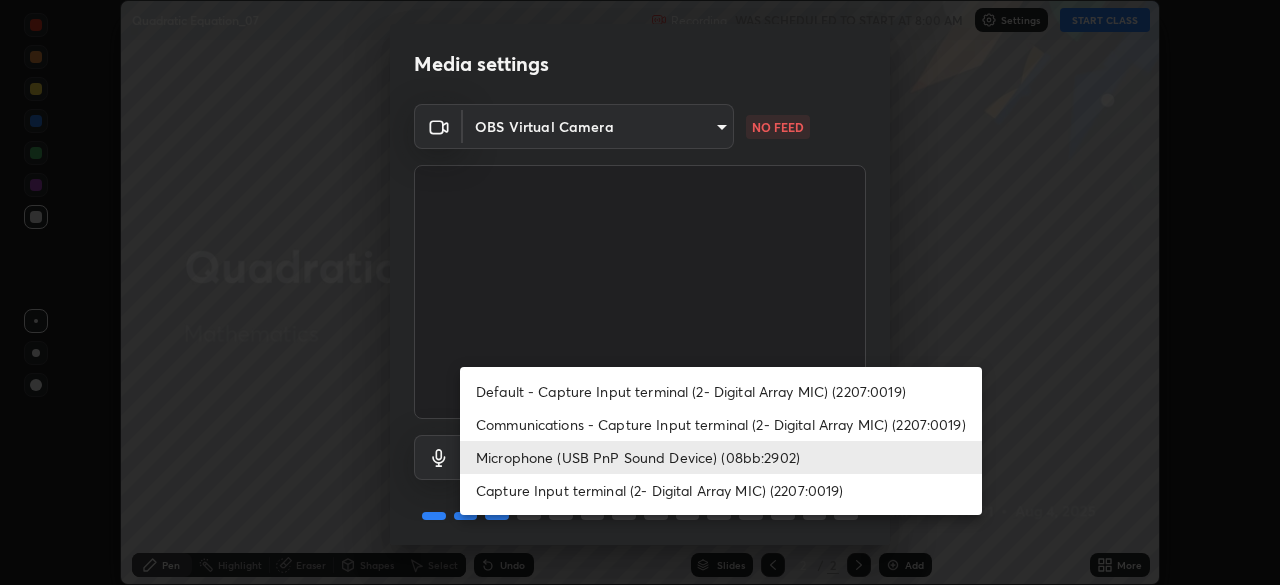 click on "Capture Input terminal (2- Digital Array MIC) (2207:0019)" at bounding box center [721, 490] 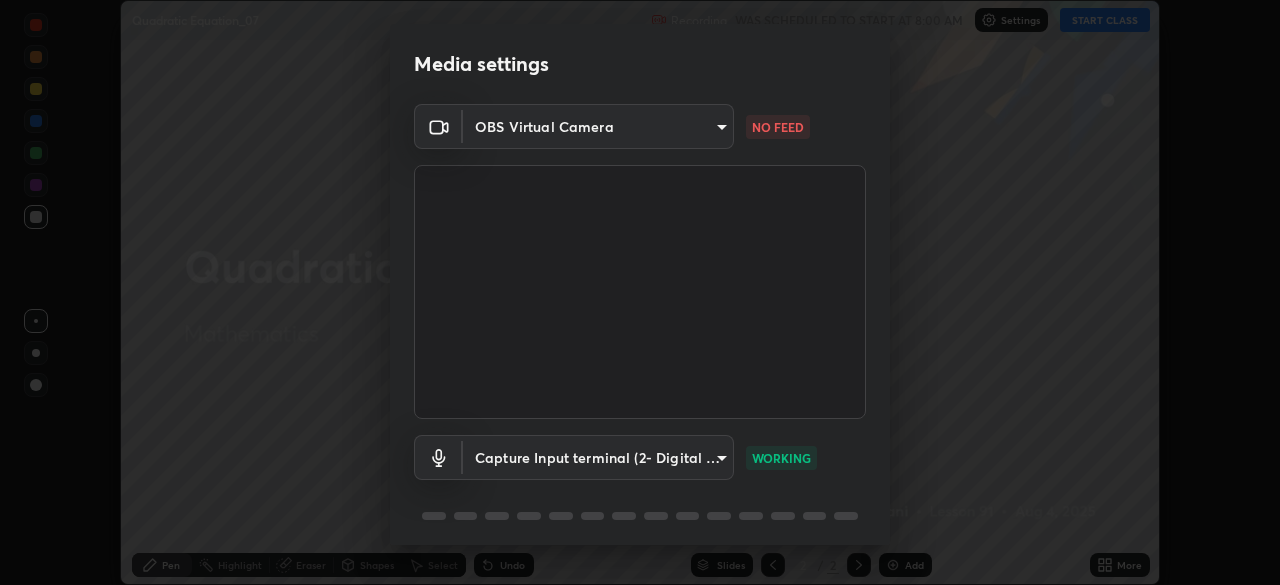 click on "Erase all Quadratic Equation_07 Recording WAS SCHEDULED TO START AT  8:00 AM Settings START CLASS Setting up your live class Quadratic Equation_07 • L91 of Mathematics [FIRST] [LAST] Pen Highlight Eraser Shapes Select Undo Slides 2 / 2 Add More No doubts shared Encourage your learners to ask a doubt for better clarity Report an issue Reason for reporting Buffering Chat not working Audio - Video sync issue Educator video quality low ​ Attach an image Report Media settings OBS Virtual Camera e935e90e6c1ab5daa0dcc92e8481b2929d3357ce8b6dafce0a80e6d5474c7f03 NO FEED Capture Input terminal (2- Digital Array MIC) (2207:0019) 0b0f5612b23d45a236358cd6c9383be5ff66fbddf4e552bd91f60b62fa3eca15 WORKING 1 / 5 Next" at bounding box center (640, 292) 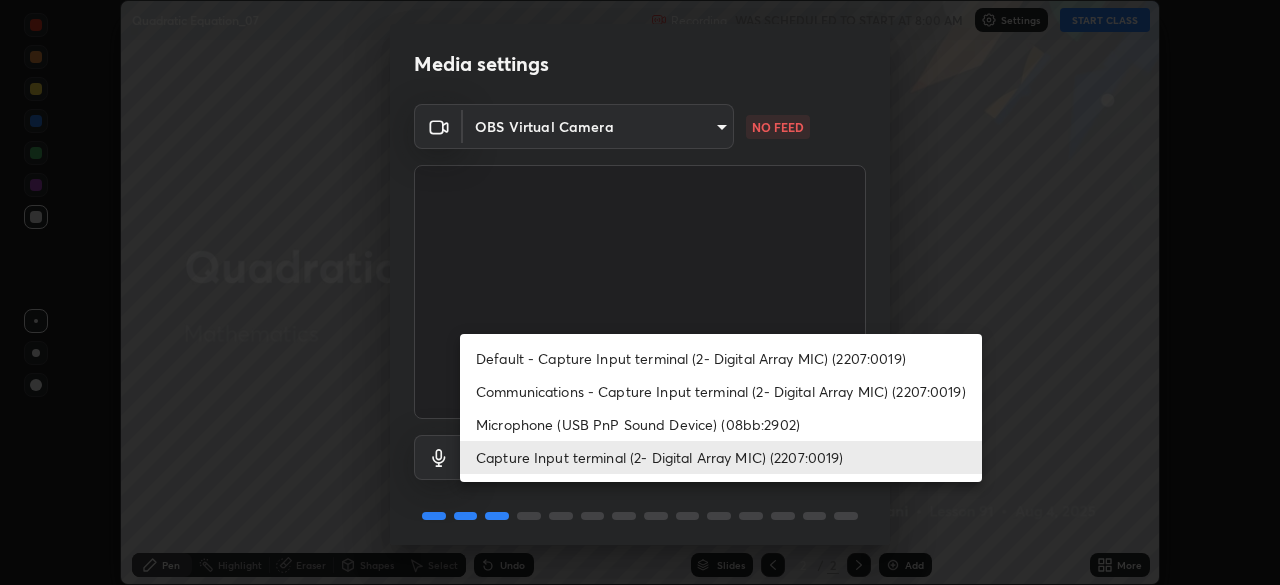 click on "Microphone (USB PnP Sound Device) (08bb:2902)" at bounding box center [721, 424] 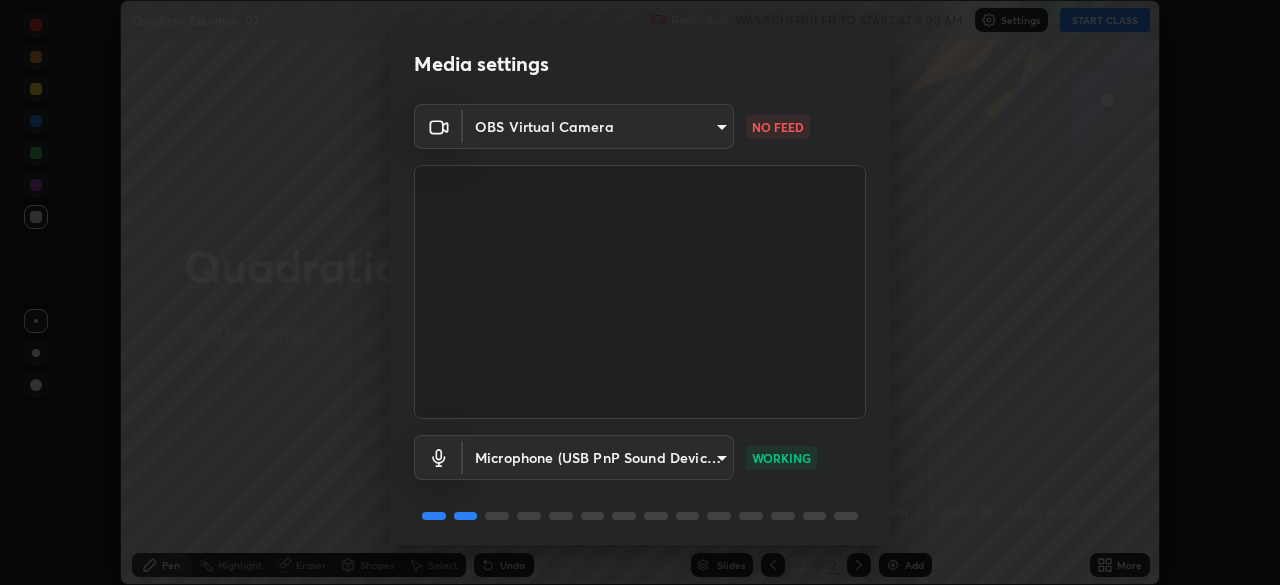 scroll, scrollTop: 70, scrollLeft: 0, axis: vertical 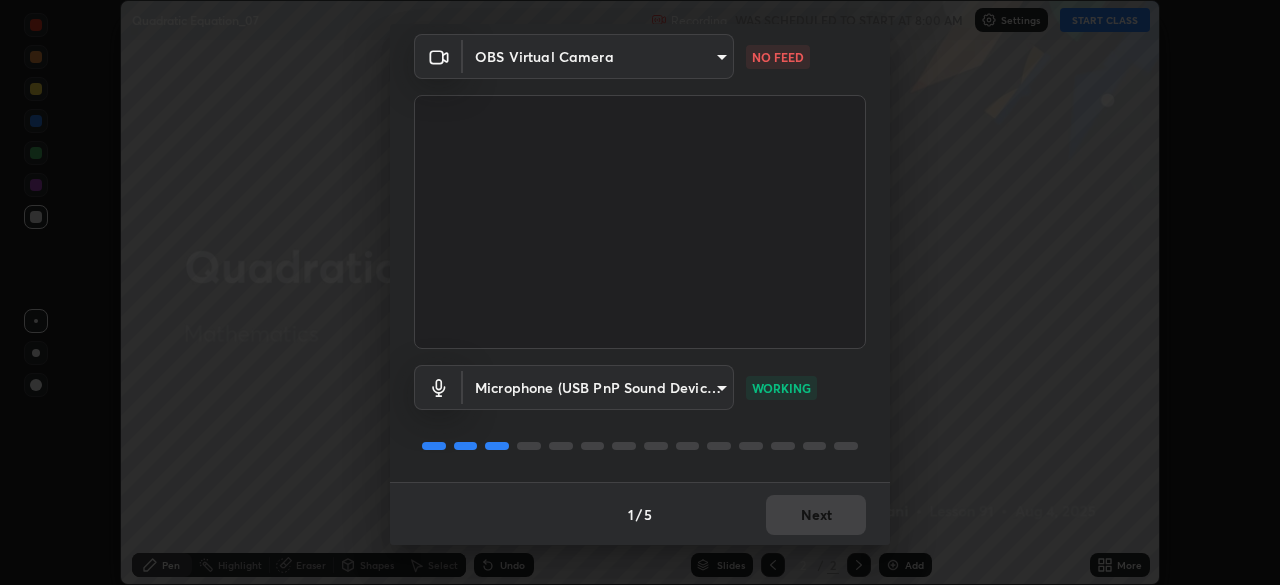 click on "Erase all Quadratic Equation_07 Recording WAS SCHEDULED TO START AT  8:00 AM Settings START CLASS Setting up your live class Quadratic Equation_07 • L91 of Mathematics [FIRST] [LAST] Pen Highlight Eraser Shapes Select Undo Slides 2 / 2 Add More No doubts shared Encourage your learners to ask a doubt for better clarity Report an issue Reason for reporting Buffering Chat not working Audio - Video sync issue Educator video quality low ​ Attach an image Report Media settings OBS Virtual Camera e935e90e6c1ab5daa0dcc92e8481b2929d3357ce8b6dafce0a80e6d5474c7f03 NO FEED Microphone (USB PnP Sound Device) (08bb:2902) c6b3c6d5c3a731f4ec6c3b5194e87e8aea126488fd752eaf3c94a14112842a4e WORKING 1 / 5 Next" at bounding box center [640, 292] 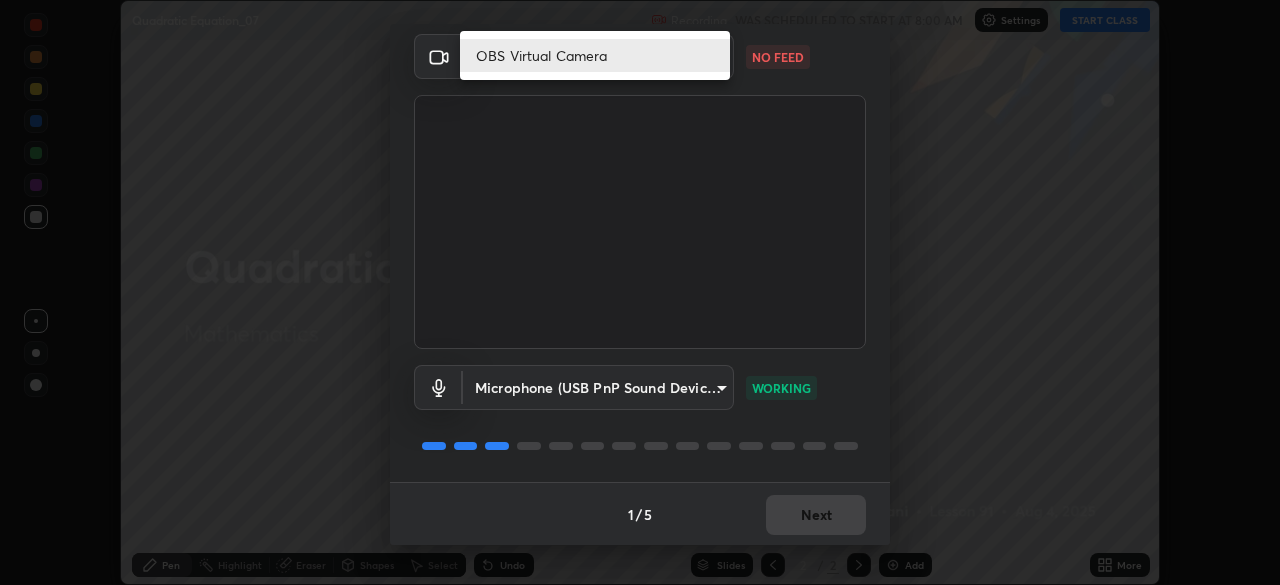 click on "OBS Virtual Camera" at bounding box center (595, 55) 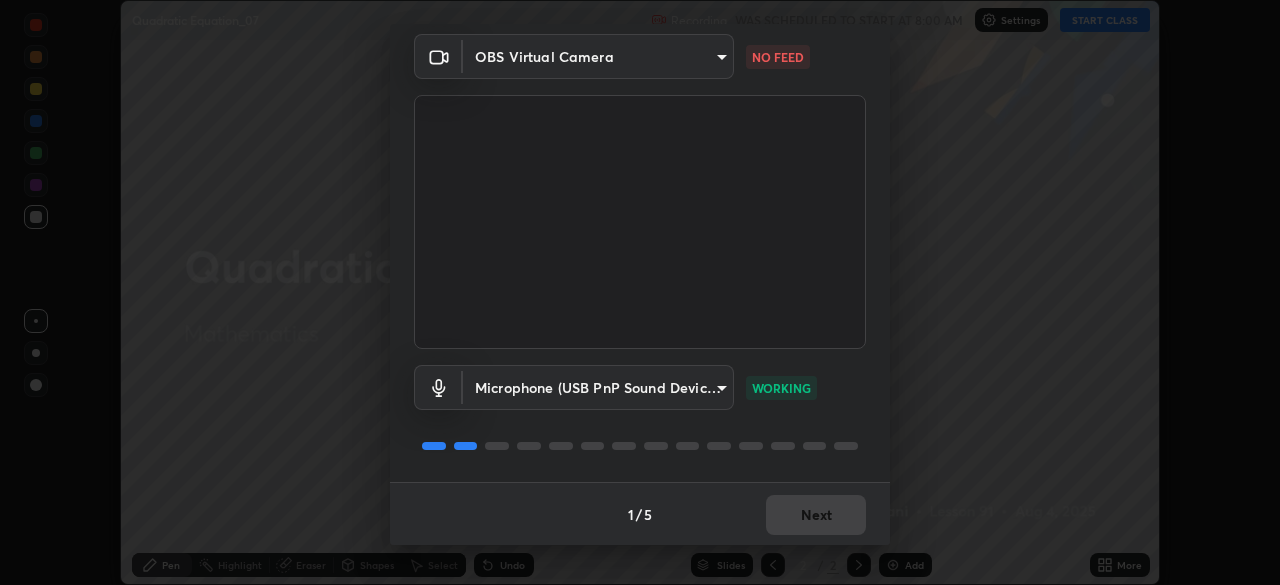 click on "OBS Virtual Camera" at bounding box center (640, 292) 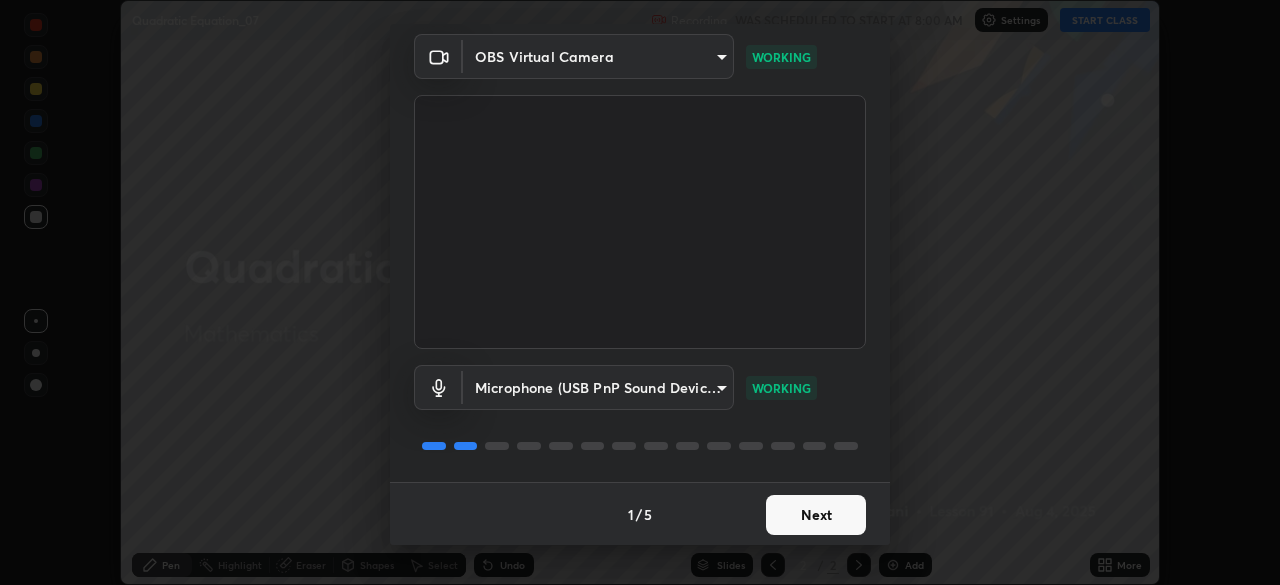 click on "Next" at bounding box center [816, 515] 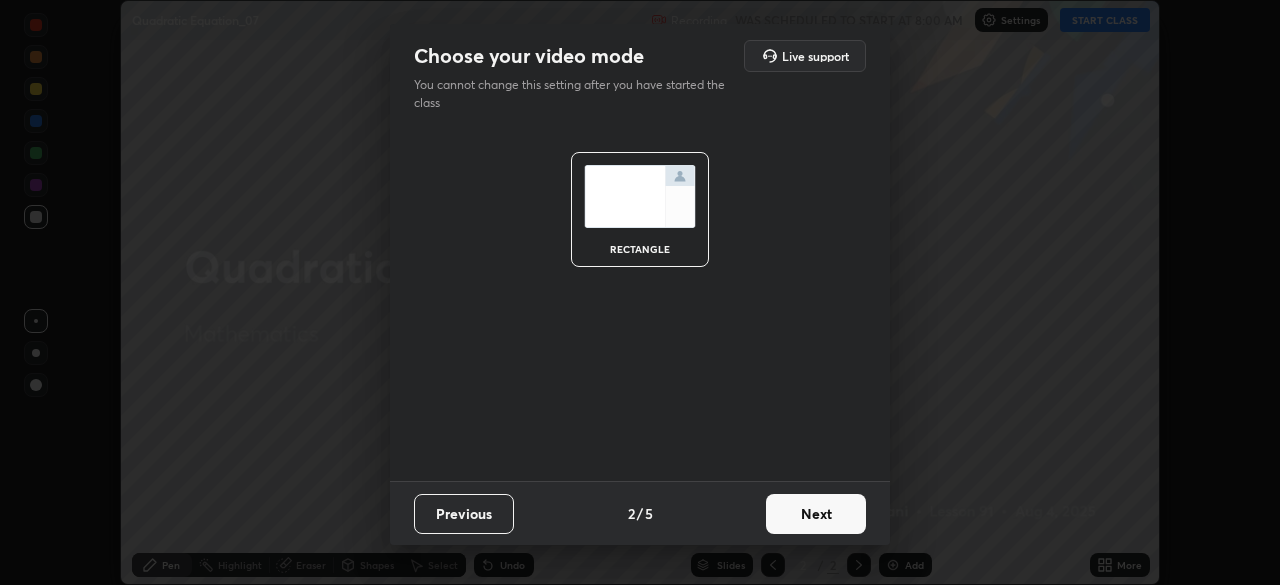 click on "Next" at bounding box center [816, 514] 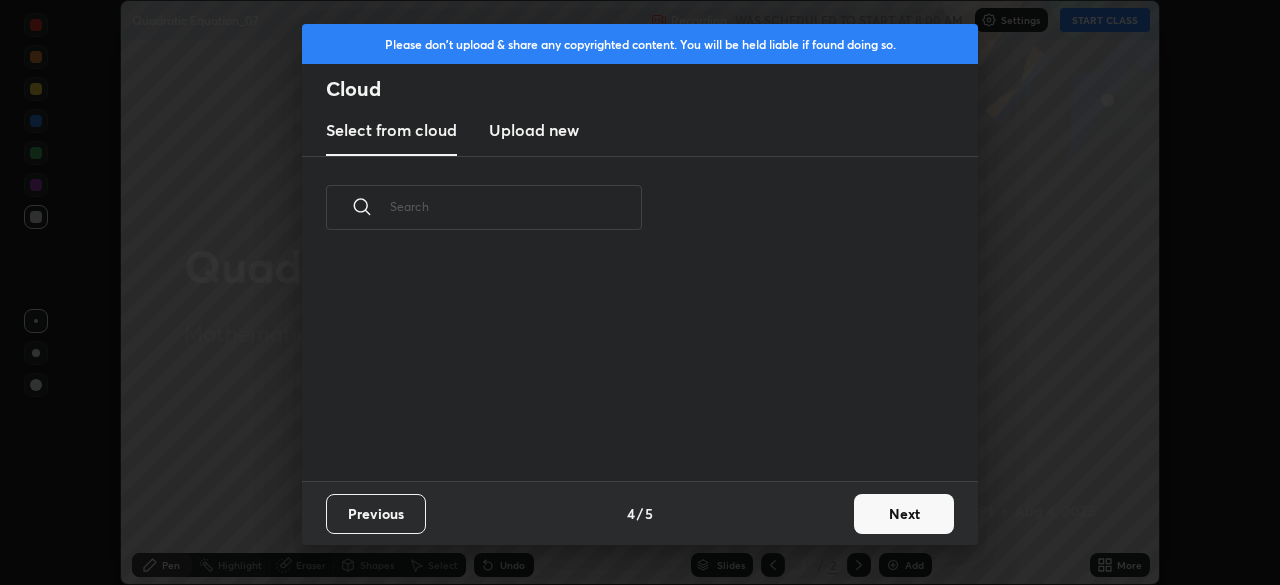 click on "Previous 4 / 5 Next" at bounding box center (640, 513) 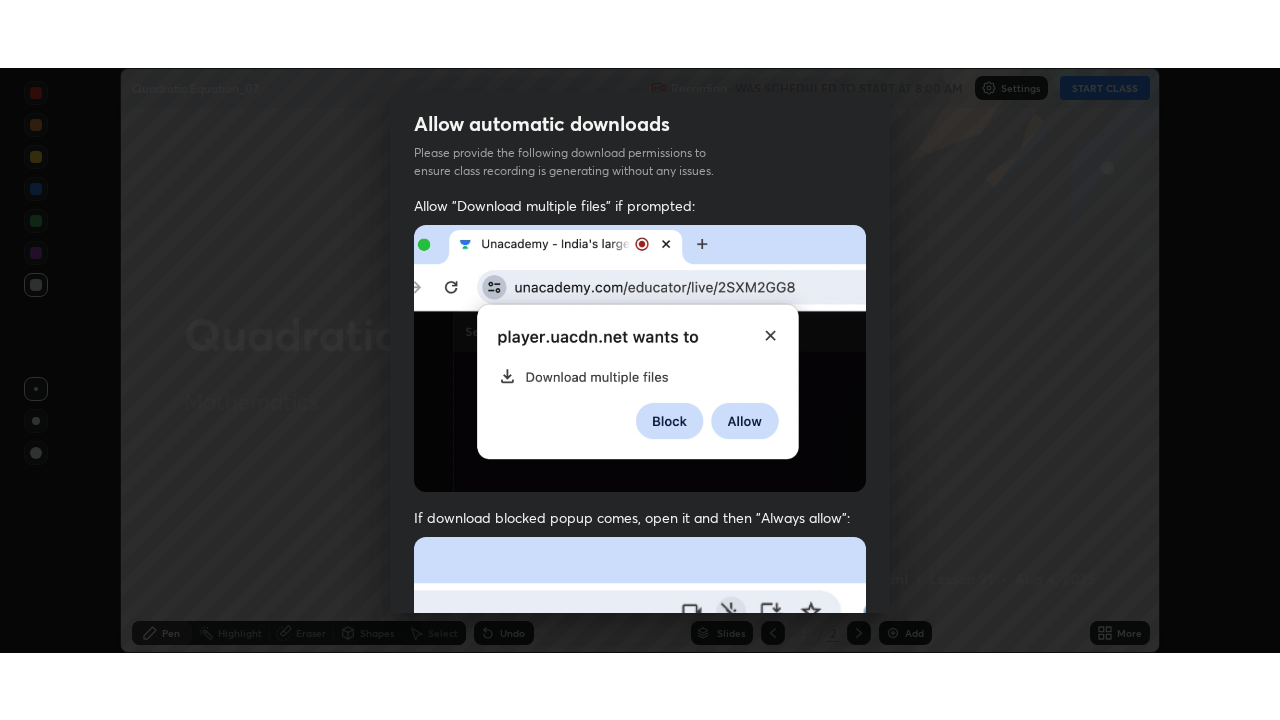 scroll, scrollTop: 478, scrollLeft: 0, axis: vertical 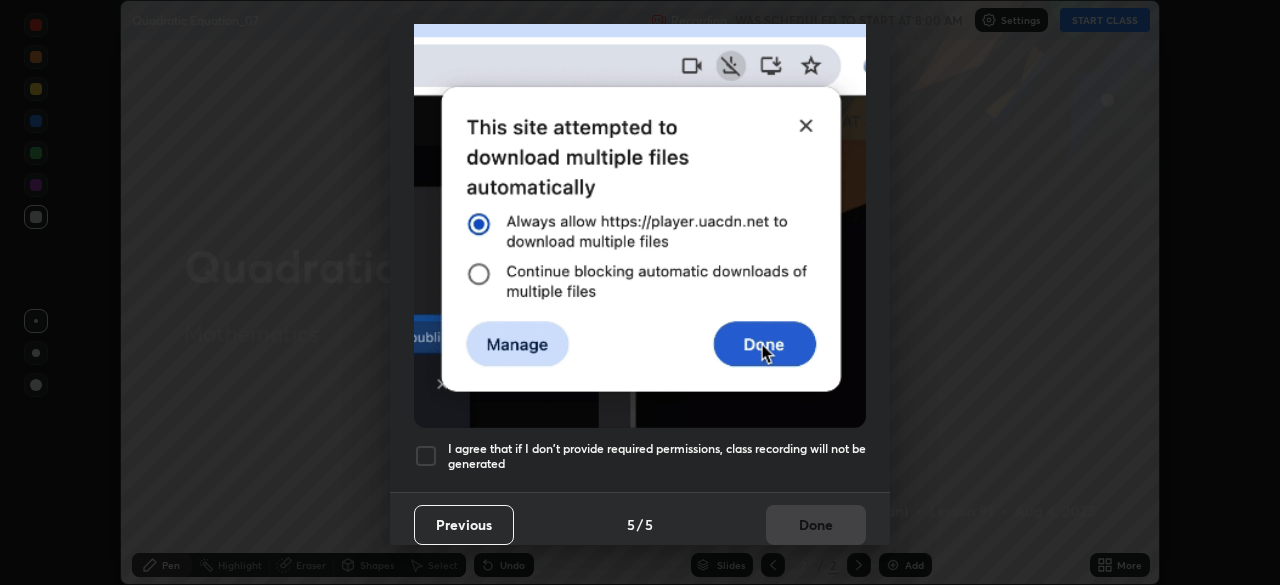 click at bounding box center (426, 456) 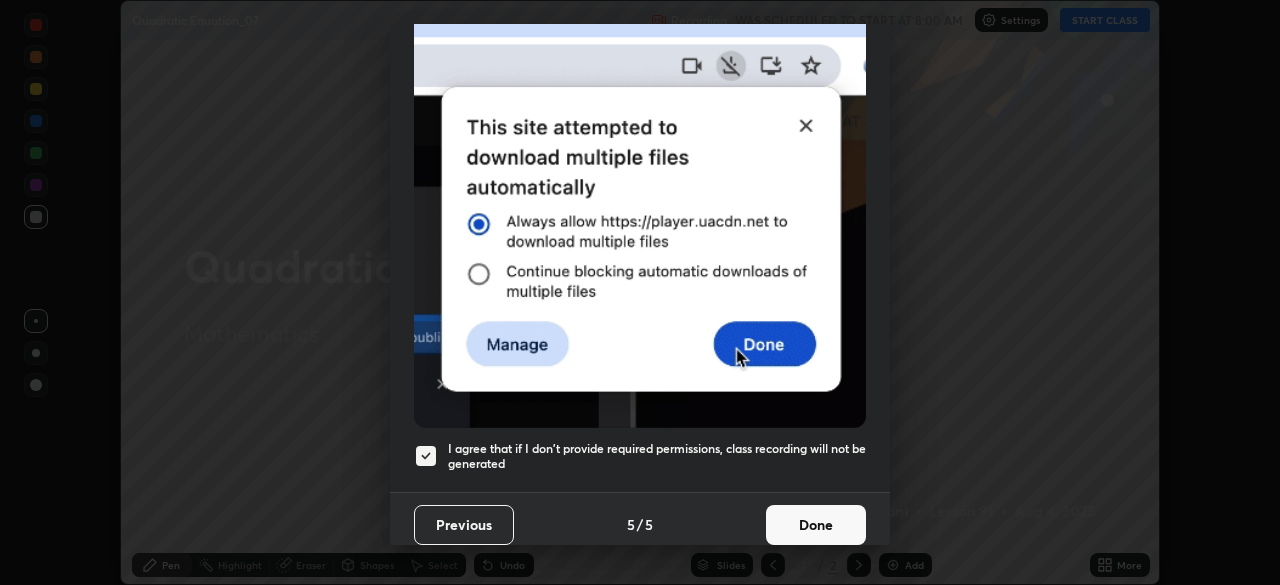 click on "Done" at bounding box center (816, 525) 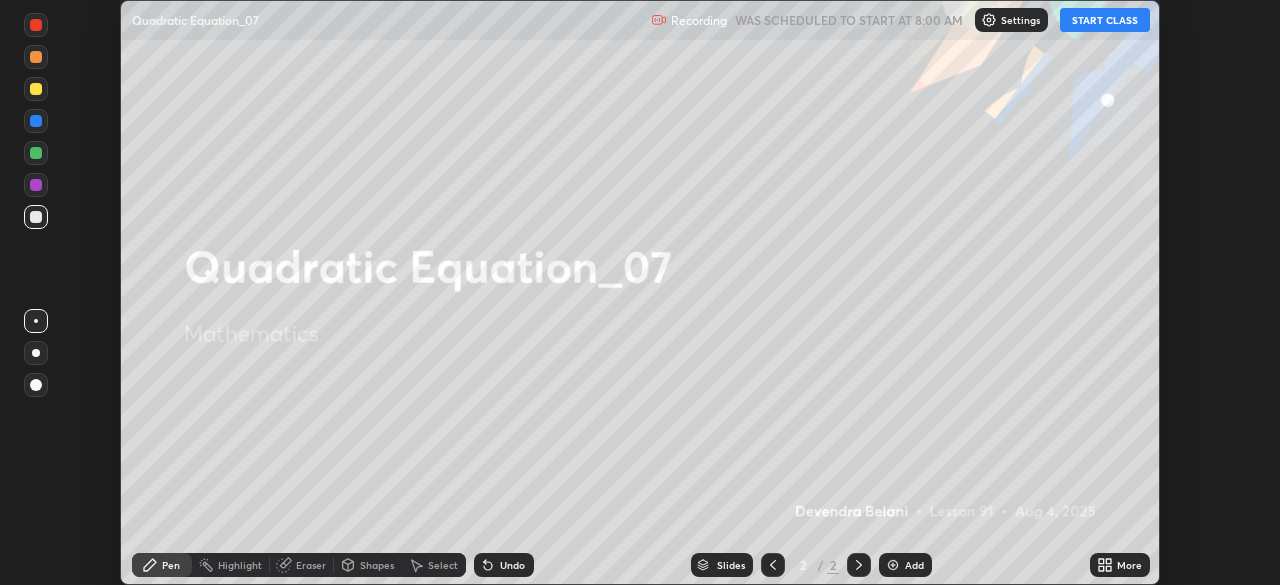 click on "START CLASS" at bounding box center [1105, 20] 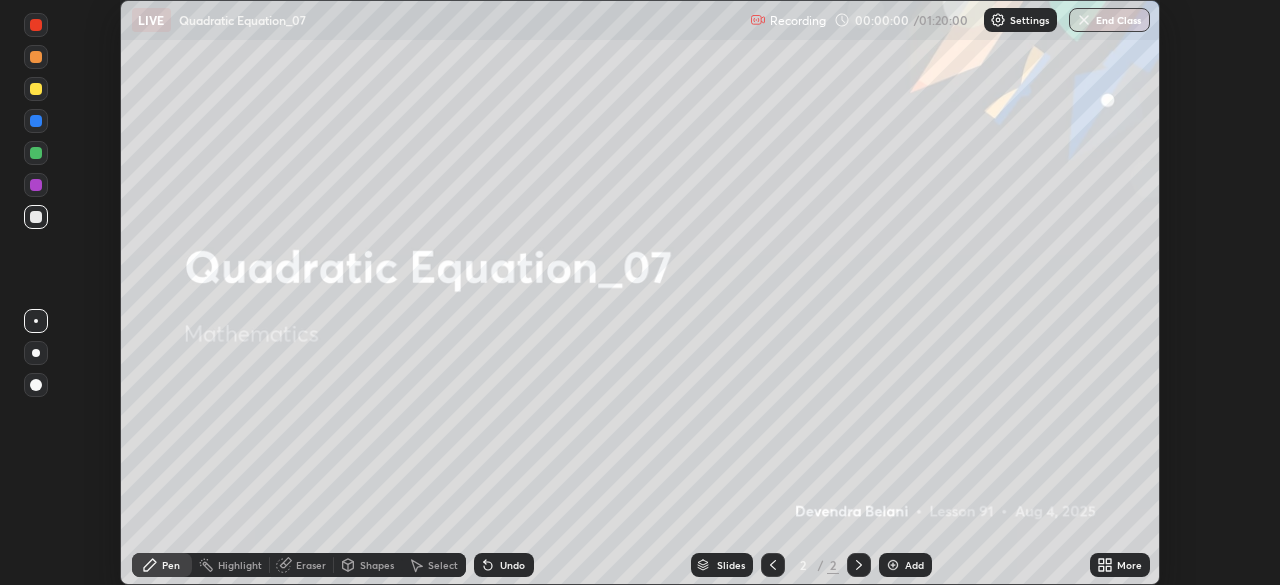 click 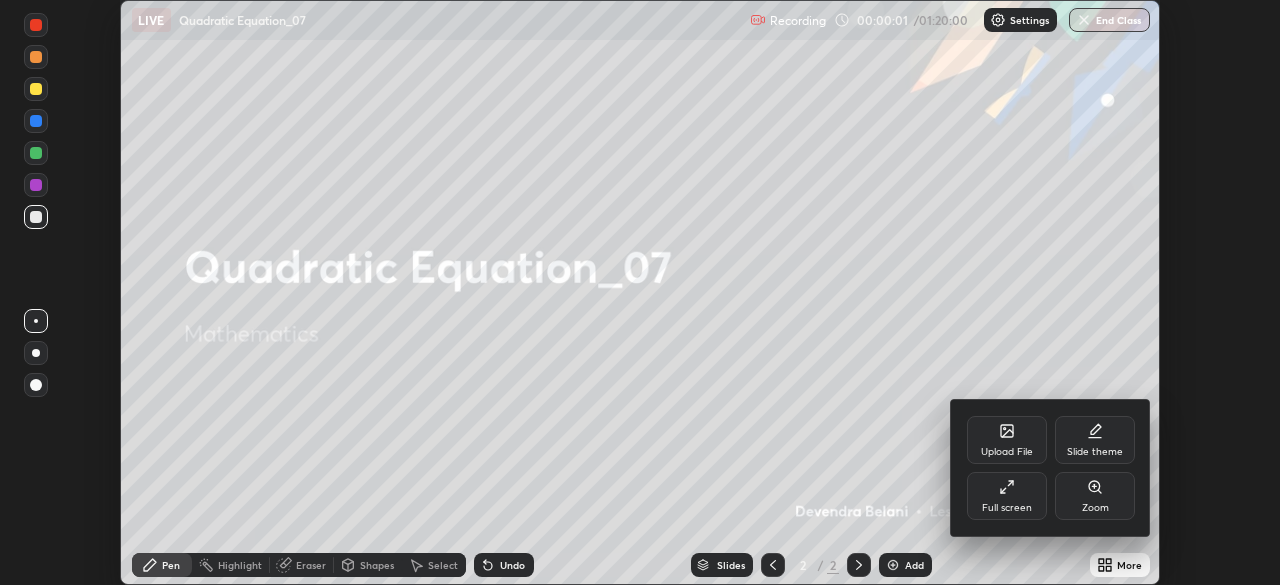 click on "Full screen" at bounding box center [1007, 508] 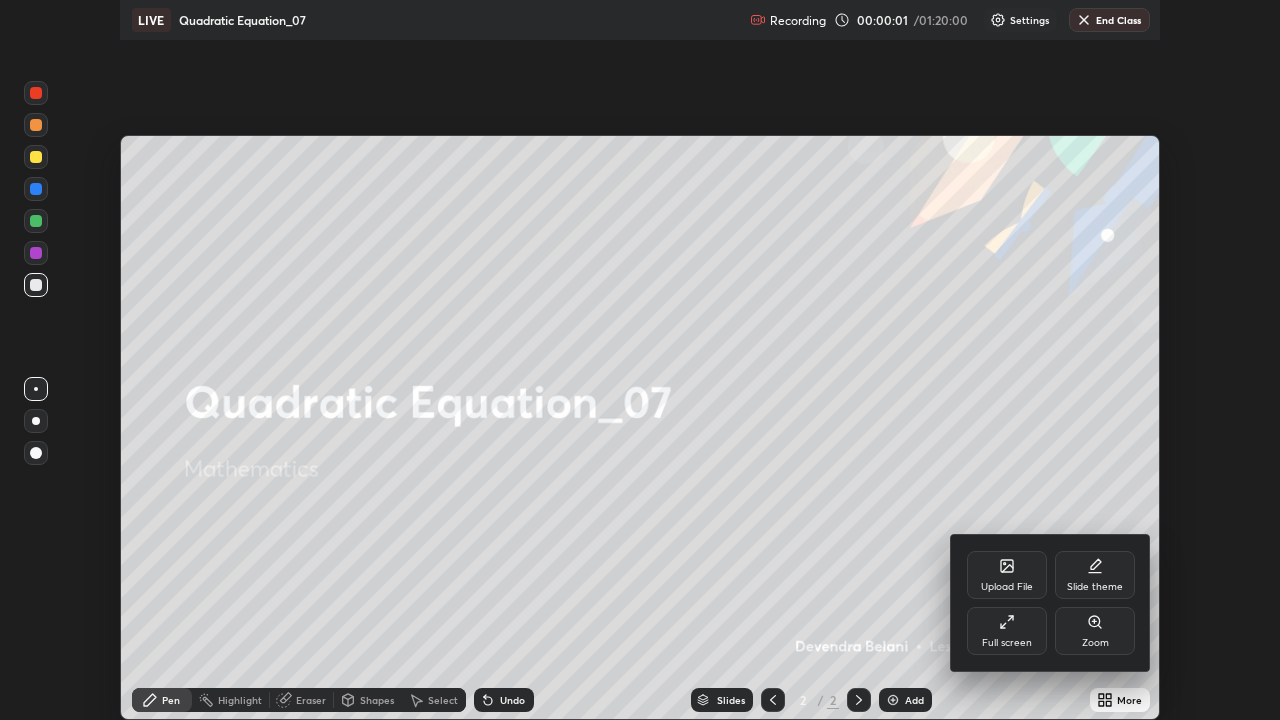 scroll, scrollTop: 99280, scrollLeft: 98720, axis: both 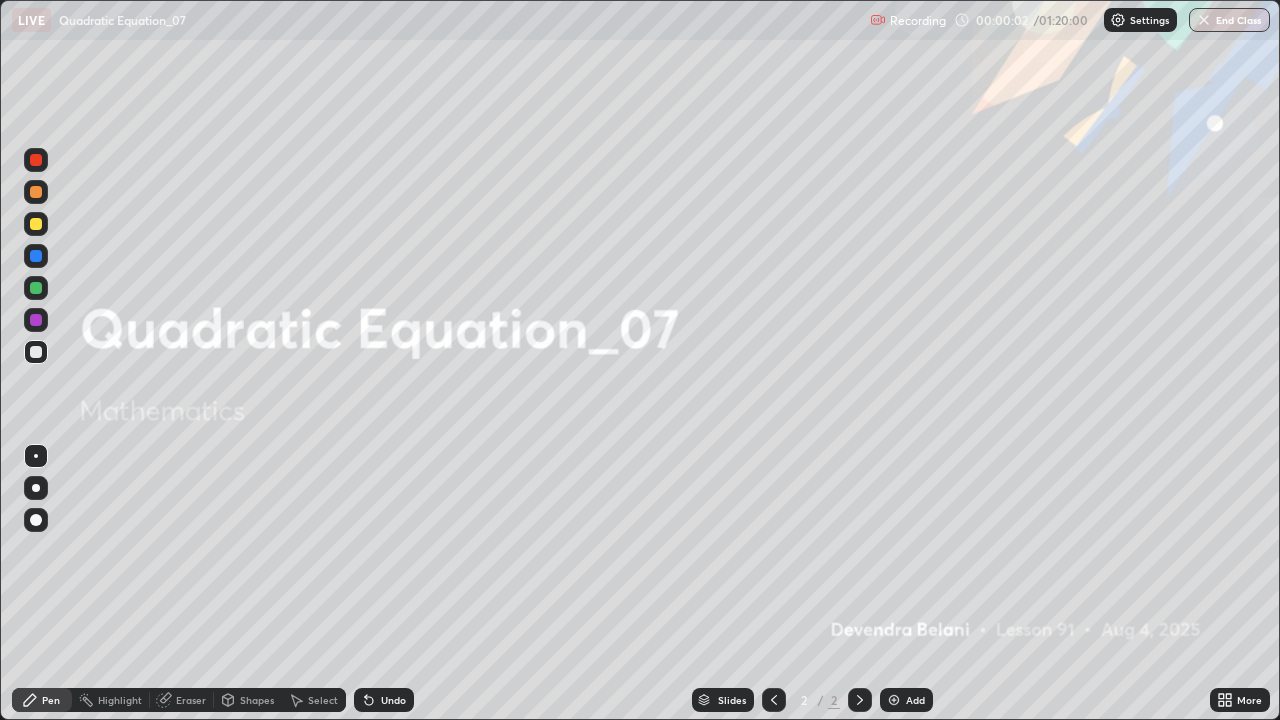 click on "Add" at bounding box center [915, 700] 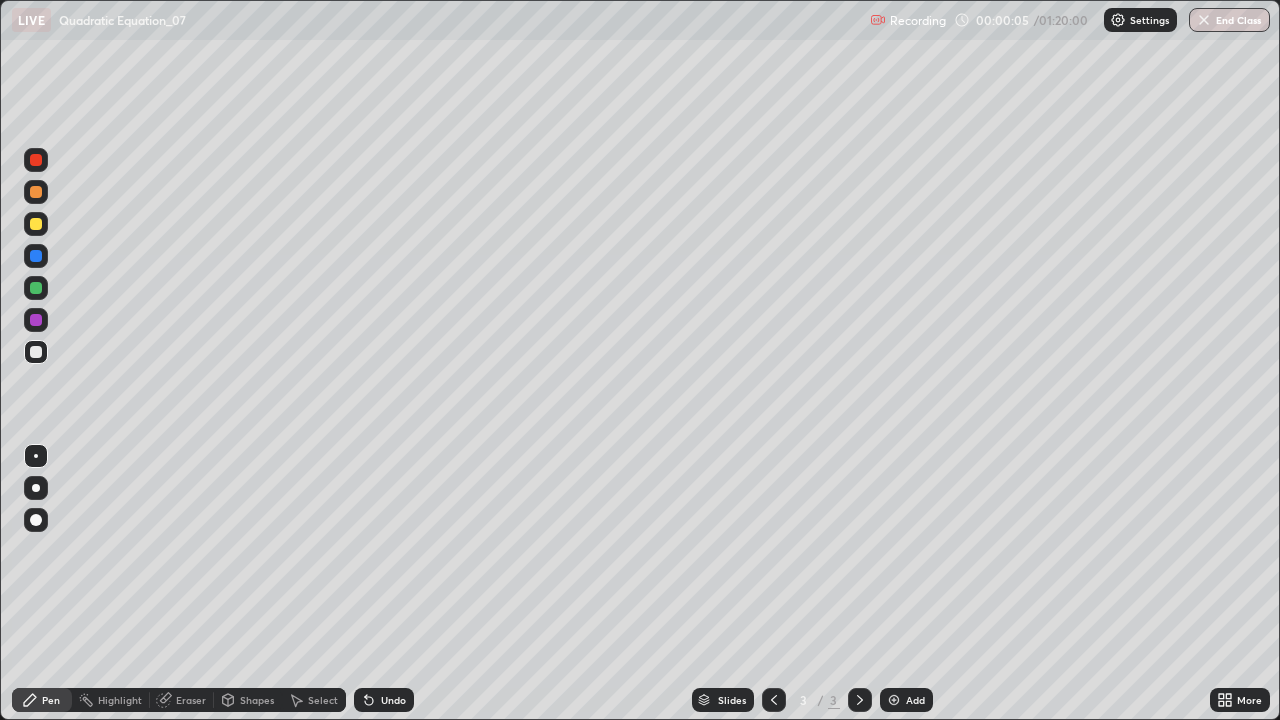 click at bounding box center (36, 224) 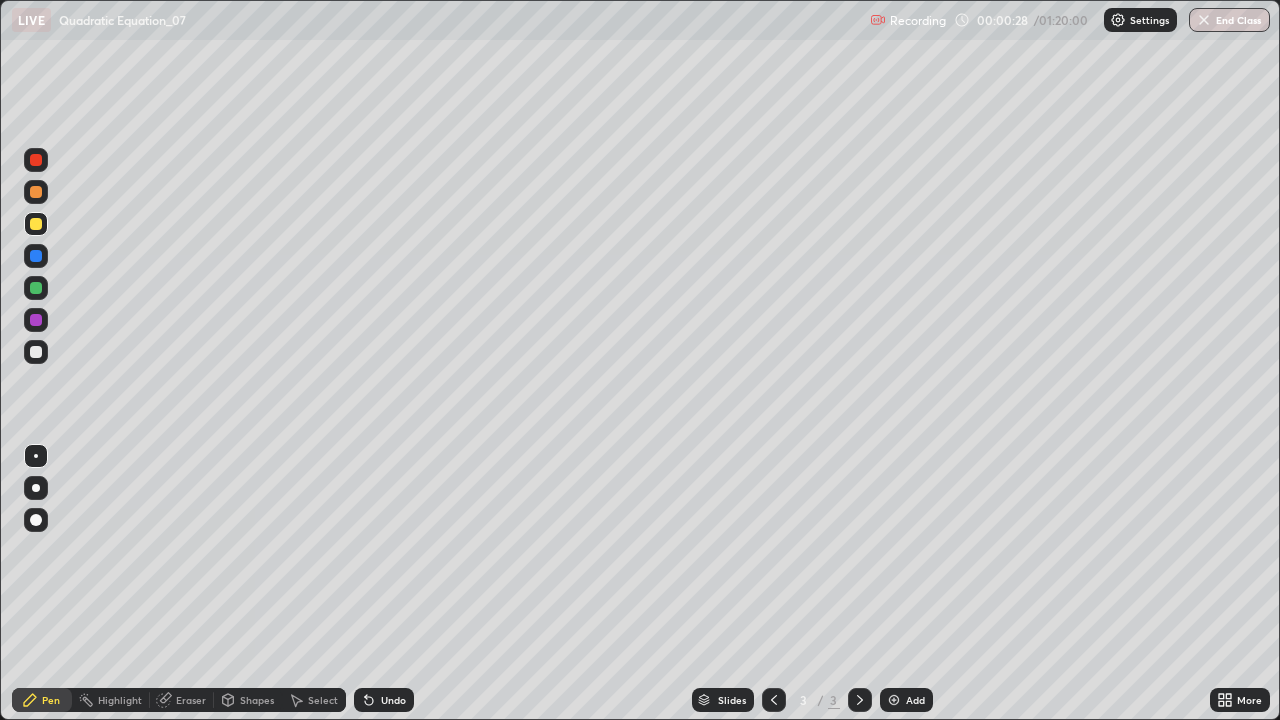click on "Undo" at bounding box center [384, 700] 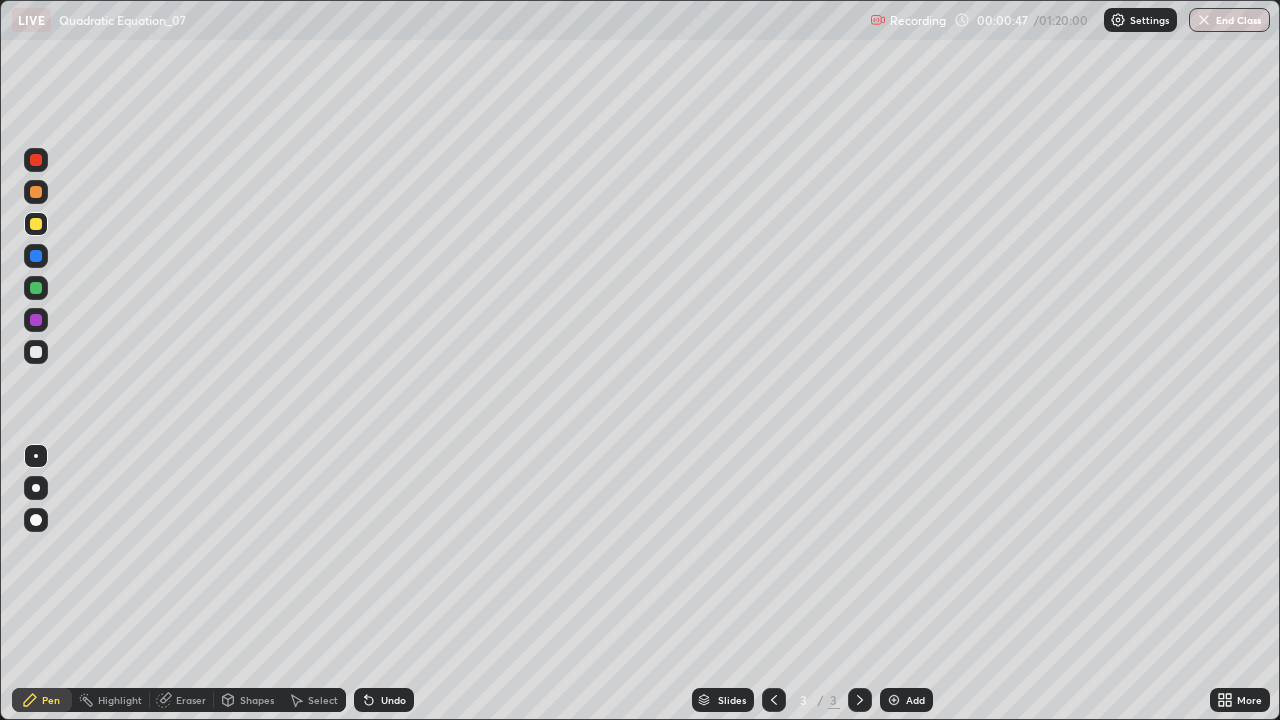 click at bounding box center [36, 288] 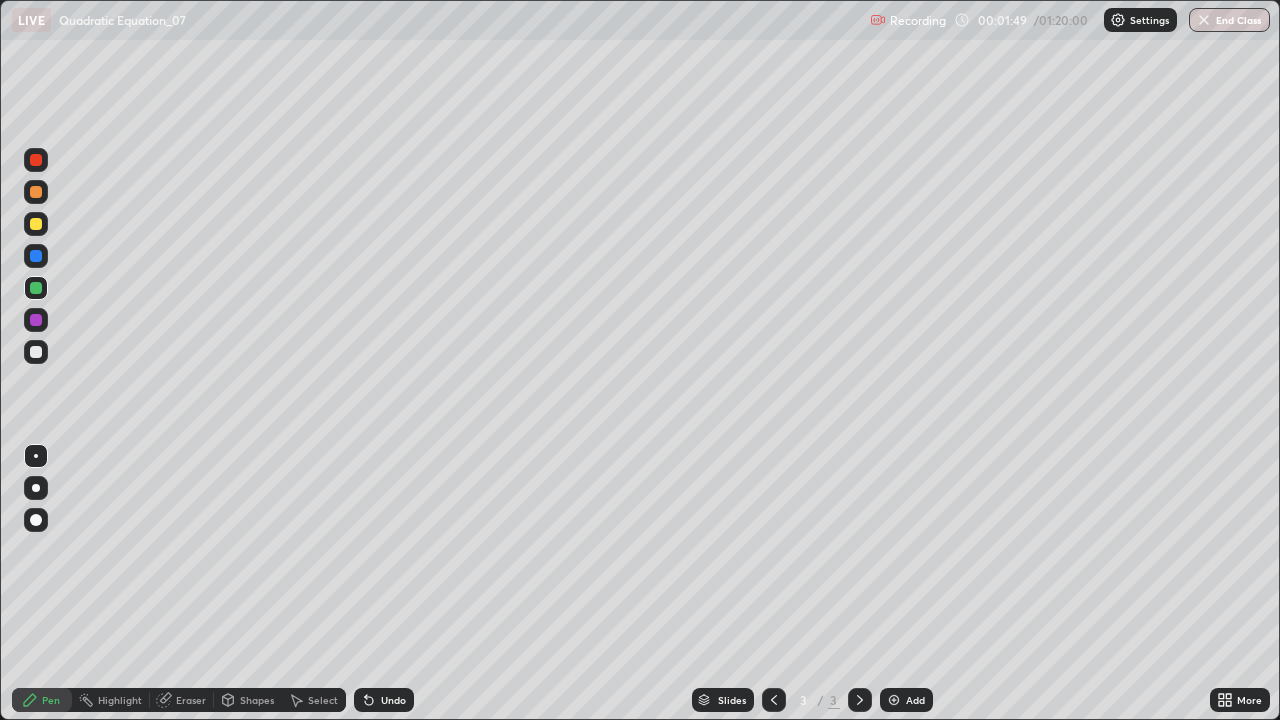 click on "Undo" at bounding box center [393, 700] 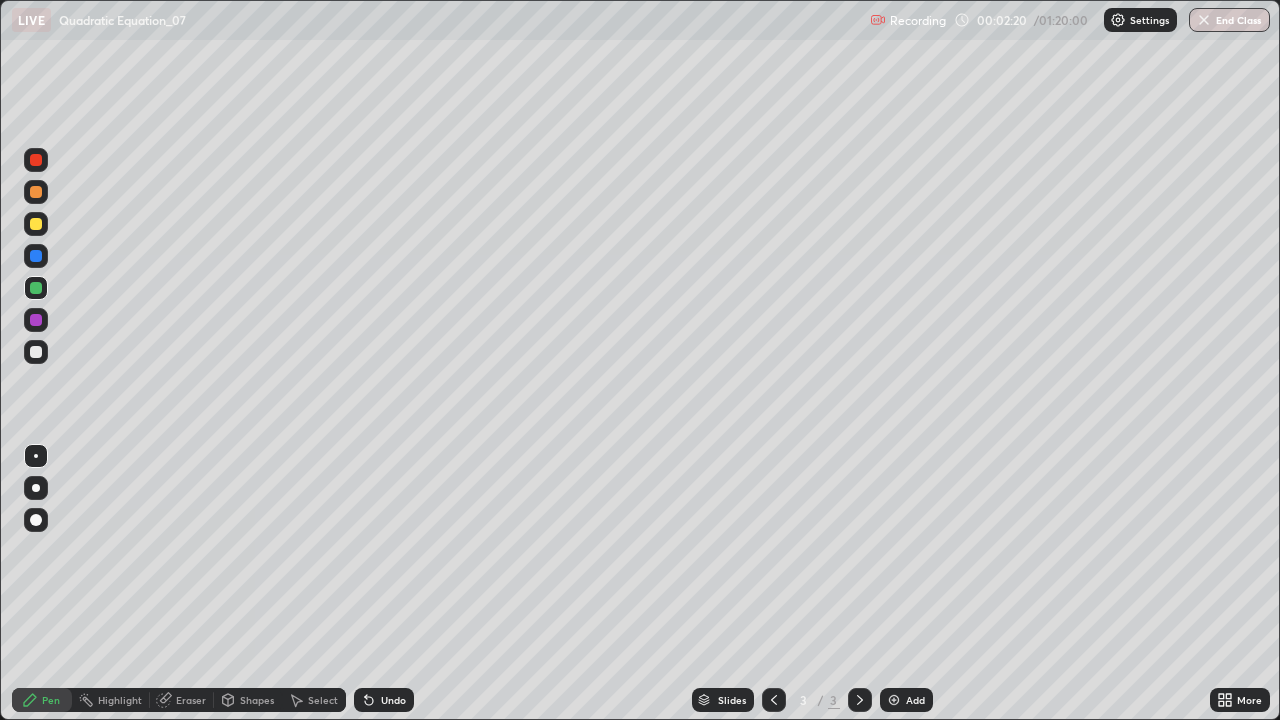 click at bounding box center (36, 224) 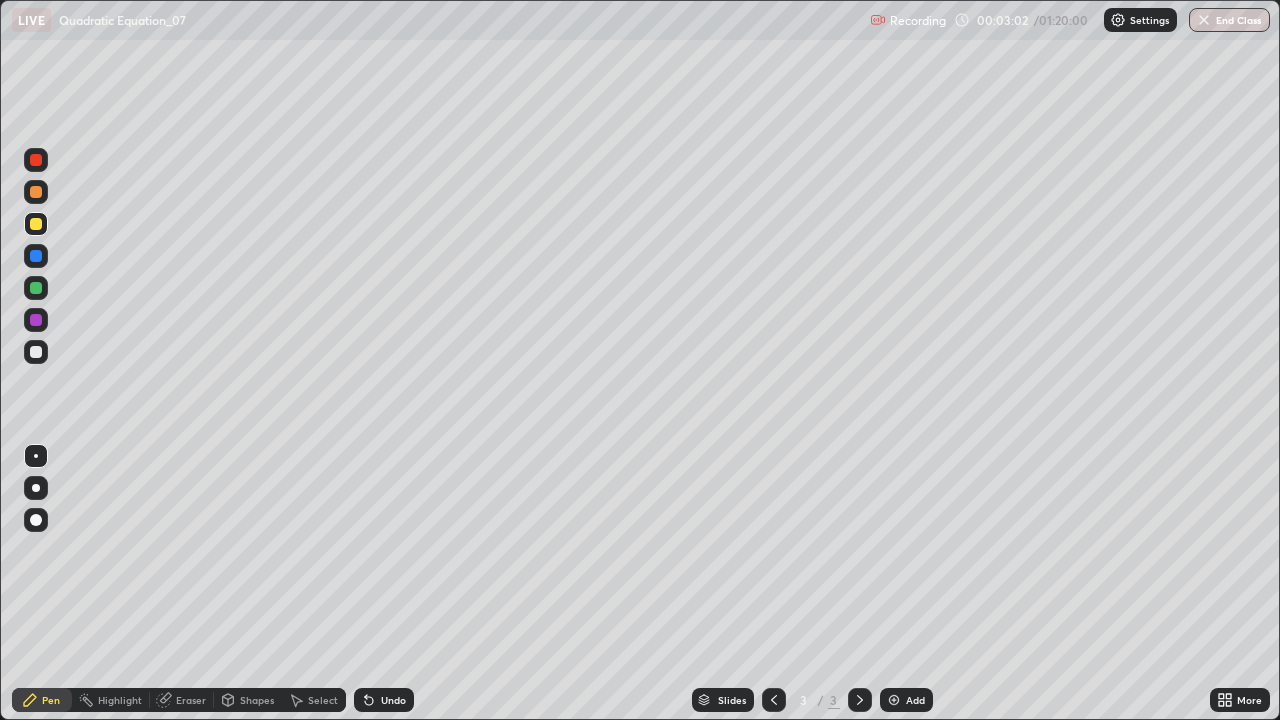 click at bounding box center (894, 700) 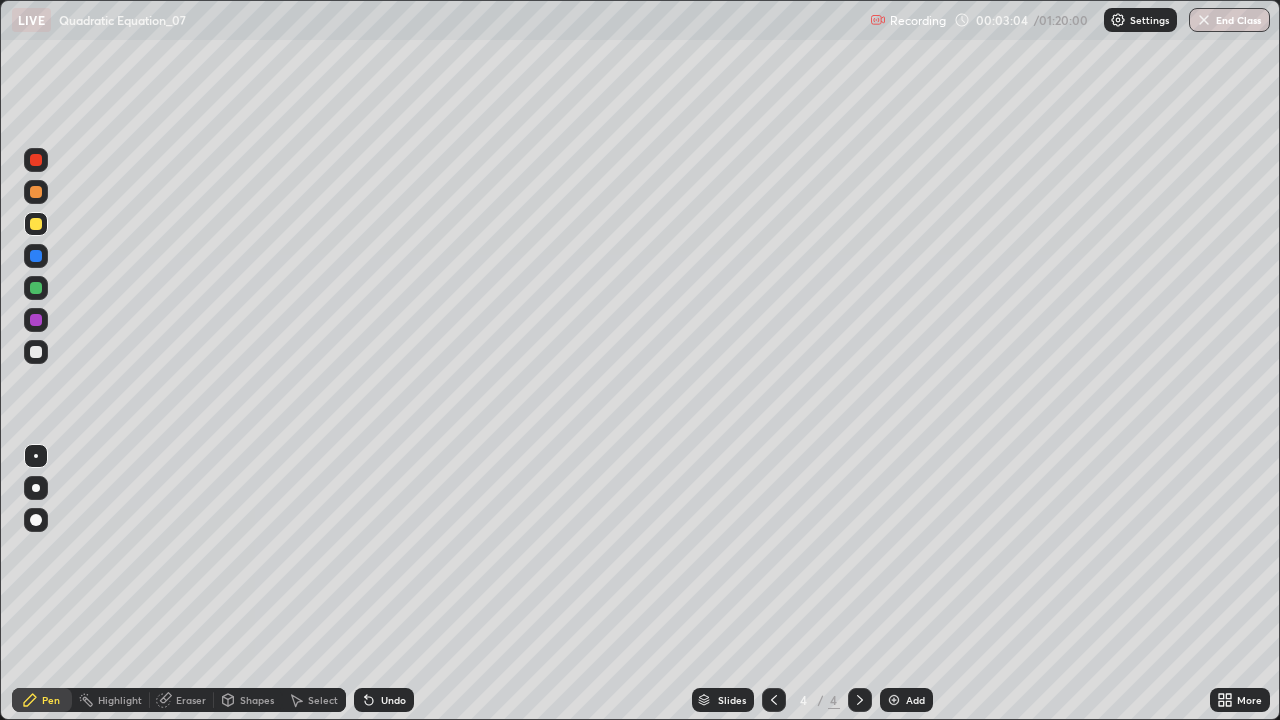 click on "Undo" at bounding box center [384, 700] 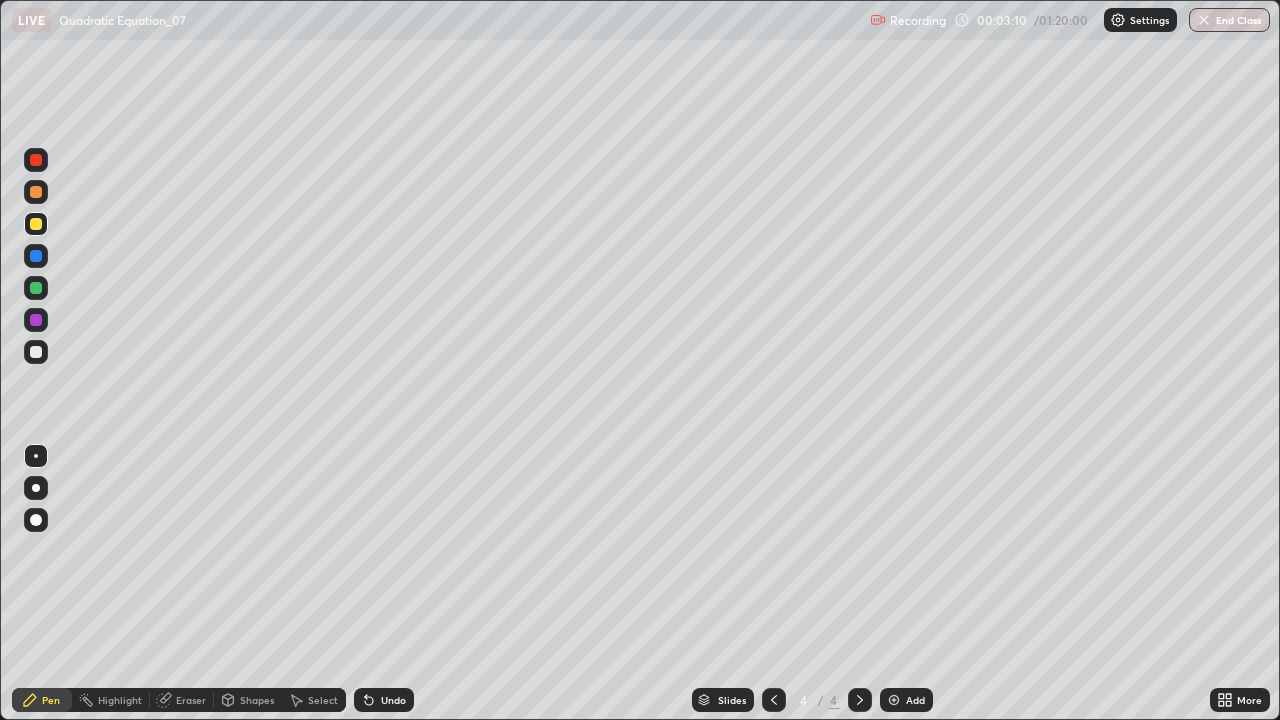 click on "Undo" at bounding box center (384, 700) 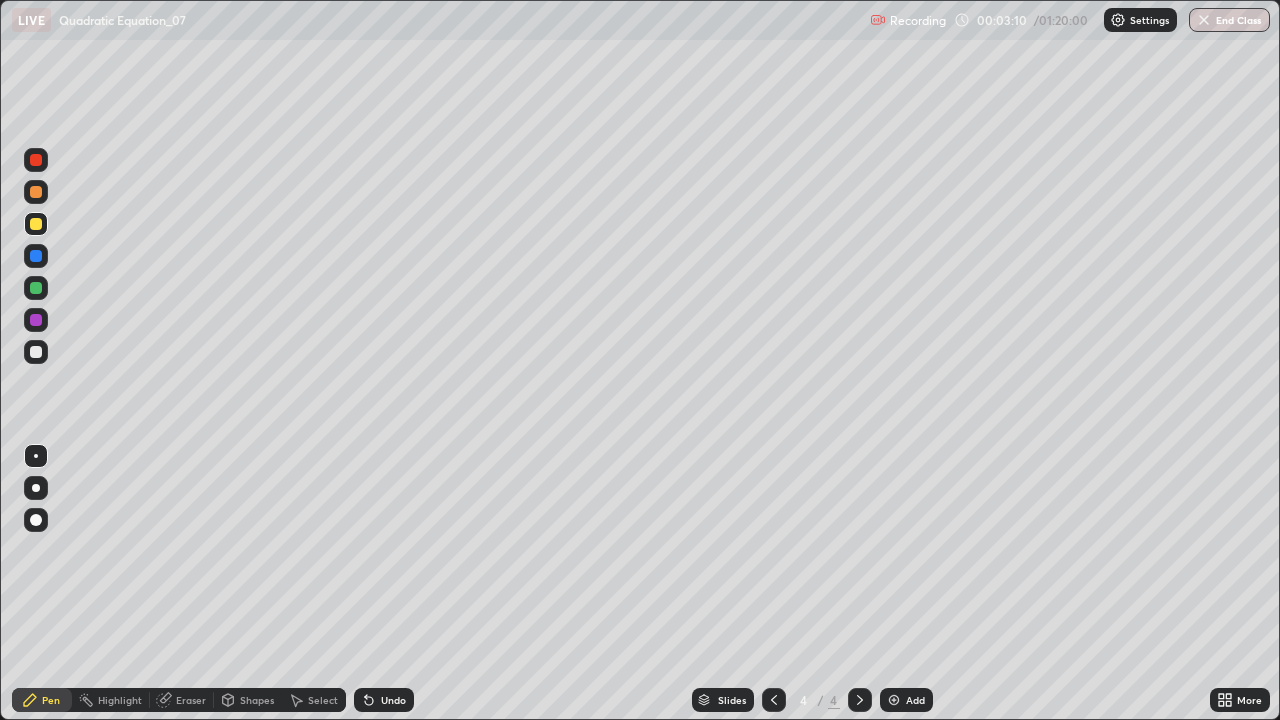click on "Undo" at bounding box center [384, 700] 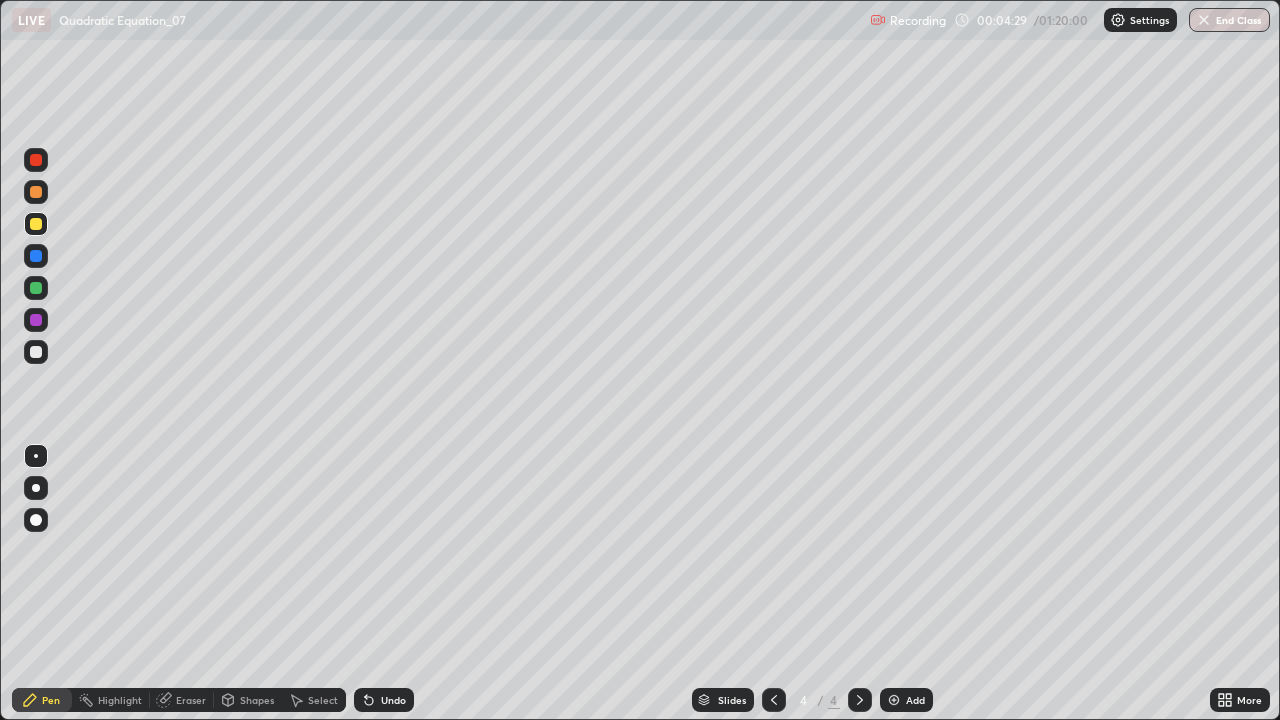 click on "Eraser" at bounding box center [182, 700] 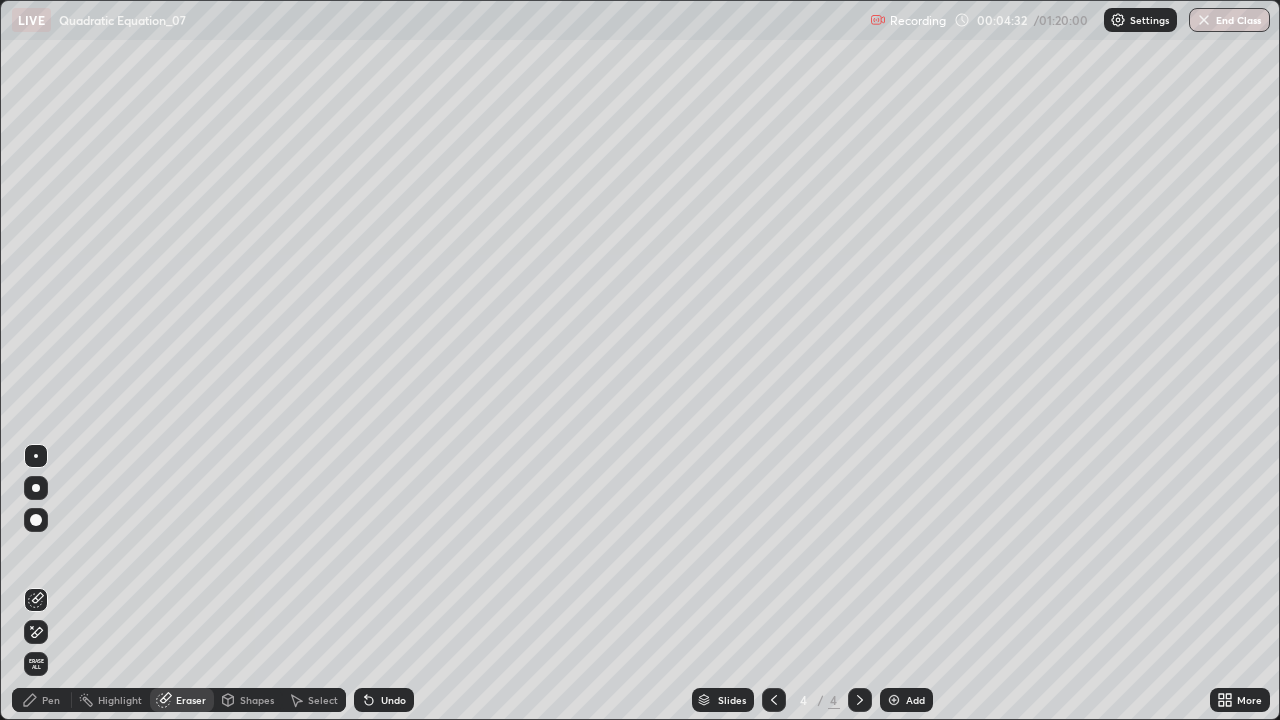 click on "Pen" at bounding box center (51, 700) 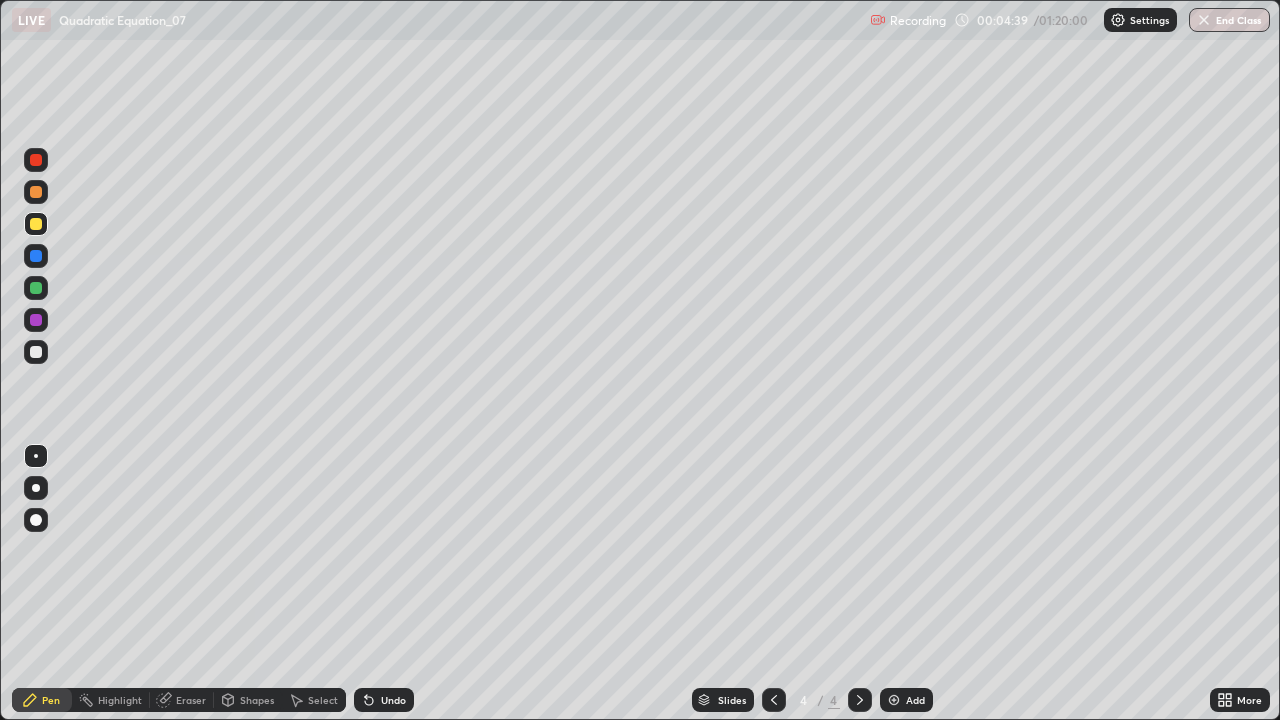 click on "Eraser" at bounding box center (191, 700) 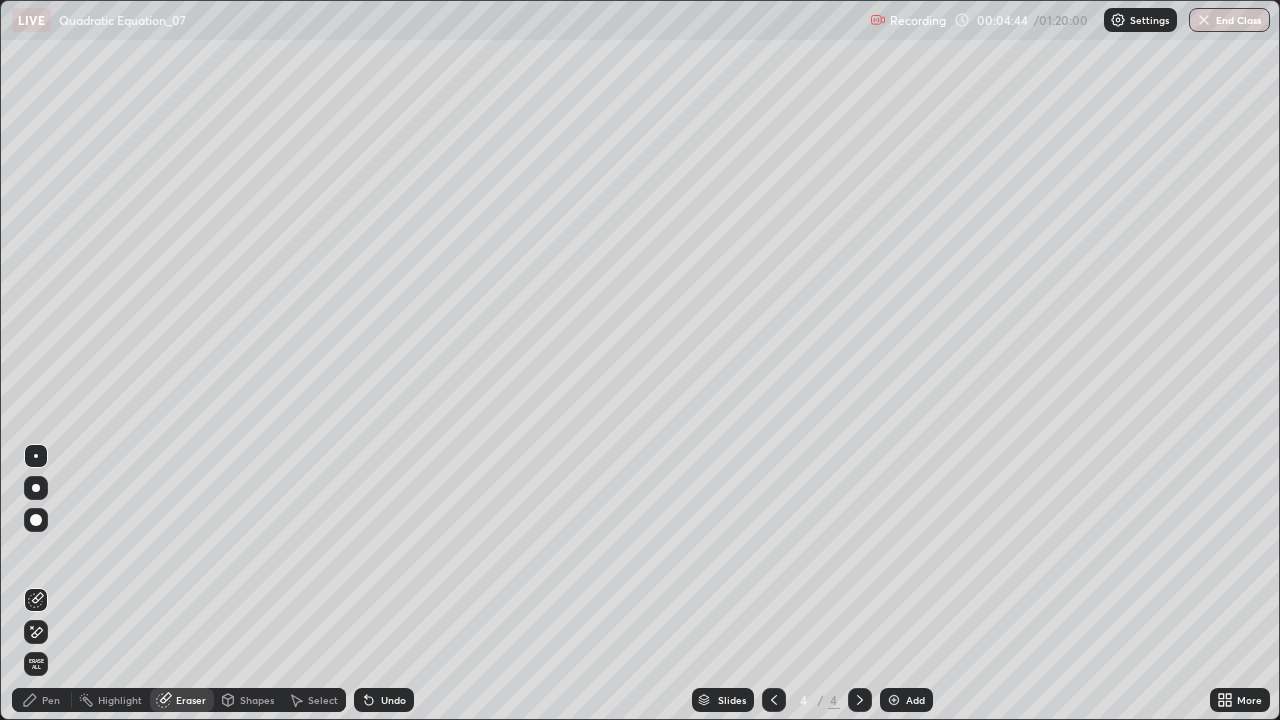 click on "Pen" at bounding box center [51, 700] 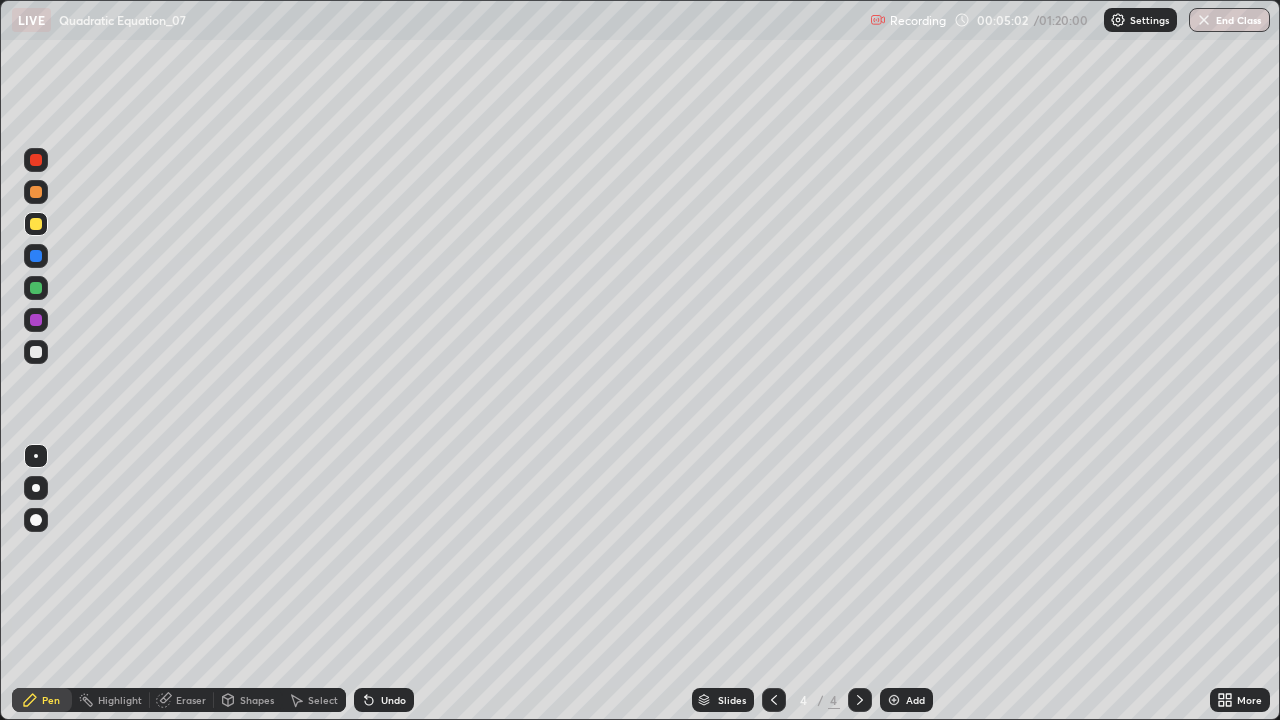 click on "Undo" at bounding box center (384, 700) 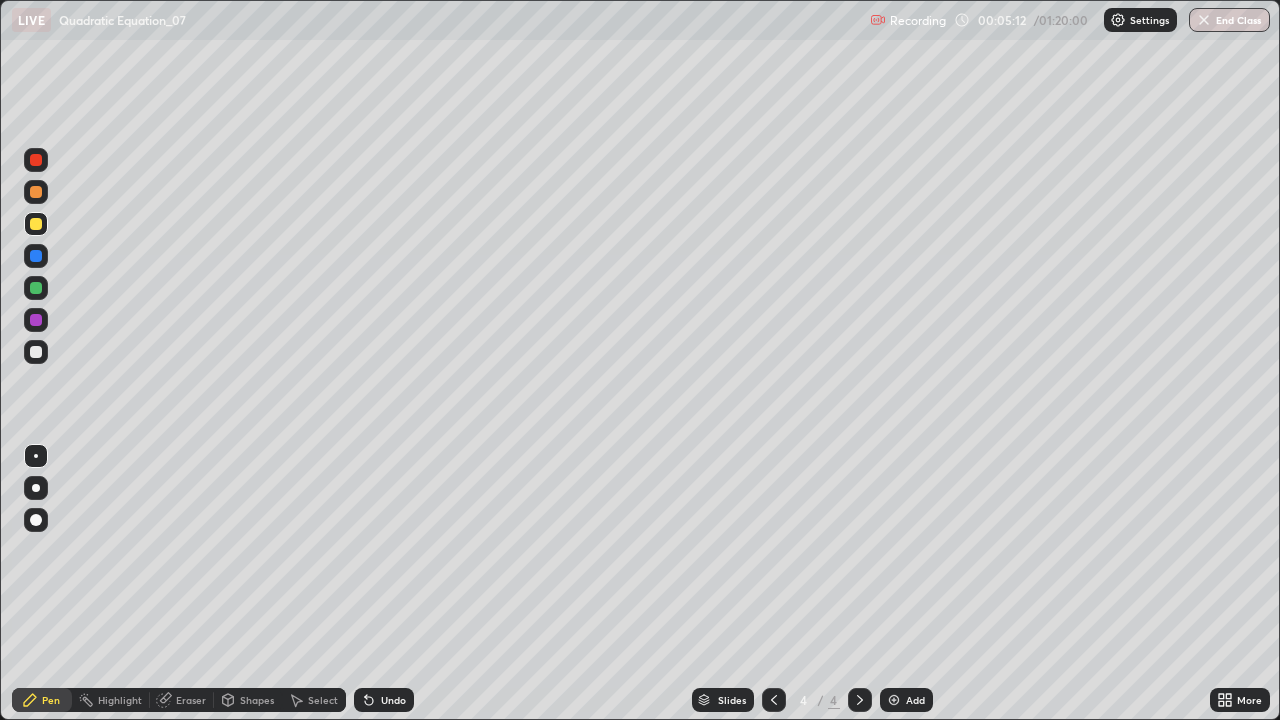 click on "Eraser" at bounding box center [182, 700] 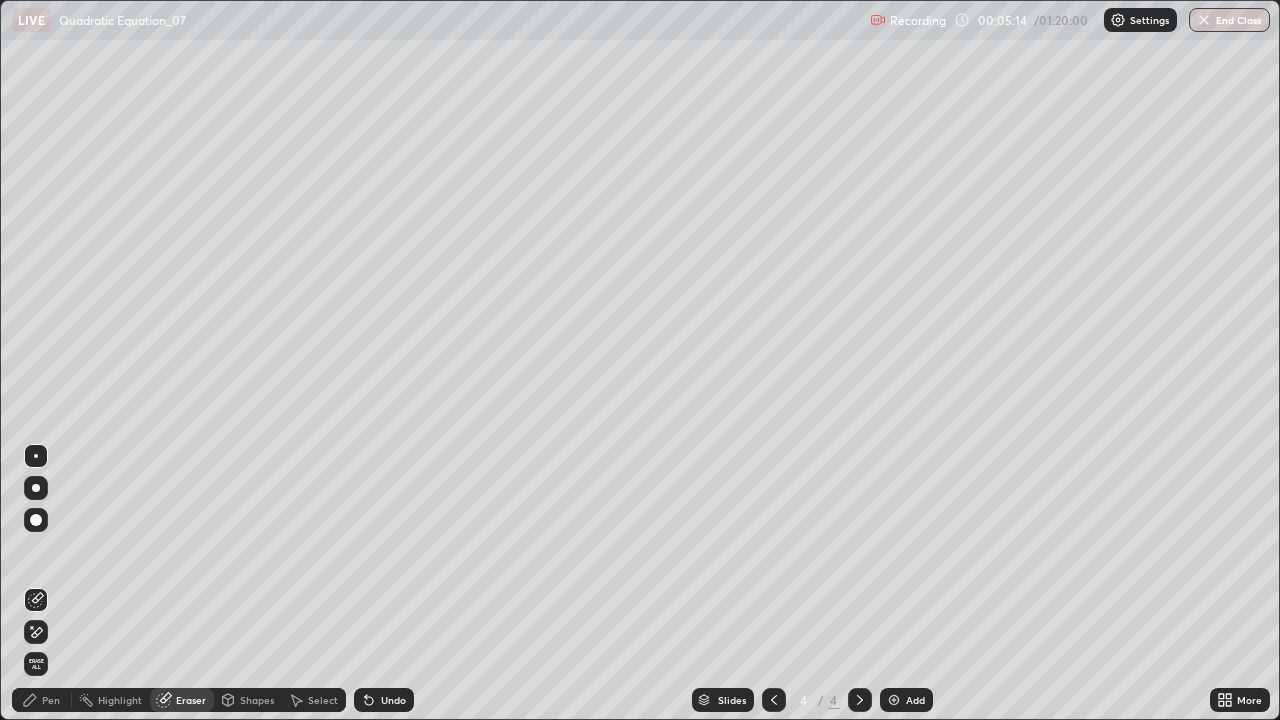 click on "Pen" at bounding box center [42, 700] 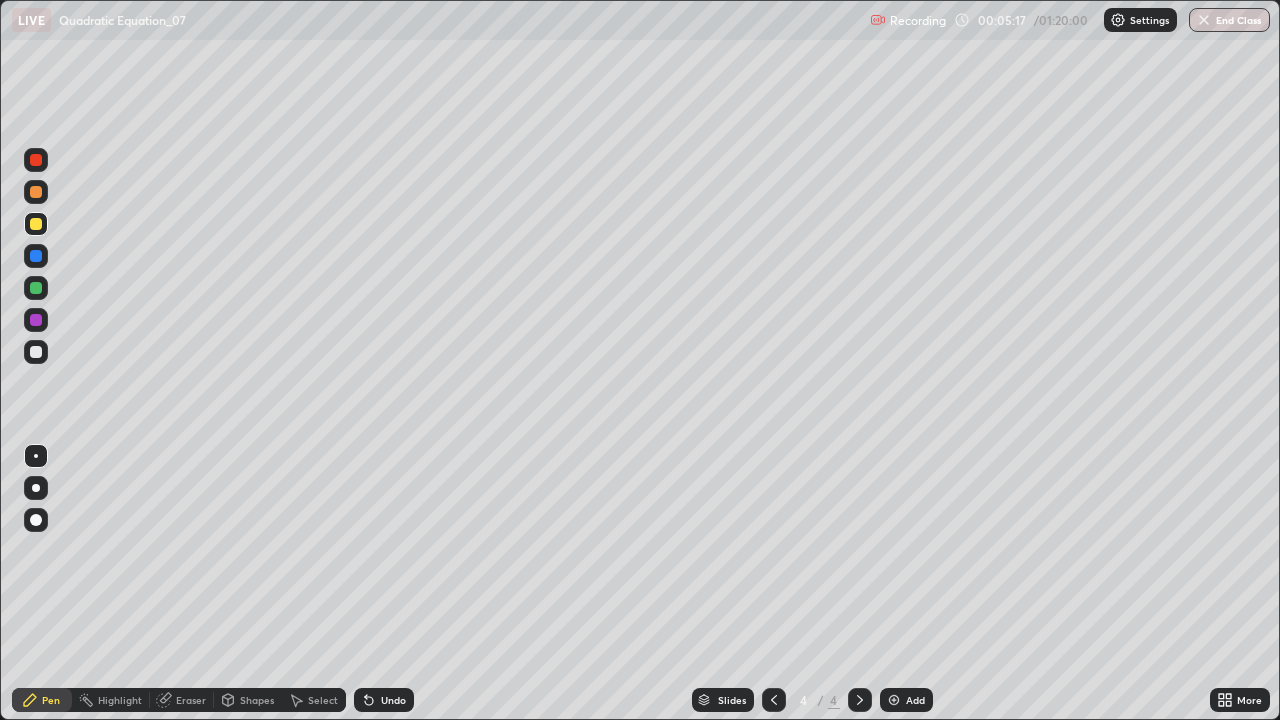click on "Eraser" at bounding box center [182, 700] 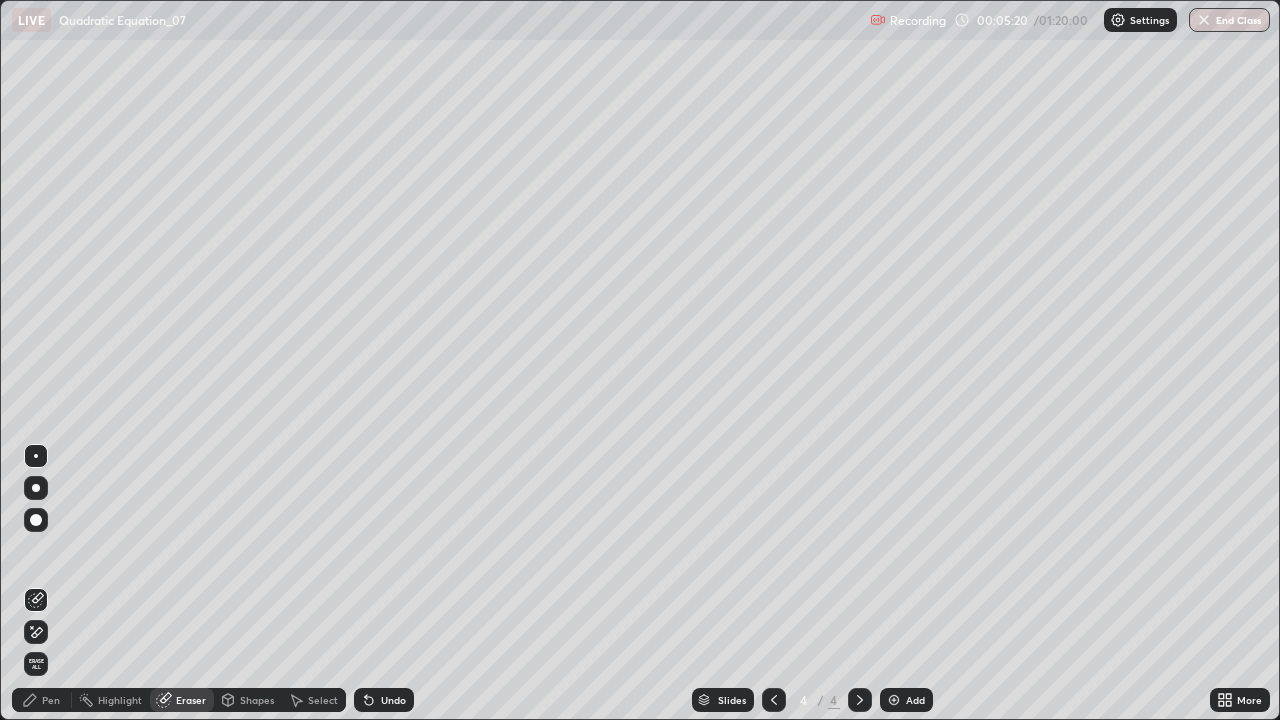 click on "Pen" at bounding box center (42, 700) 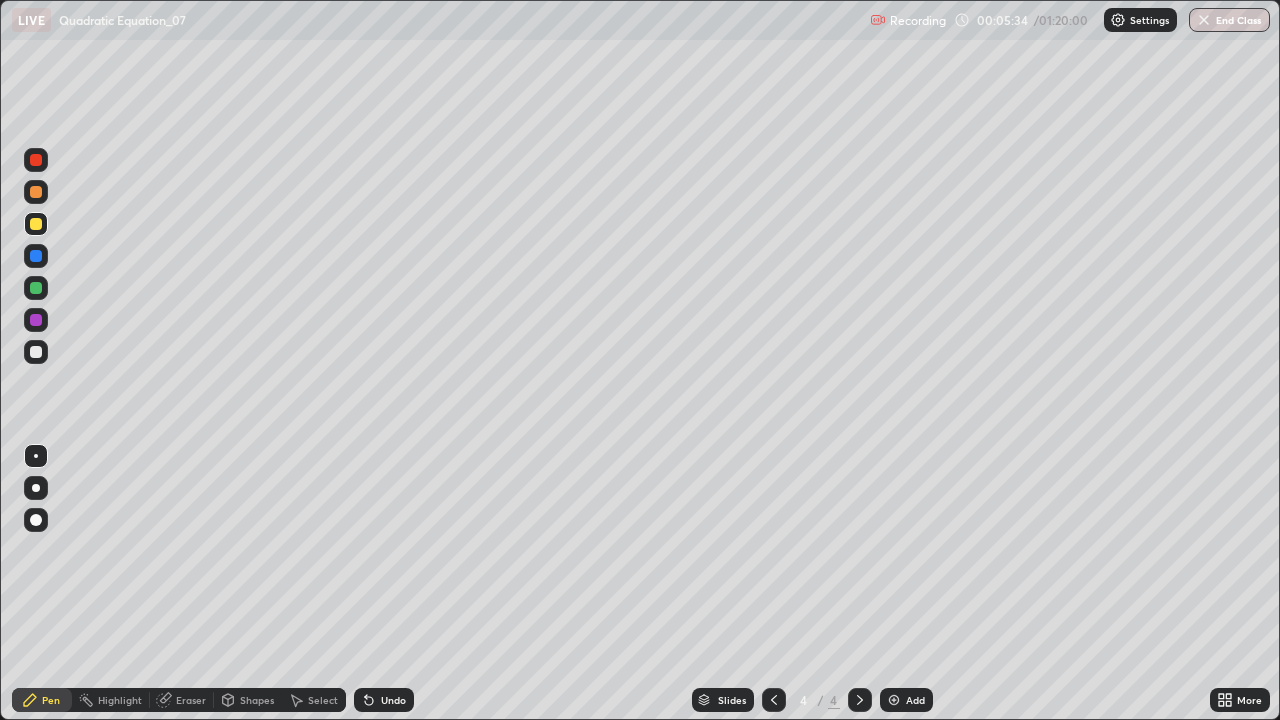 click on "Eraser" at bounding box center (191, 700) 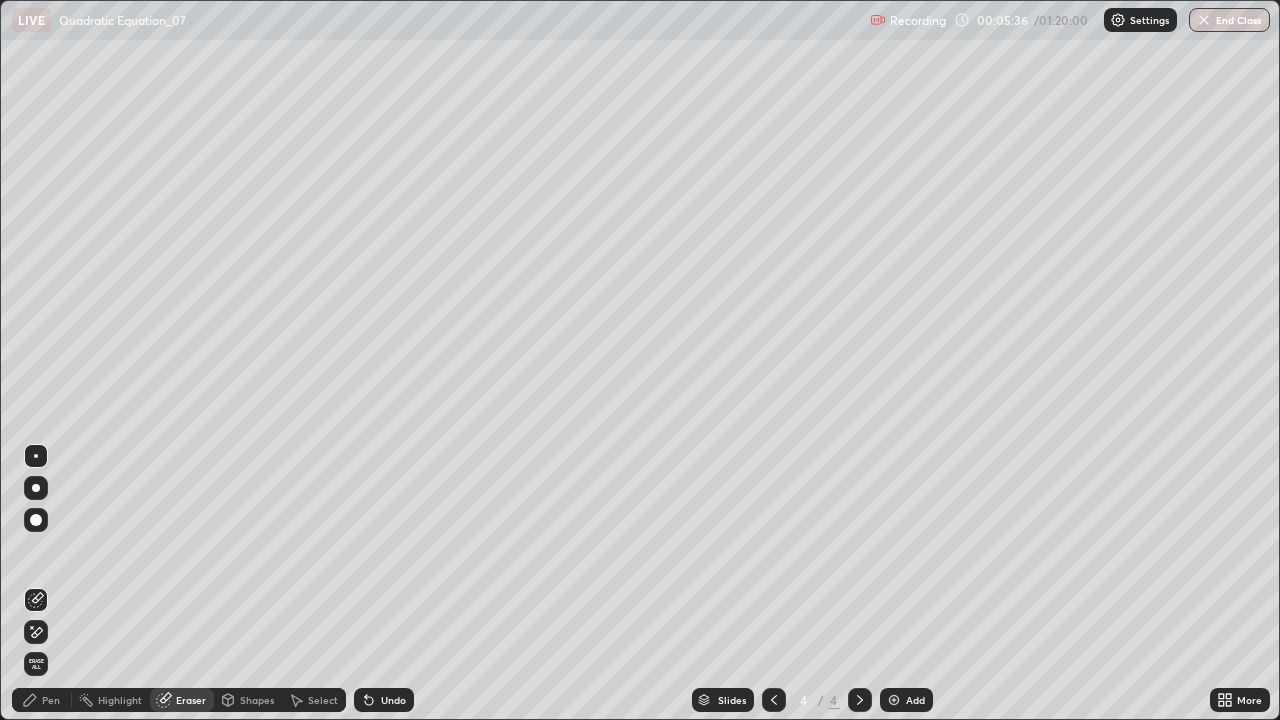 click 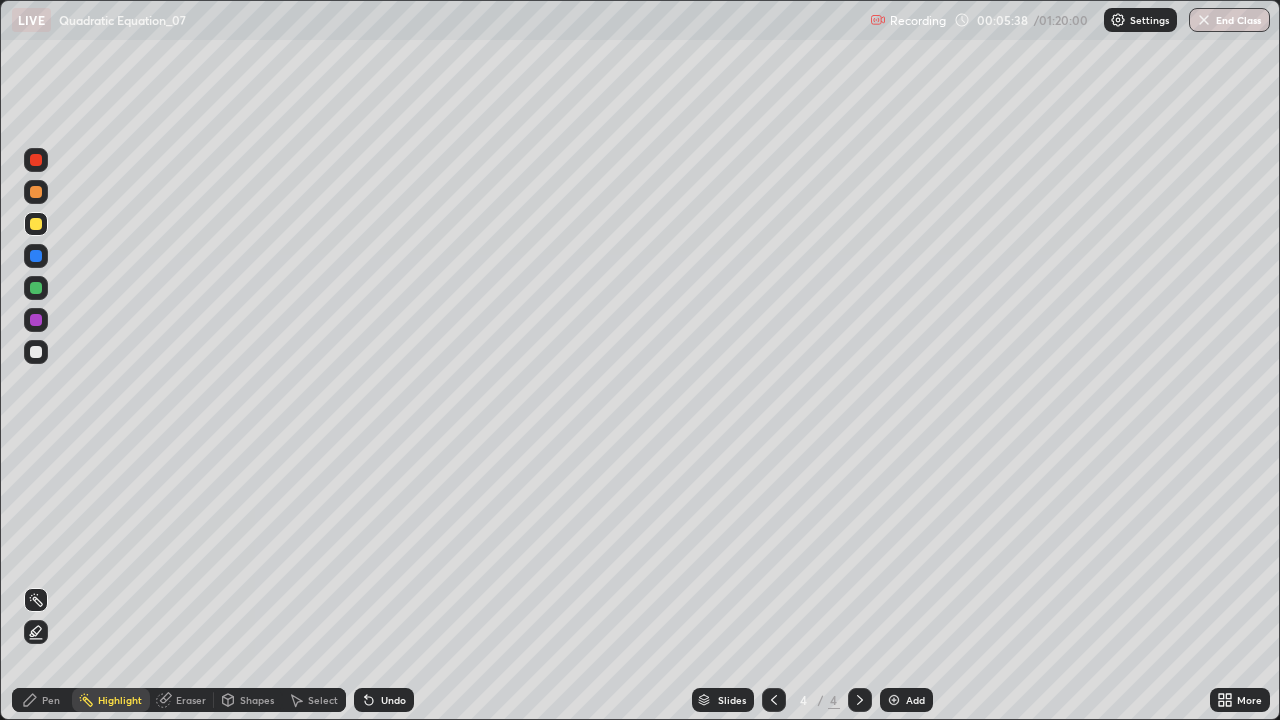 click on "Pen" at bounding box center (42, 700) 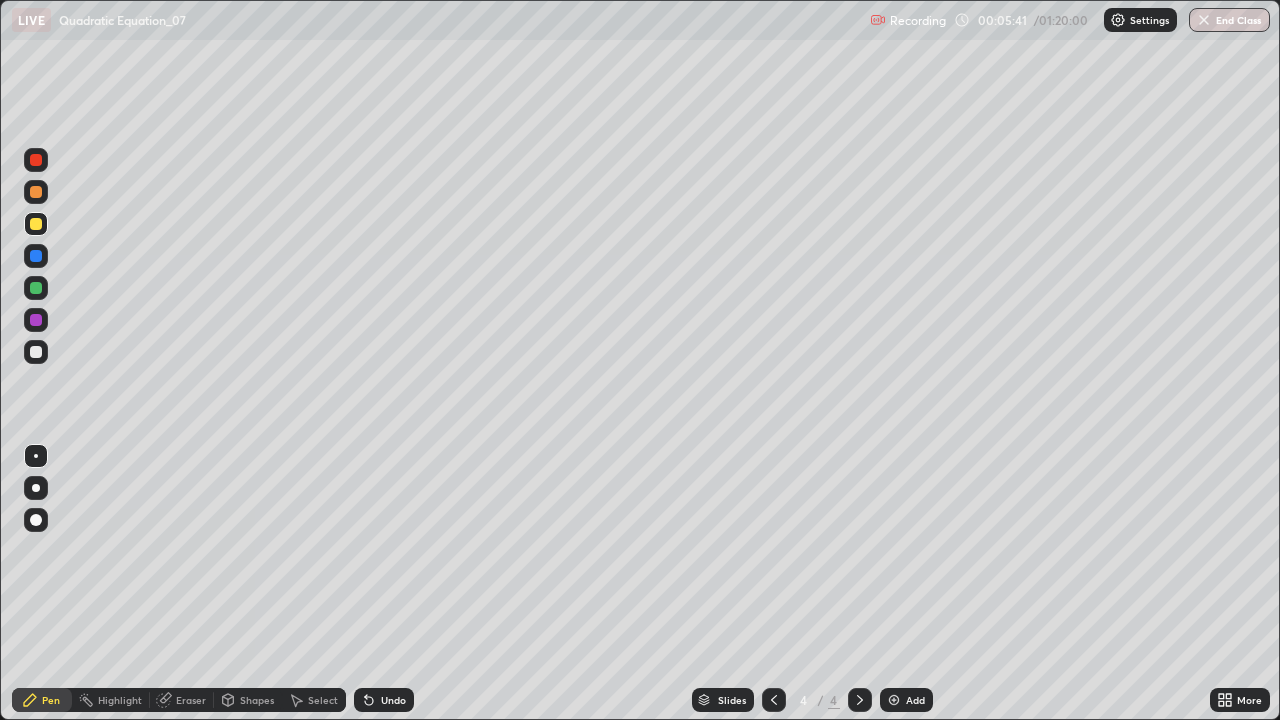 click on "Eraser" at bounding box center [191, 700] 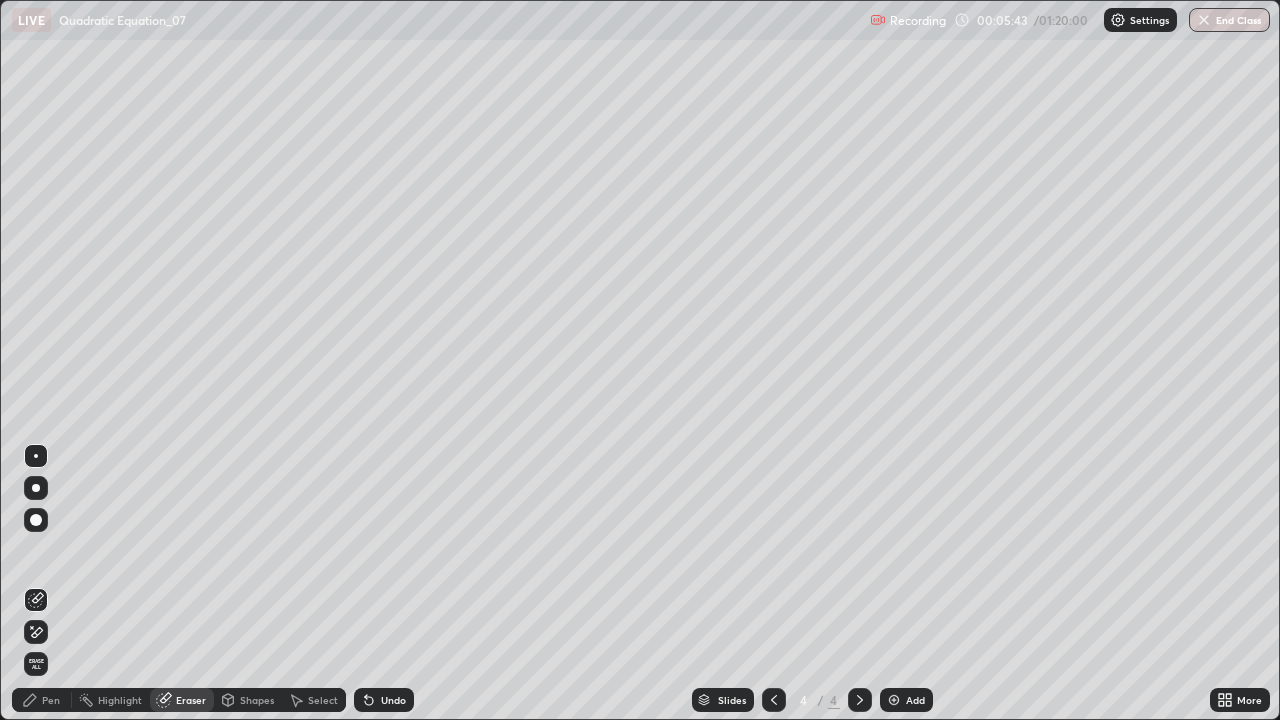 click on "Pen" at bounding box center (42, 700) 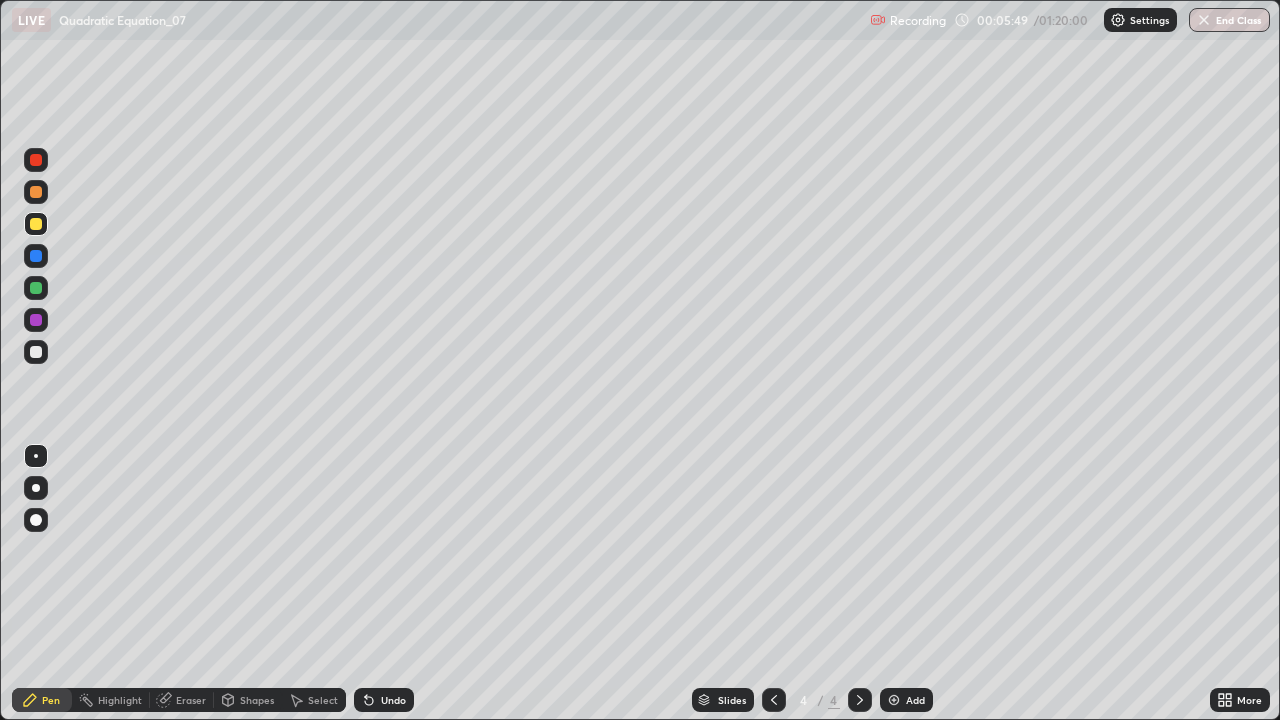 click on "Eraser" at bounding box center [182, 700] 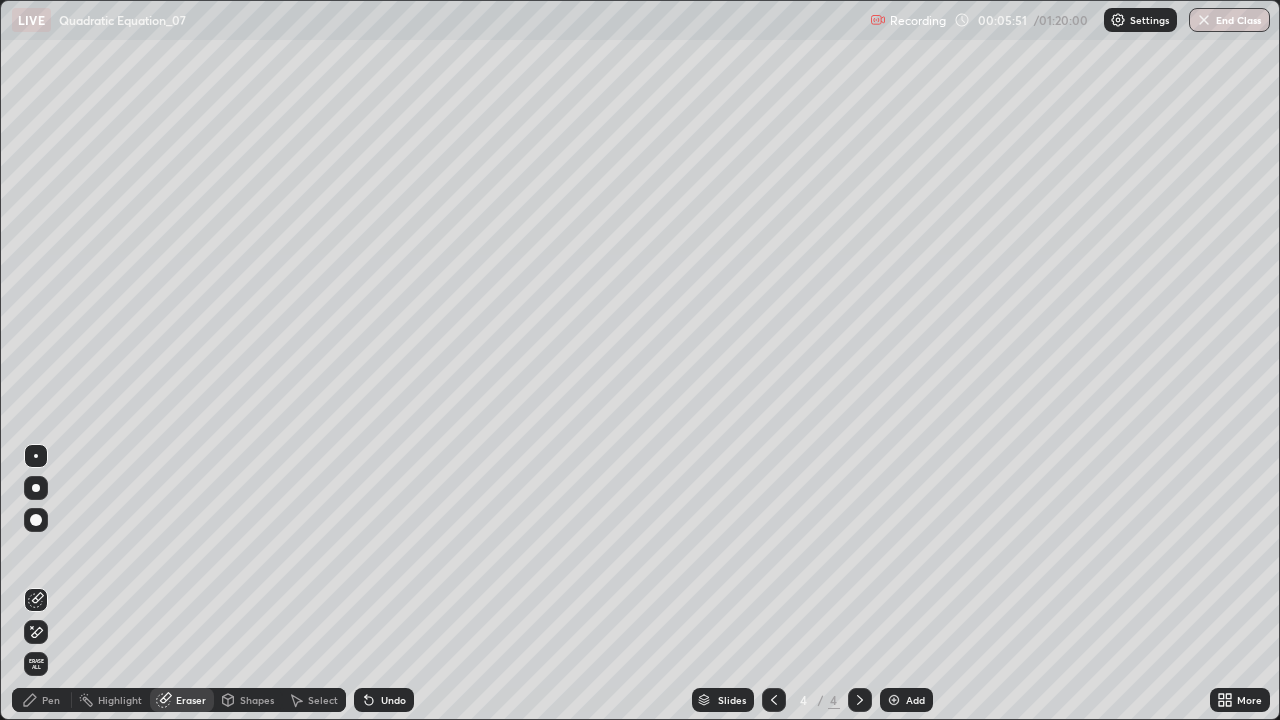 click on "Pen" at bounding box center [42, 700] 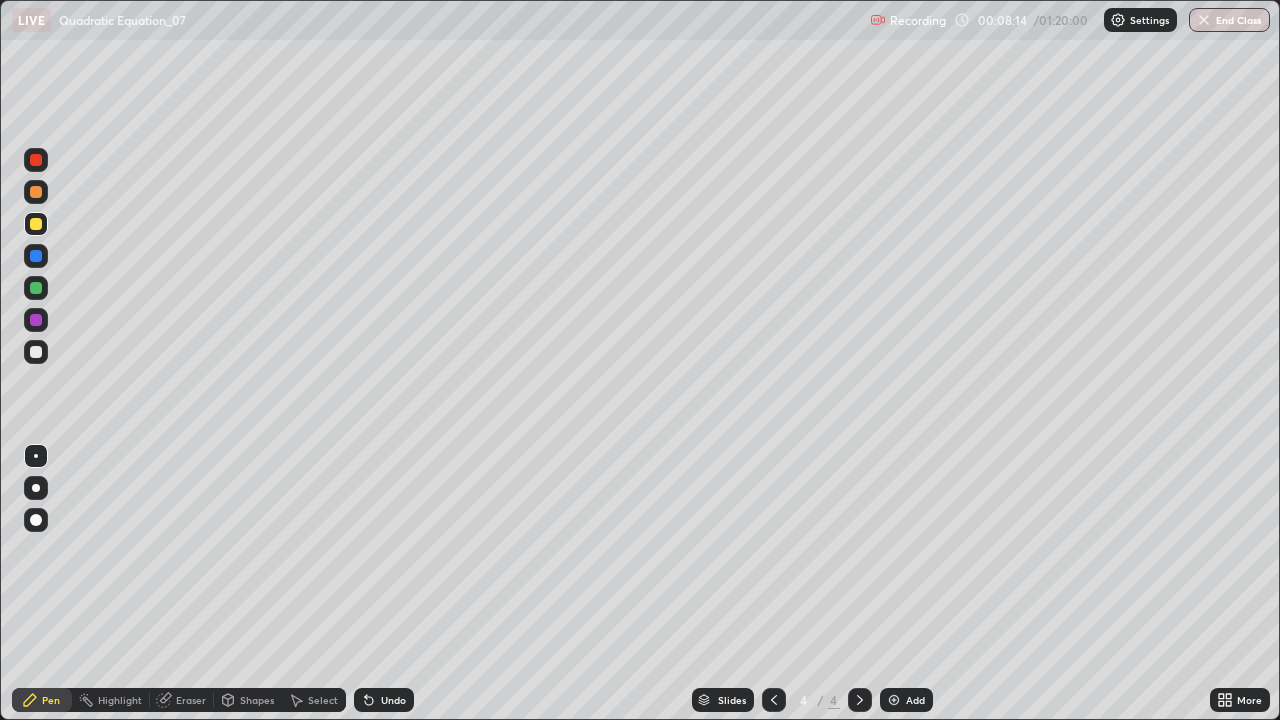 click on "Add" at bounding box center [915, 700] 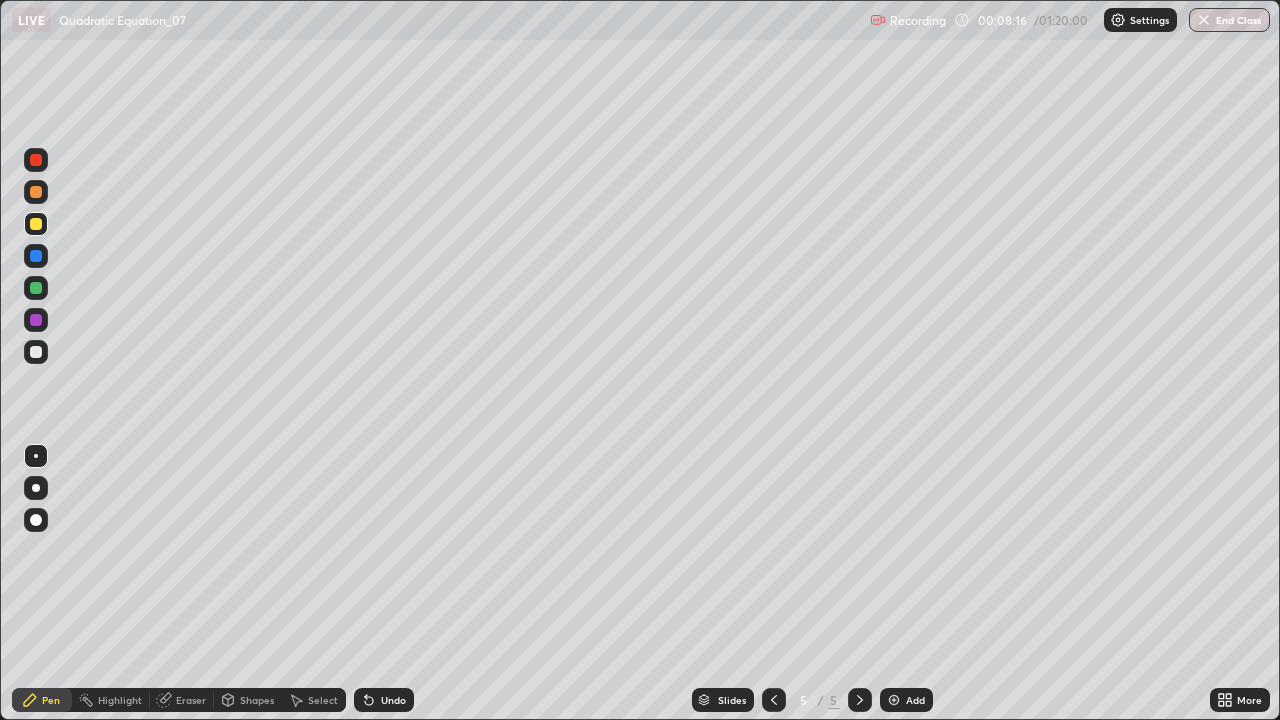 click at bounding box center [36, 256] 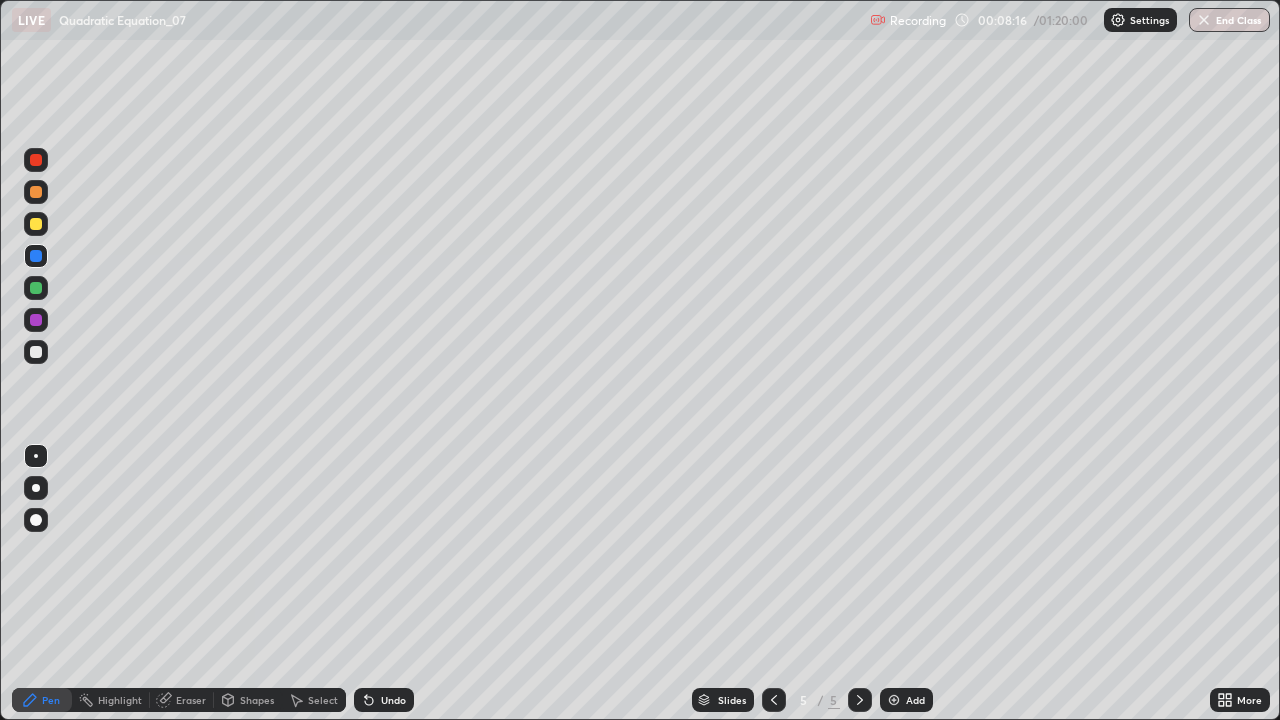 click at bounding box center [36, 288] 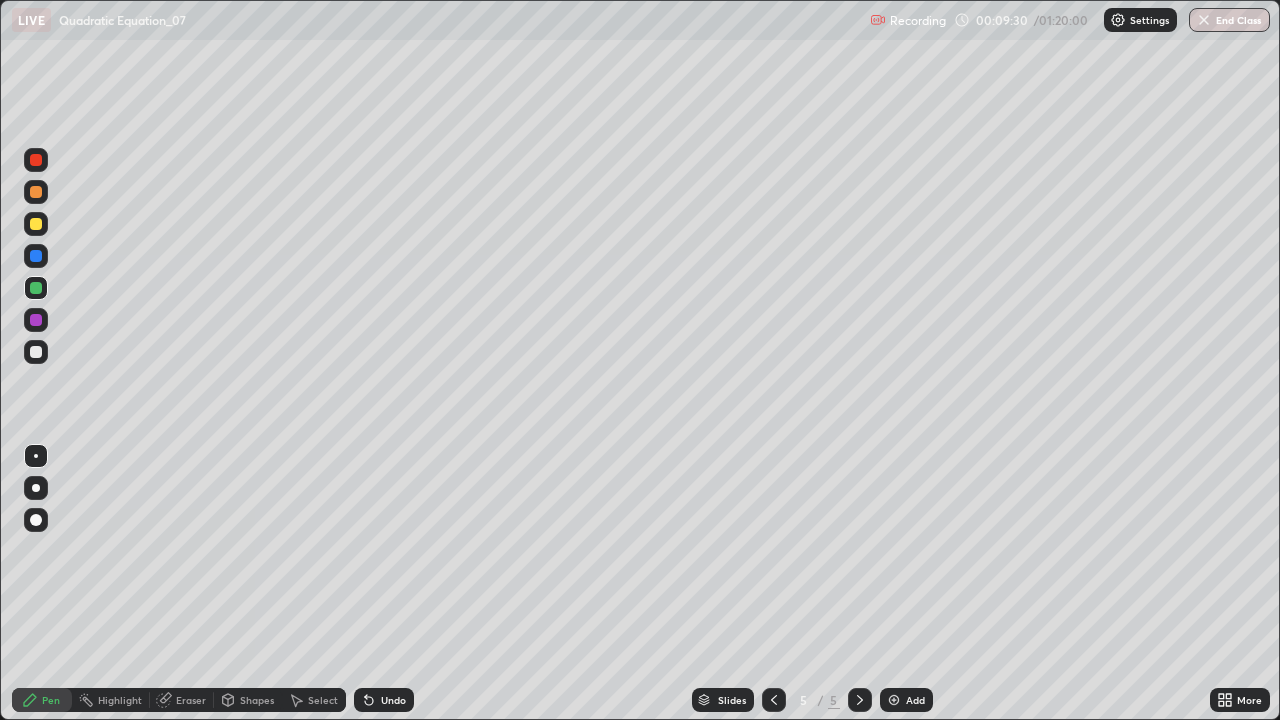 click on "Select" at bounding box center [314, 700] 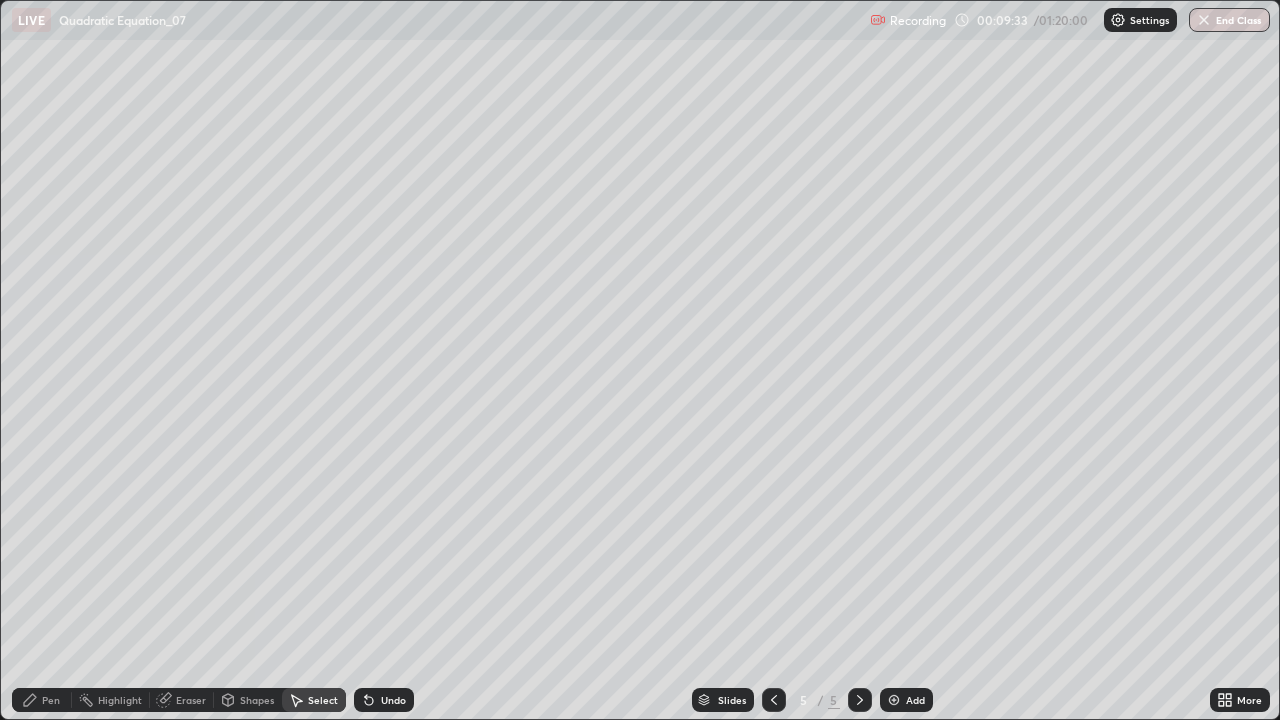 click on "Select" at bounding box center [323, 700] 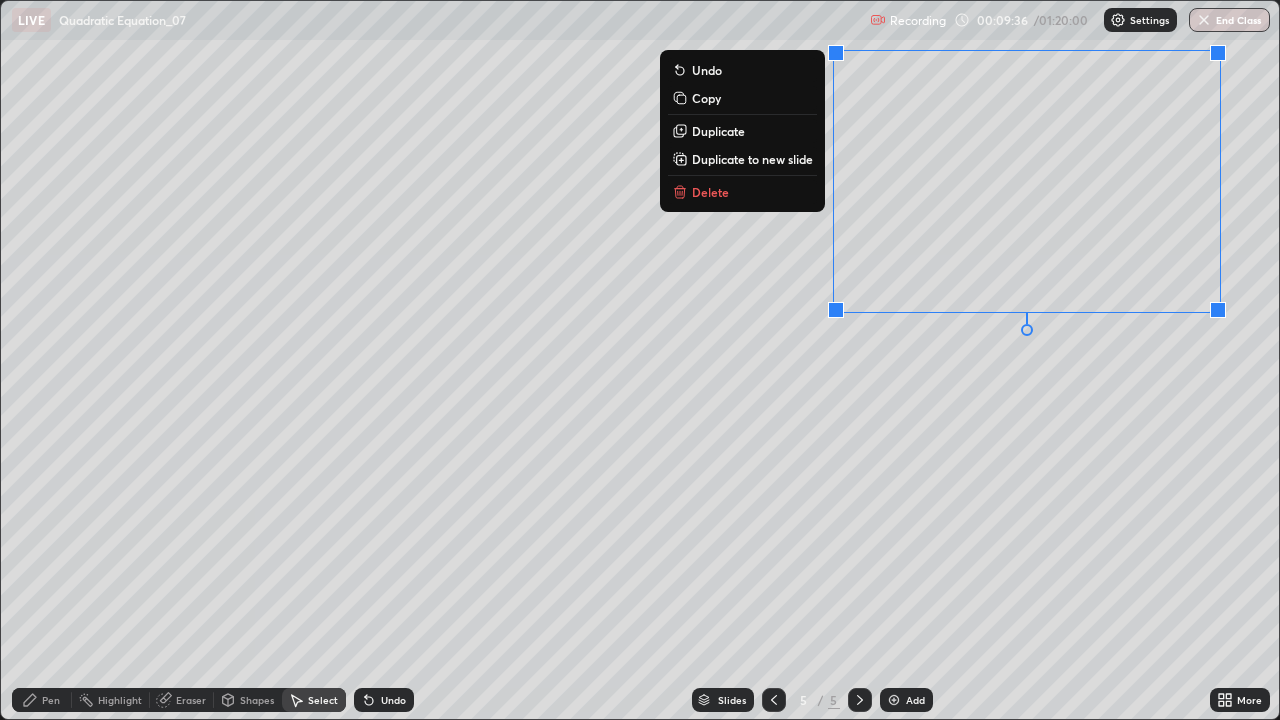 click on "Delete" at bounding box center (742, 192) 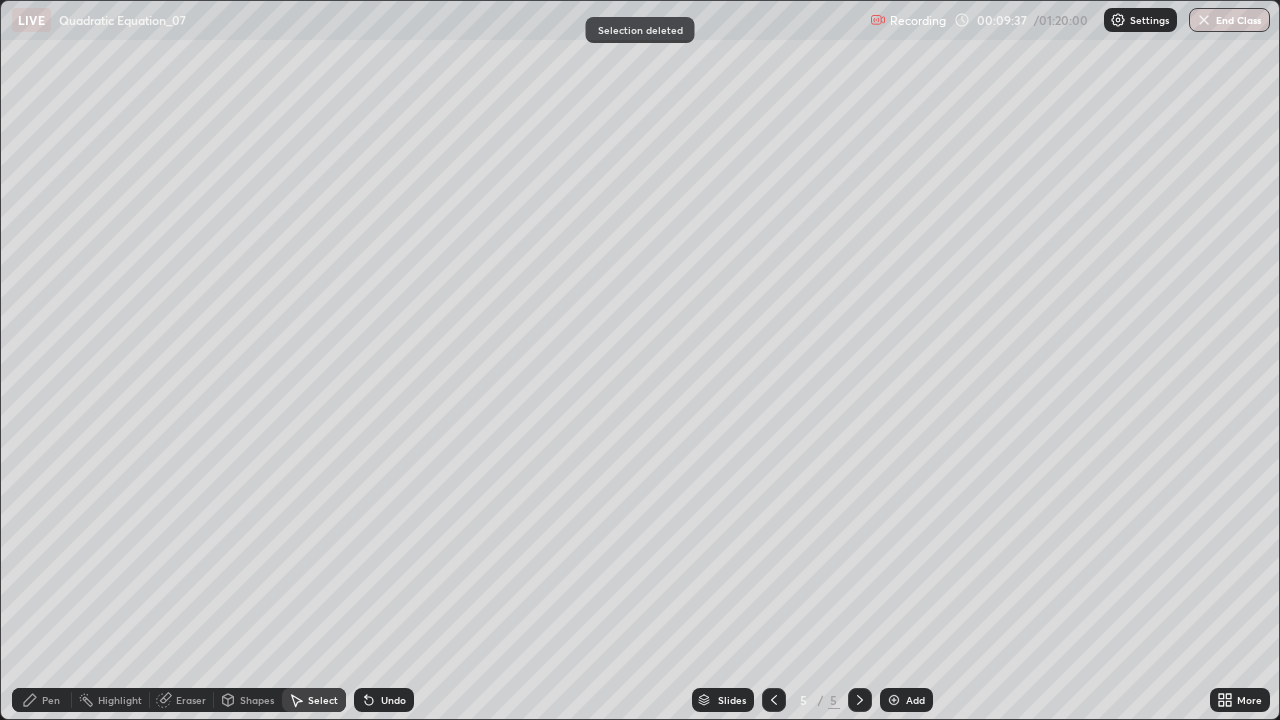 click on "Pen" at bounding box center [42, 700] 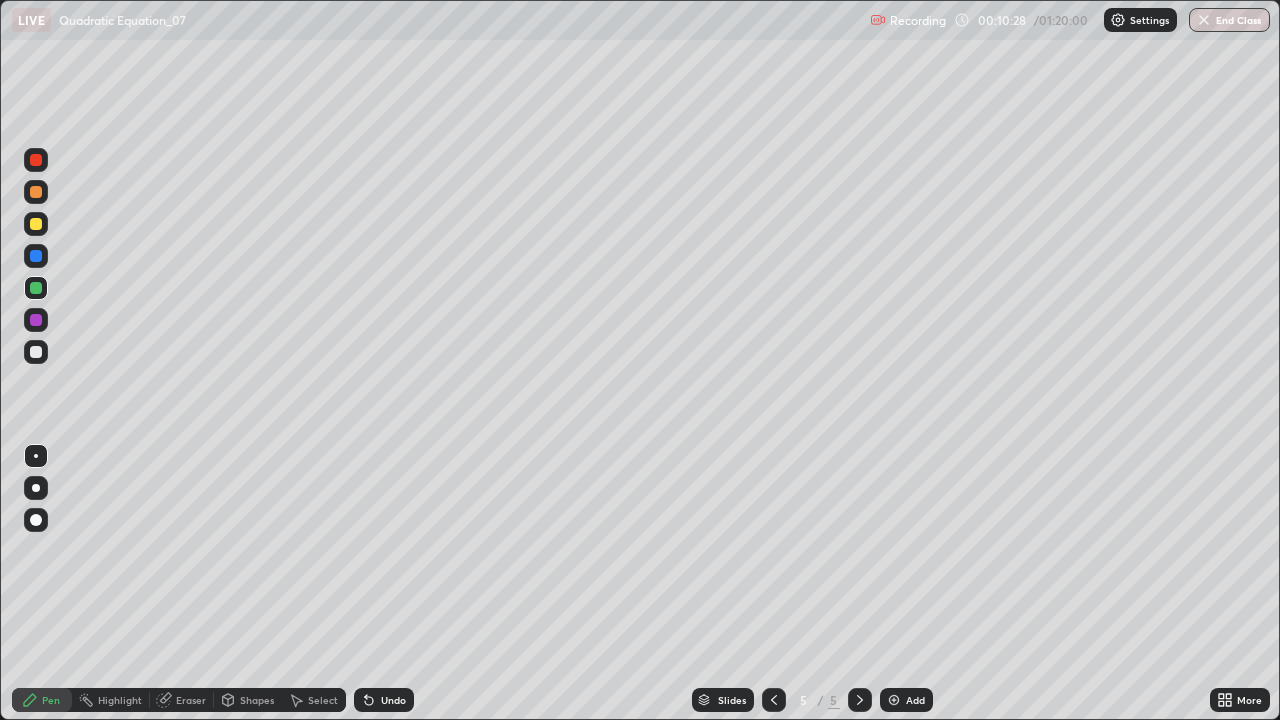 click on "Slides" at bounding box center (723, 700) 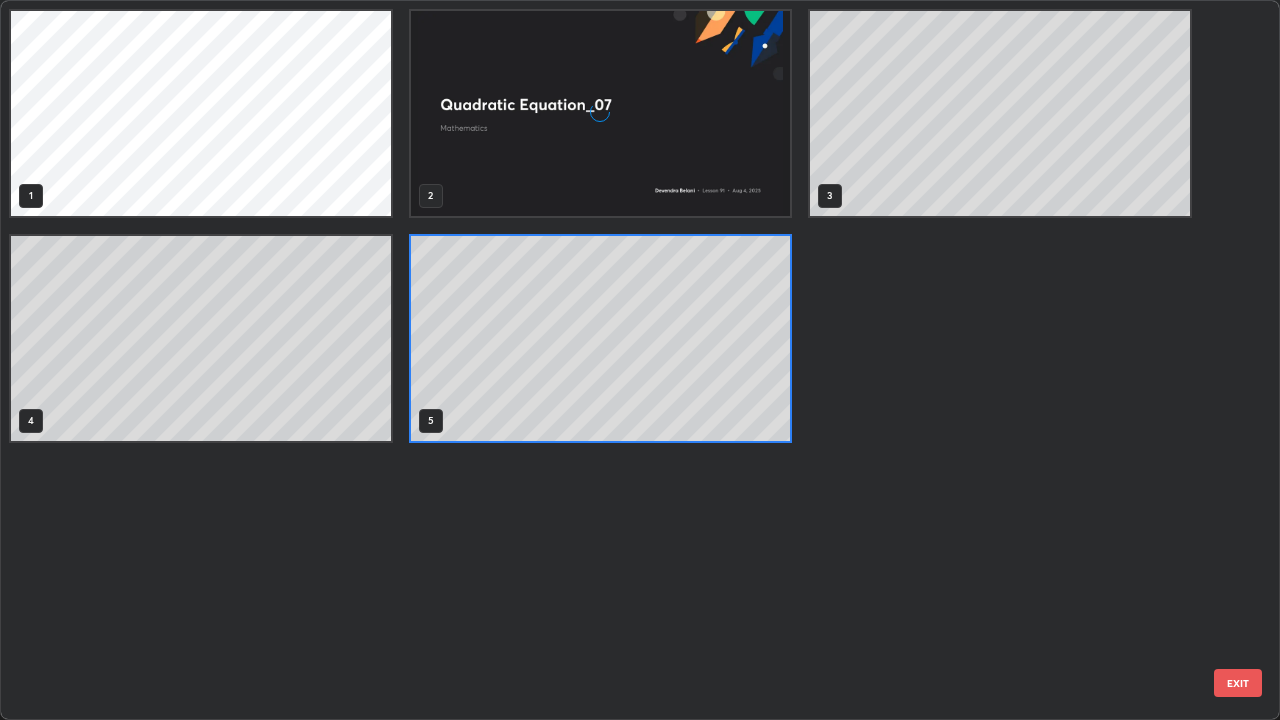 scroll, scrollTop: 7, scrollLeft: 11, axis: both 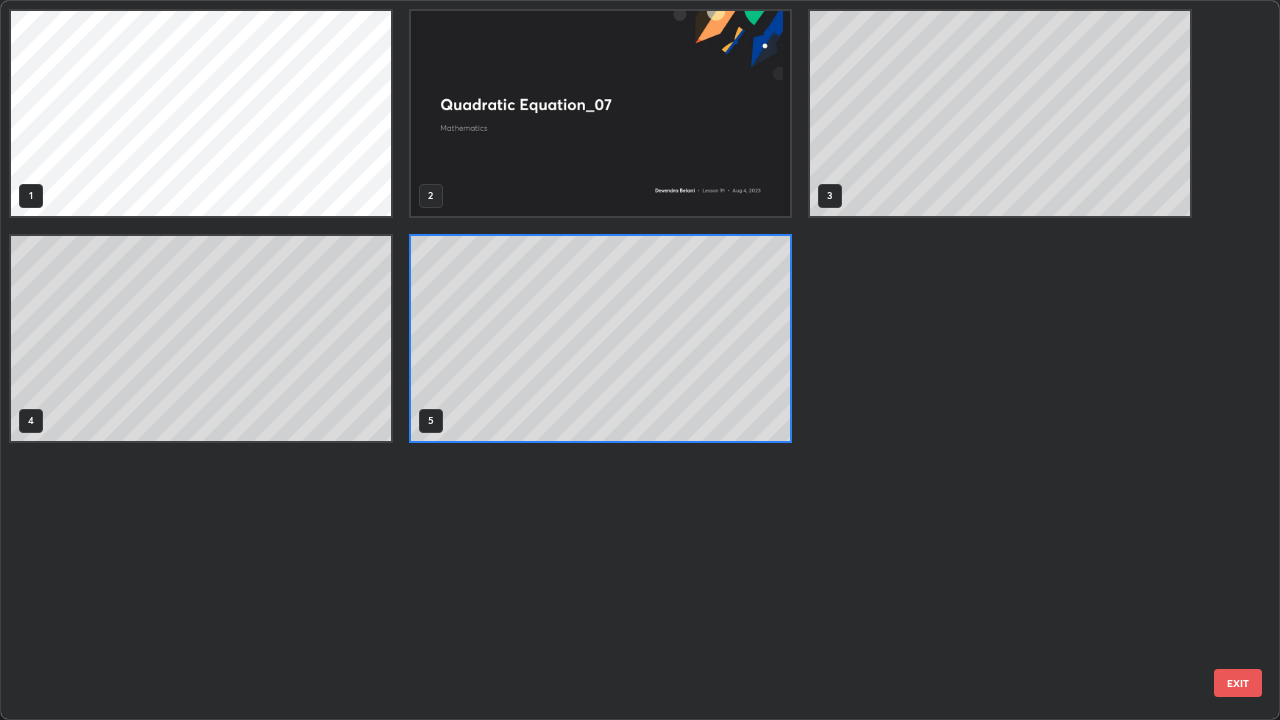 click at bounding box center [601, 113] 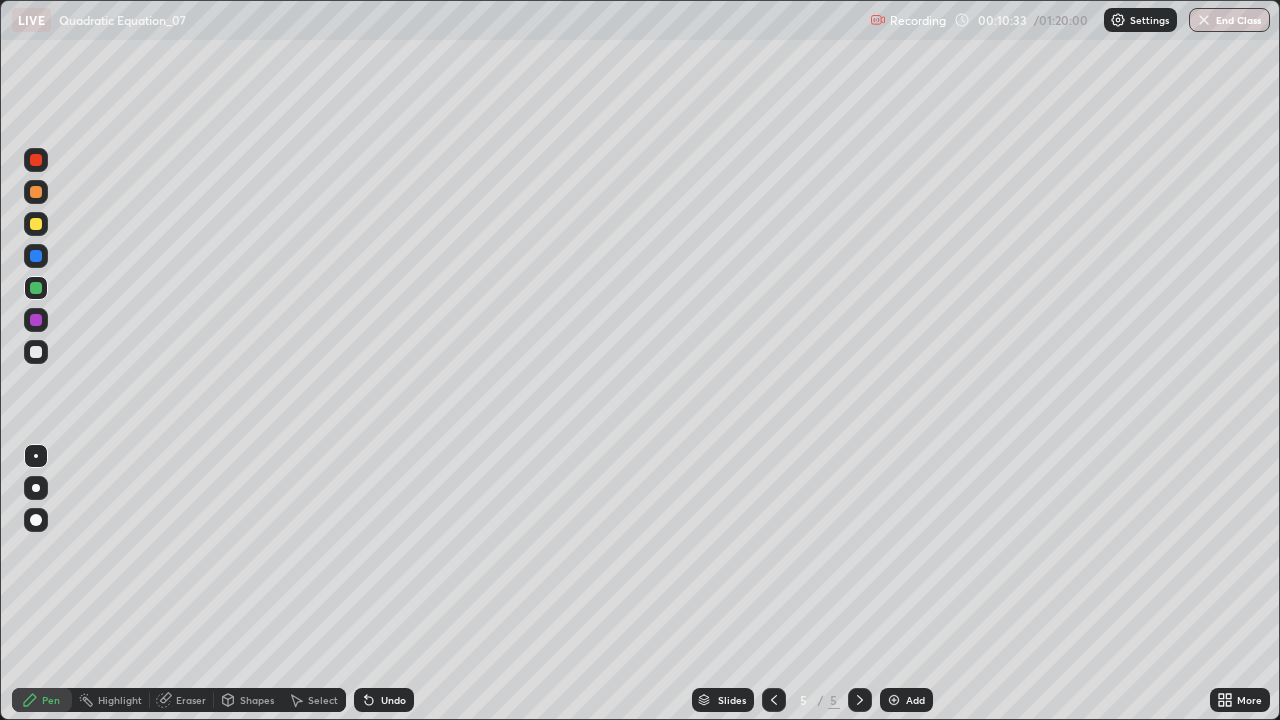 click on "Shapes" at bounding box center [257, 700] 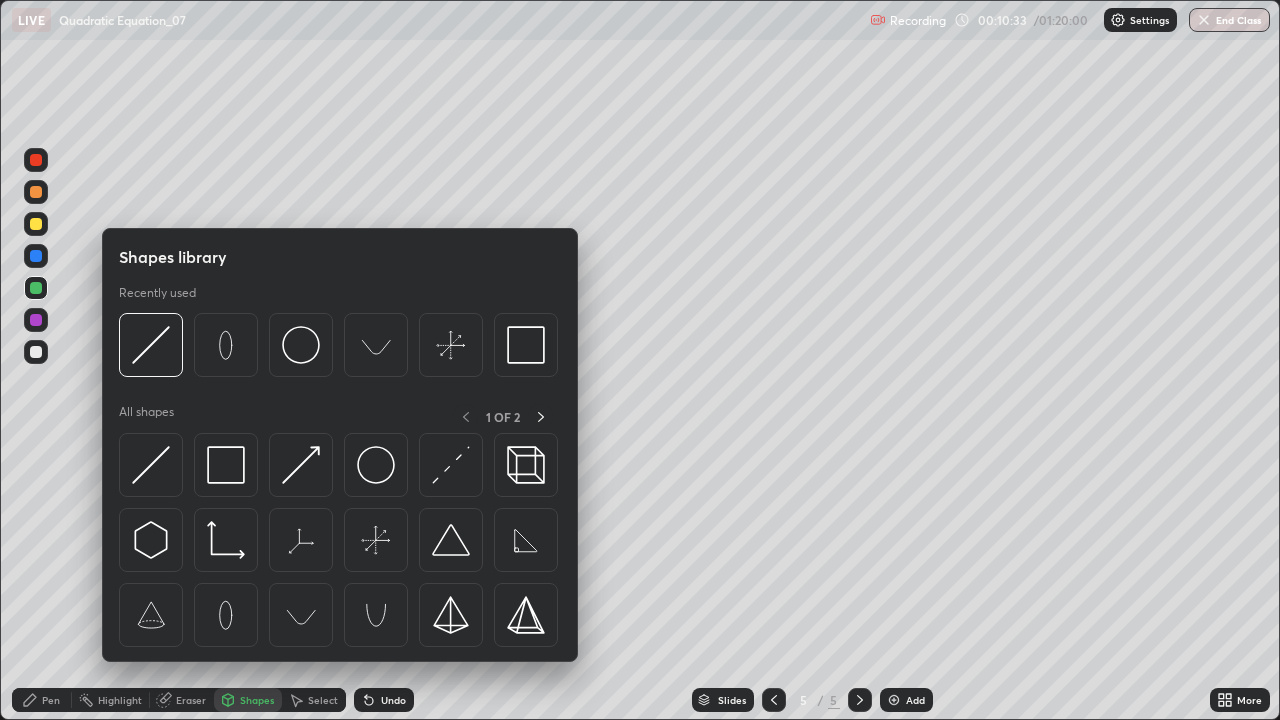 click on "Select" at bounding box center (323, 700) 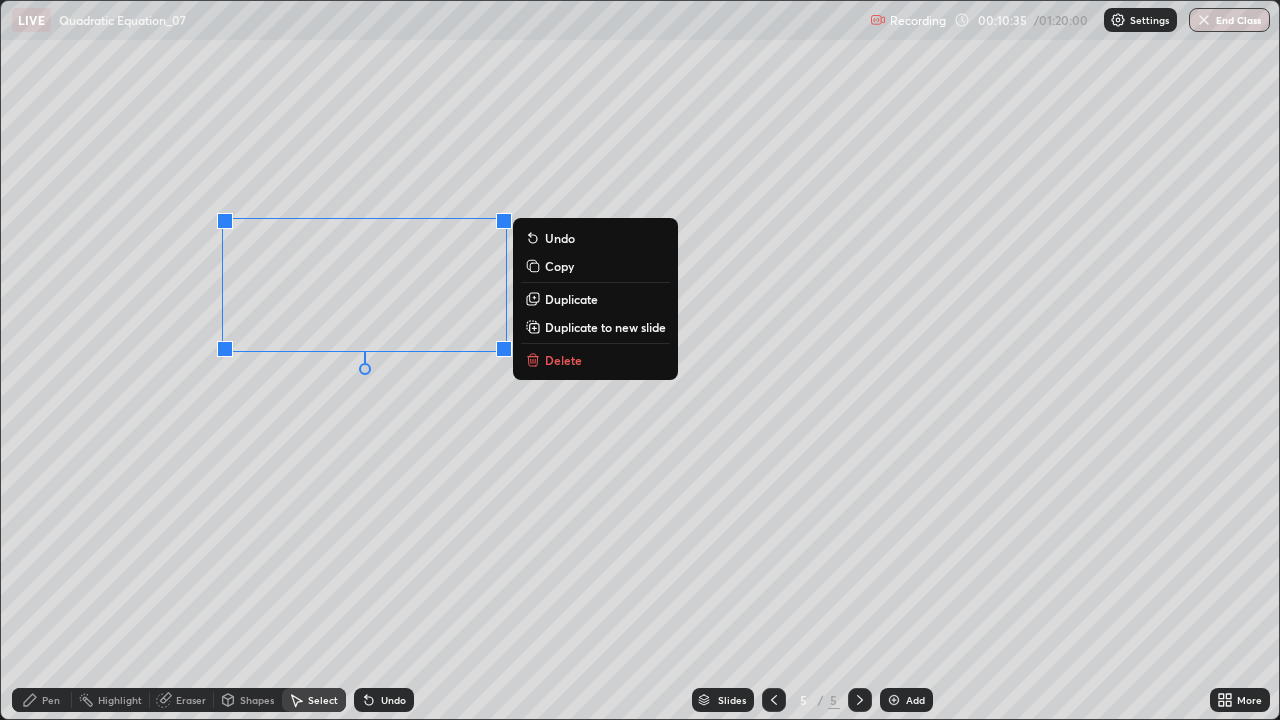 click on "Delete" at bounding box center [595, 360] 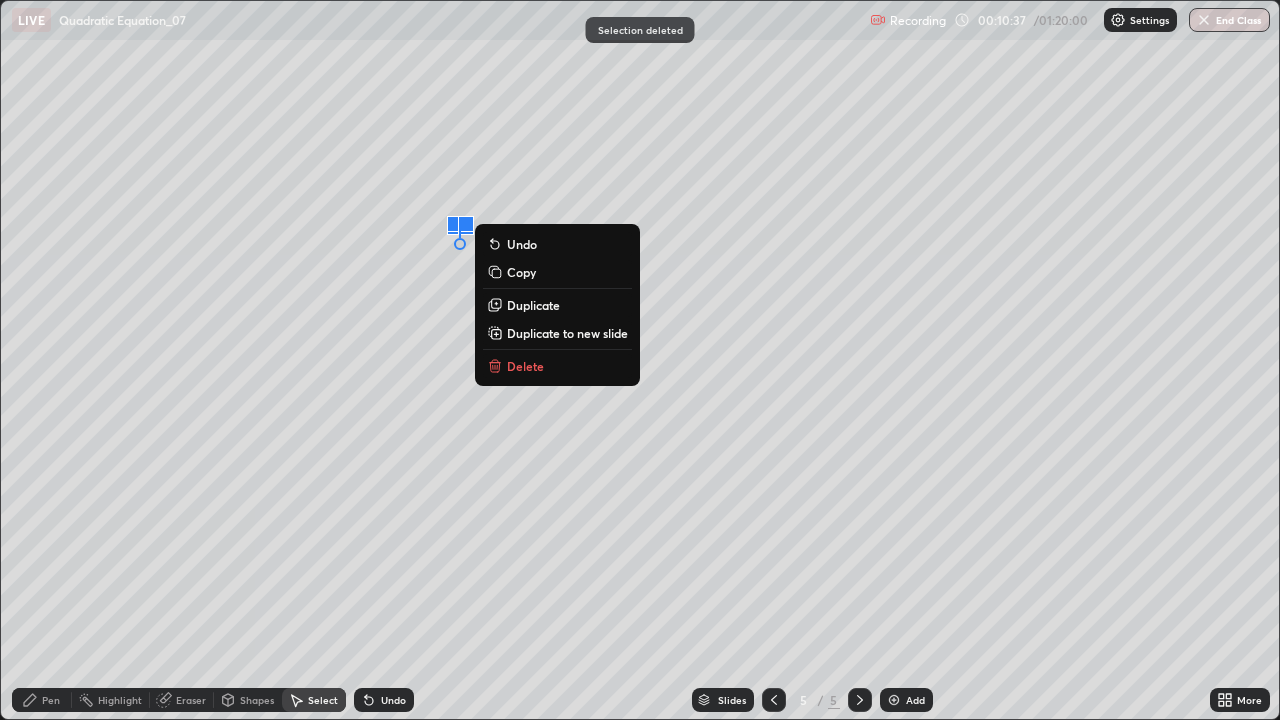 click on "Delete" at bounding box center [525, 366] 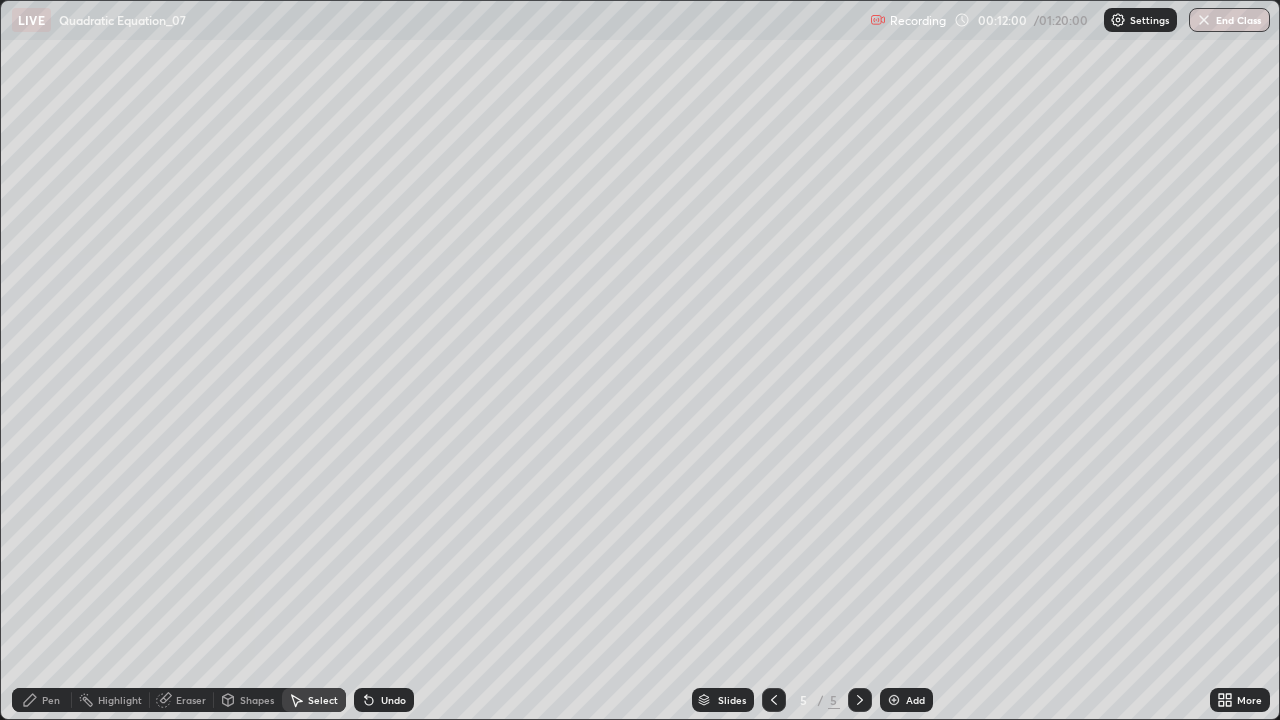 click on "Pen" at bounding box center [42, 700] 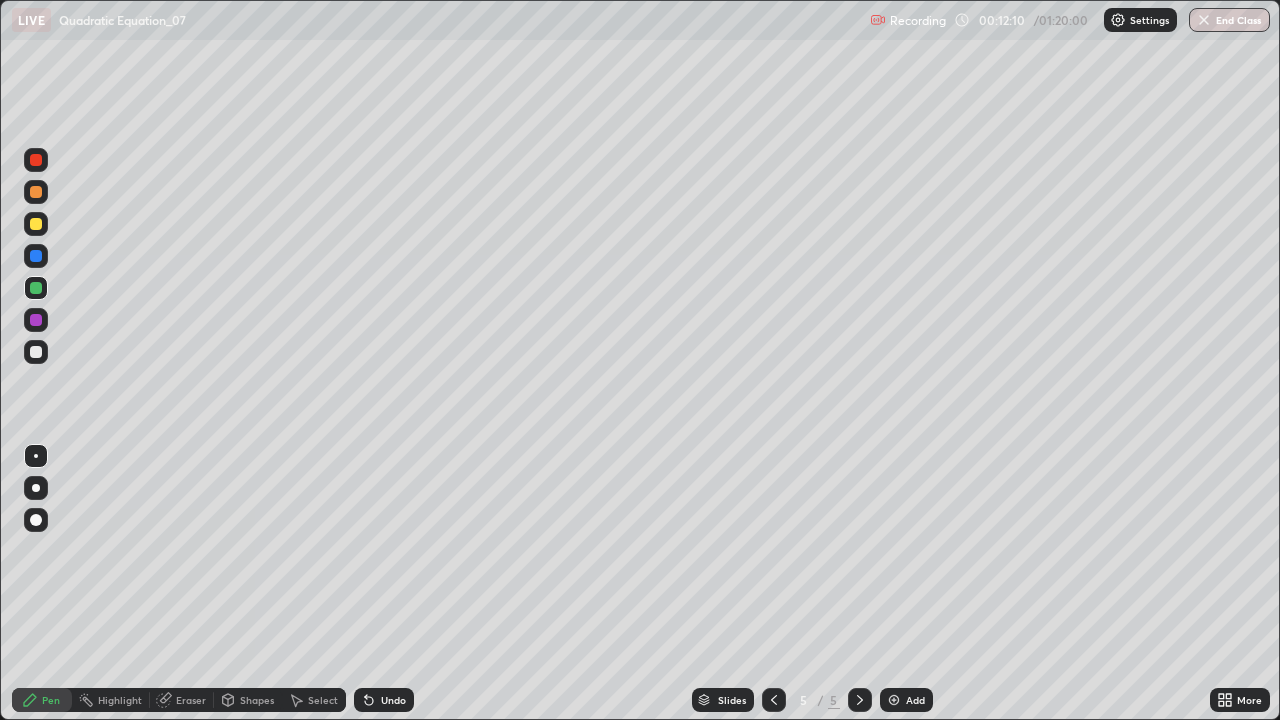 click at bounding box center (894, 700) 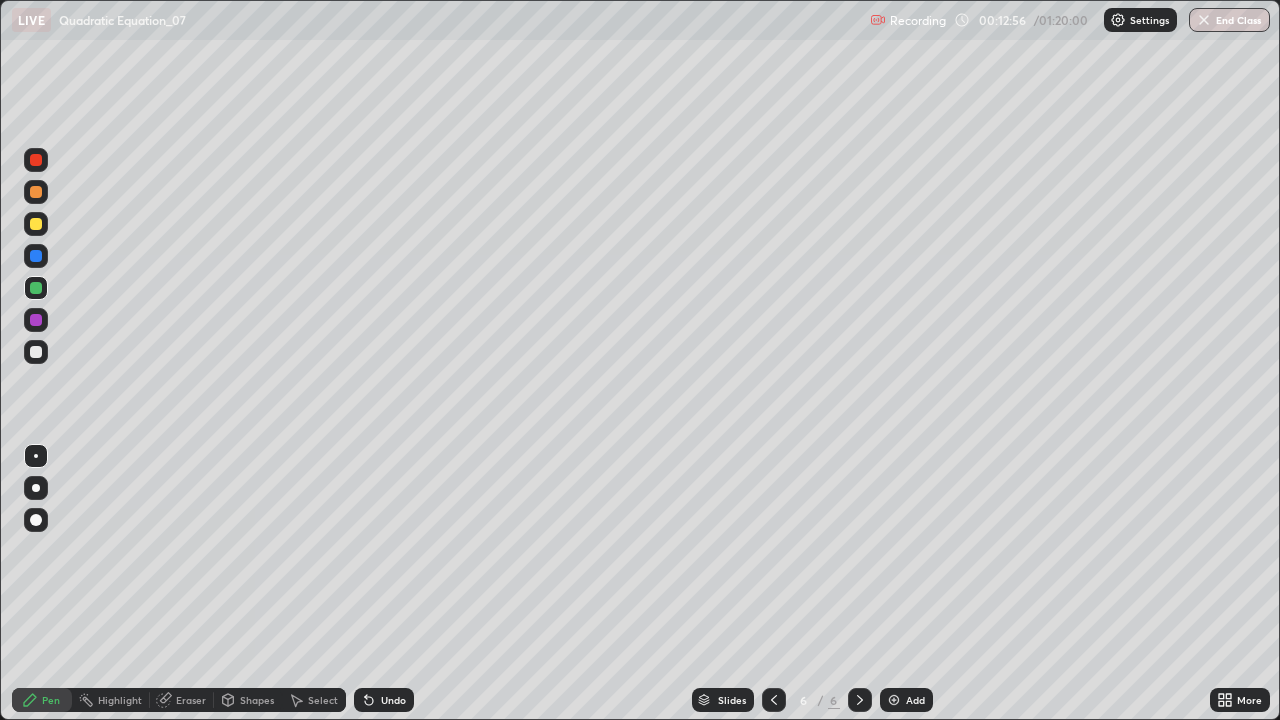 click at bounding box center (36, 224) 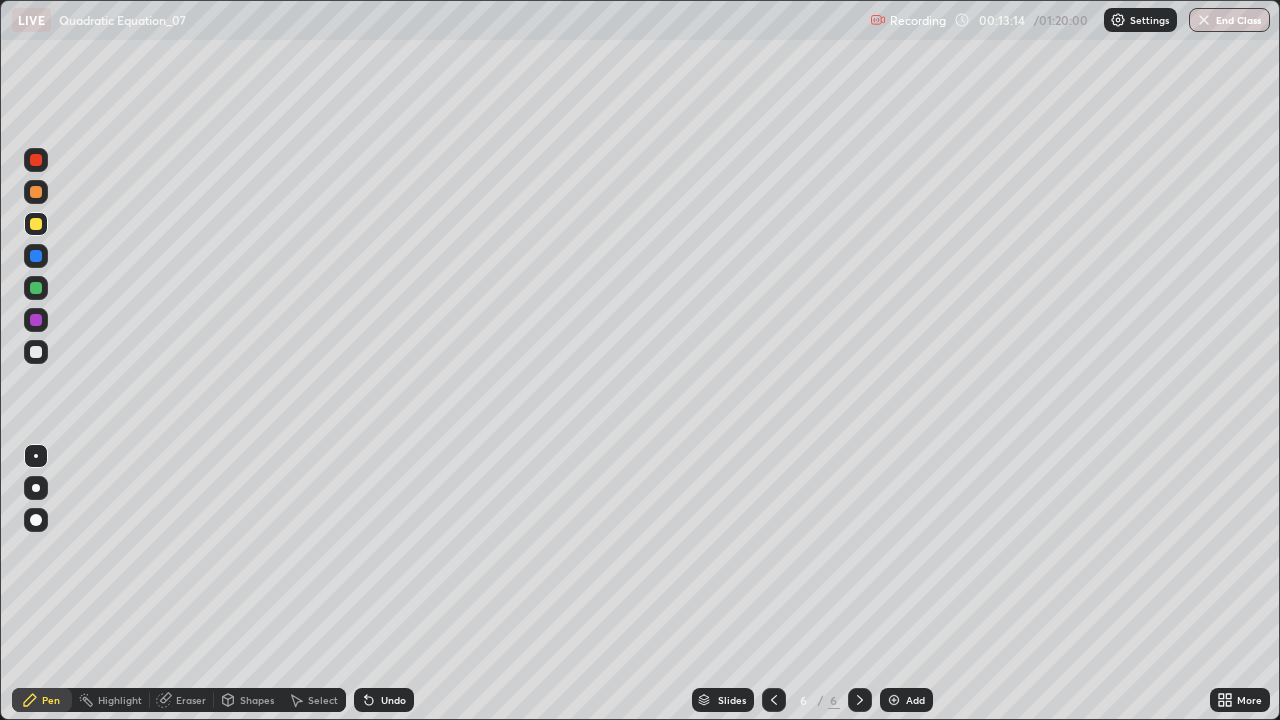 click at bounding box center [36, 192] 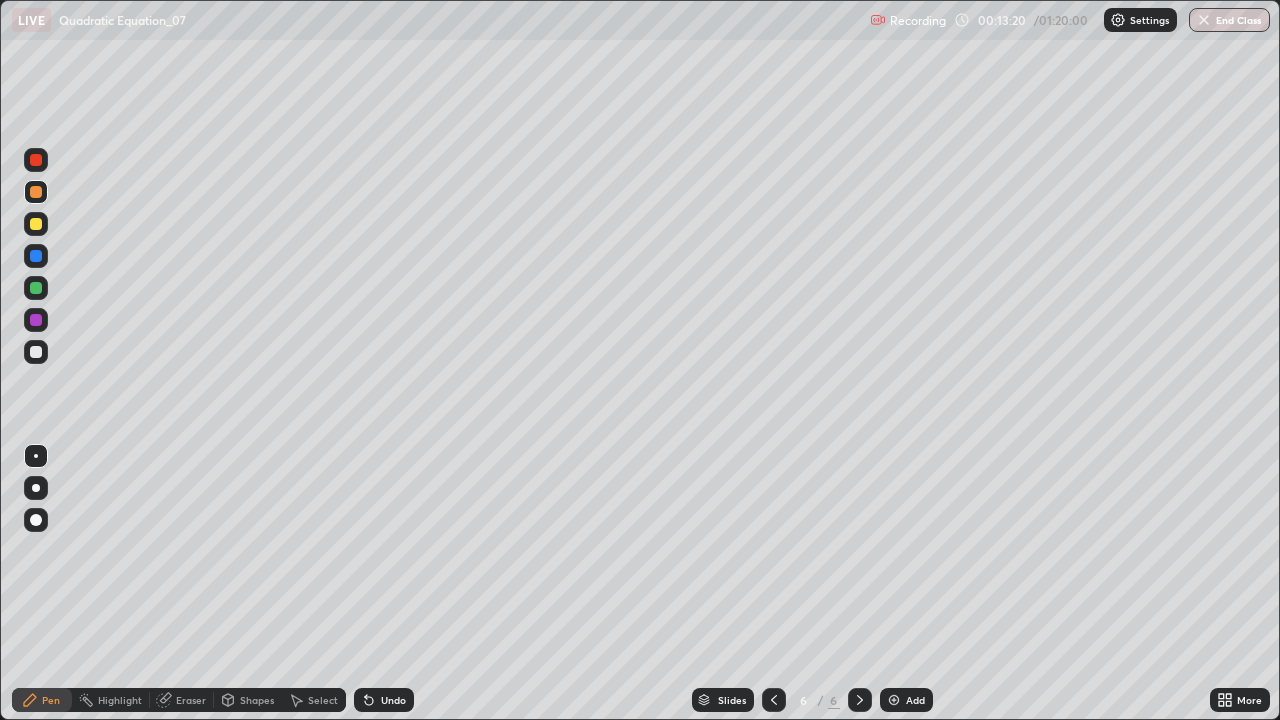 click on "Undo" at bounding box center [384, 700] 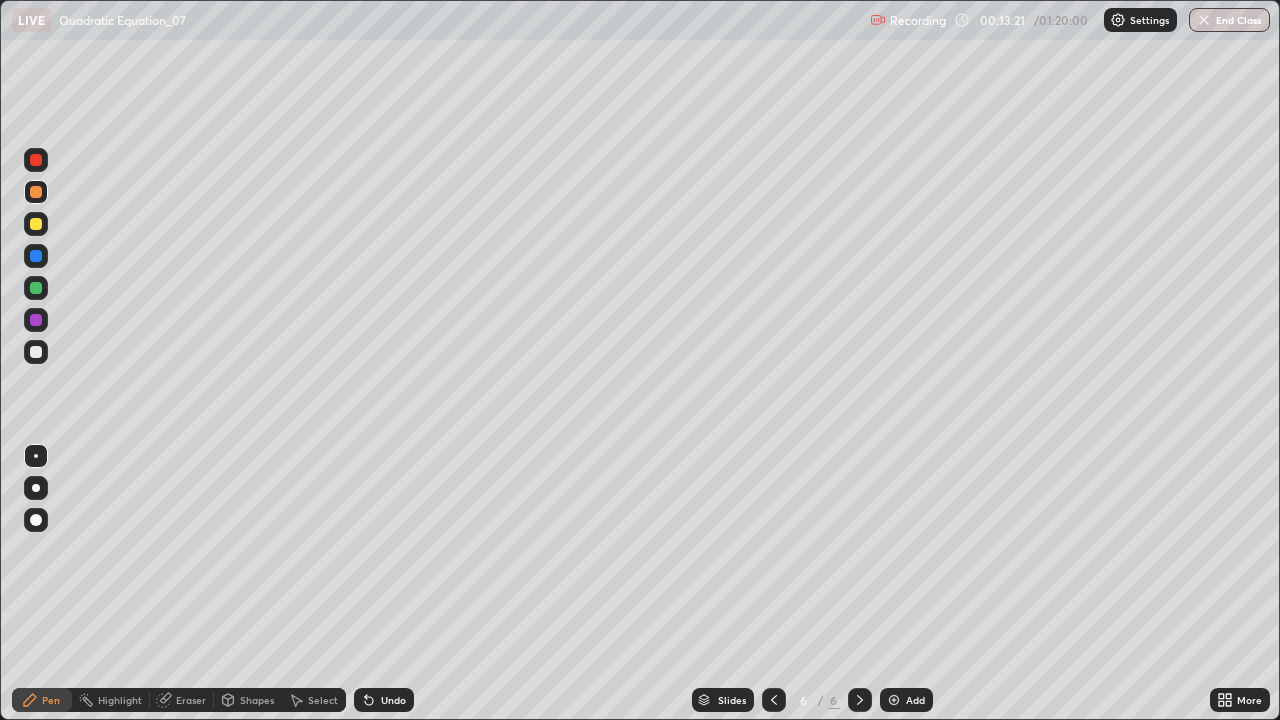 click on "Undo" at bounding box center [384, 700] 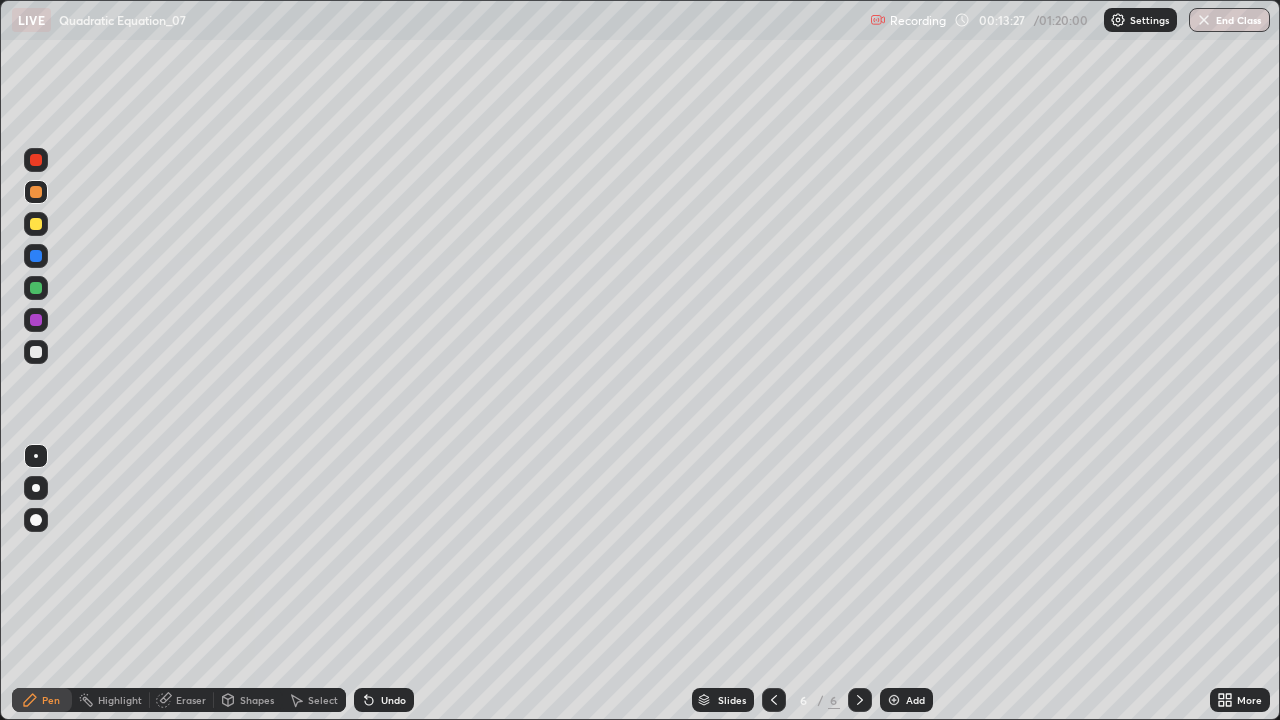 click on "Undo" at bounding box center [393, 700] 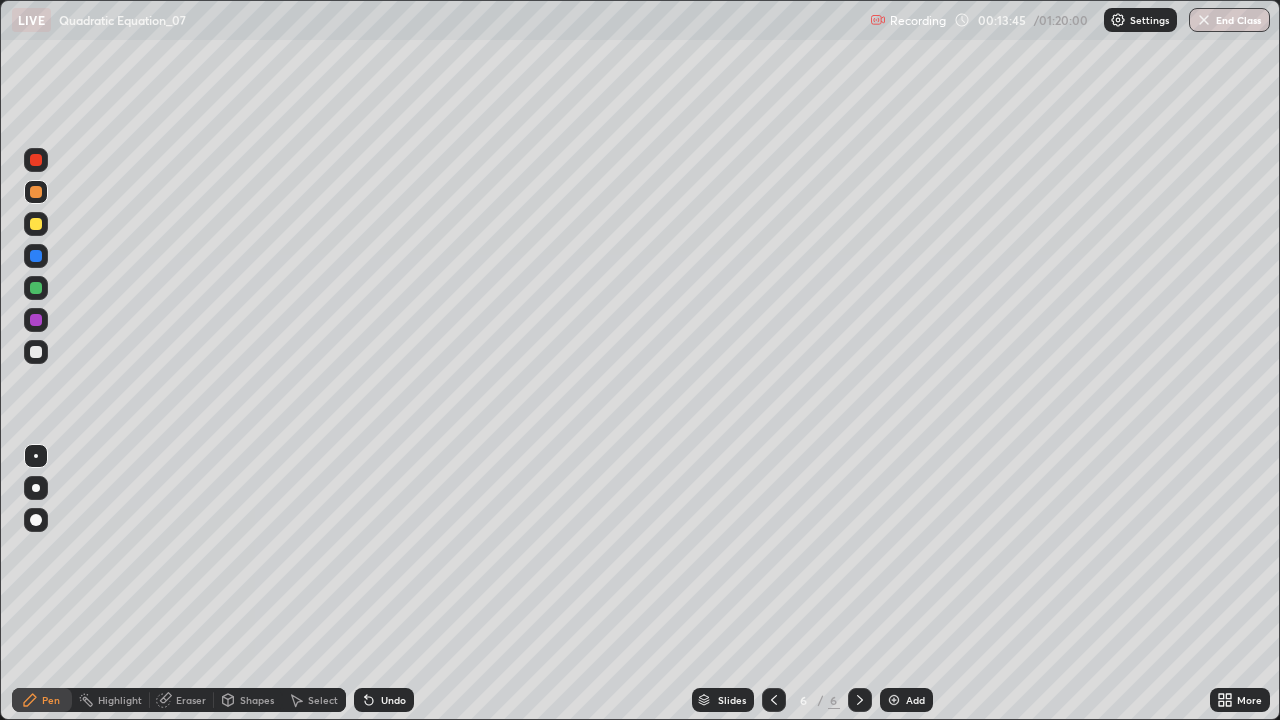 click on "Select" at bounding box center [314, 700] 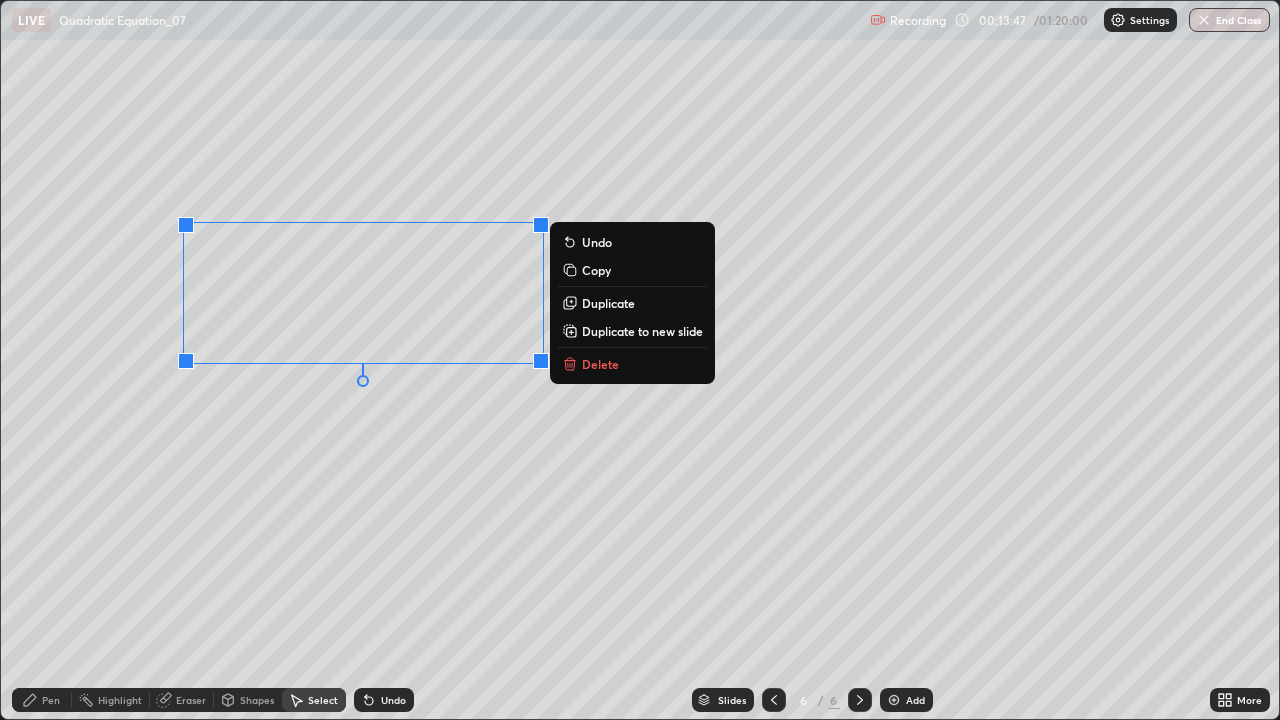 click on "Delete" at bounding box center [600, 364] 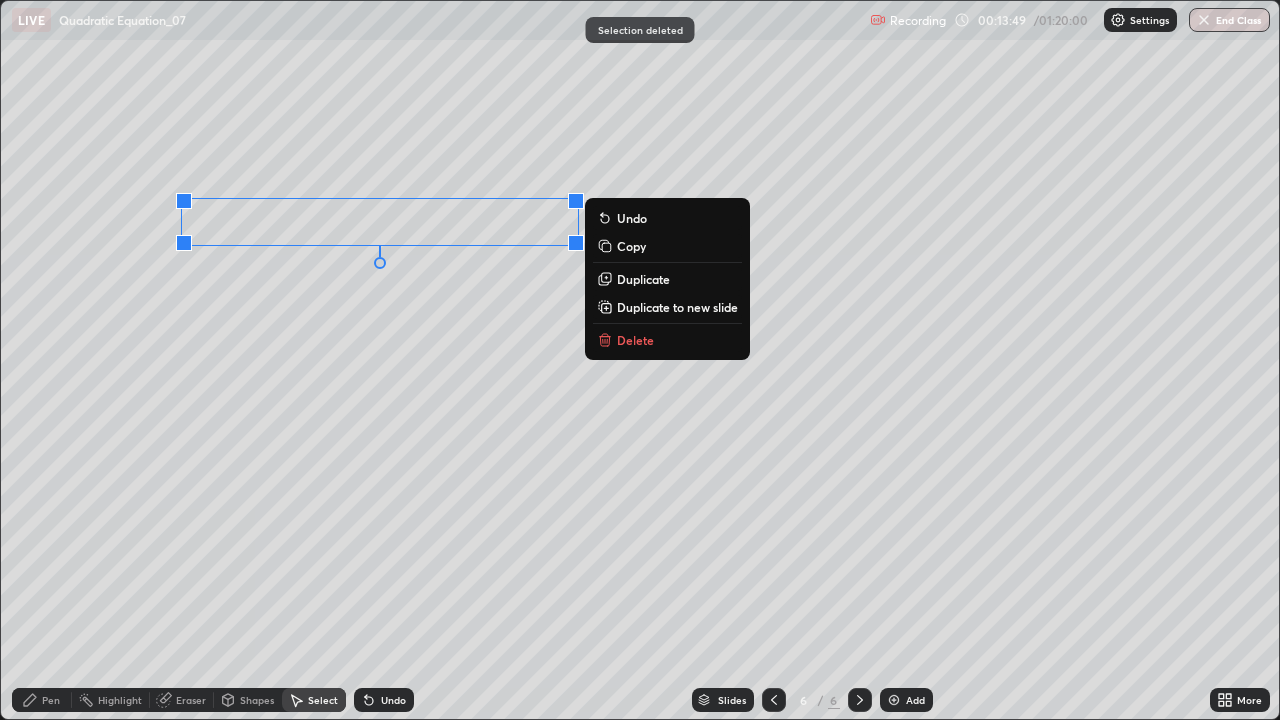 click on "Delete" at bounding box center [667, 340] 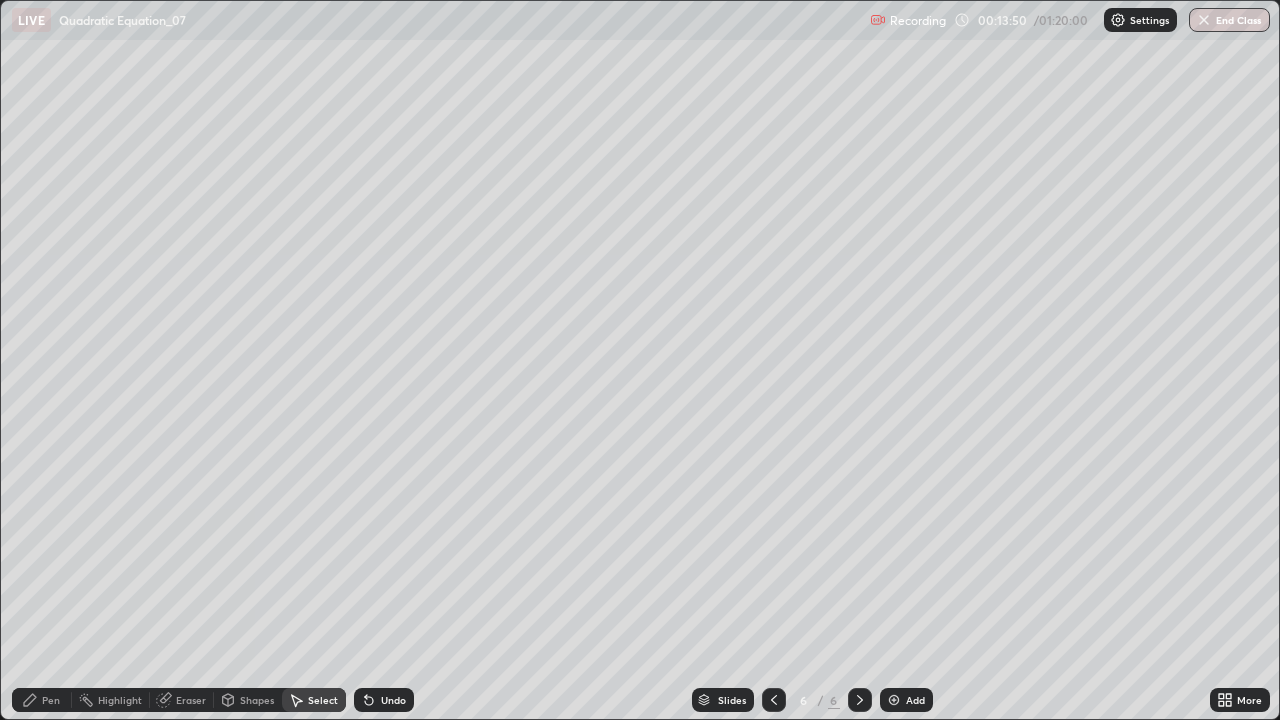 click on "Pen" at bounding box center [51, 700] 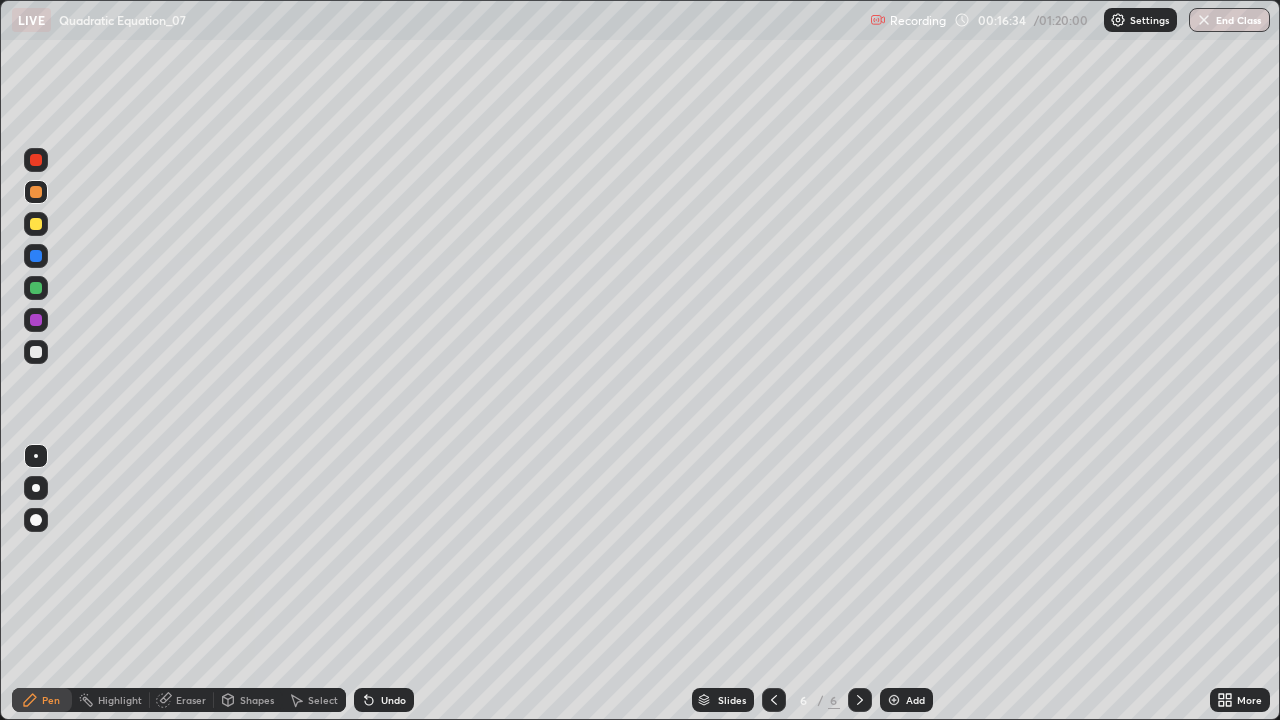 click at bounding box center (36, 288) 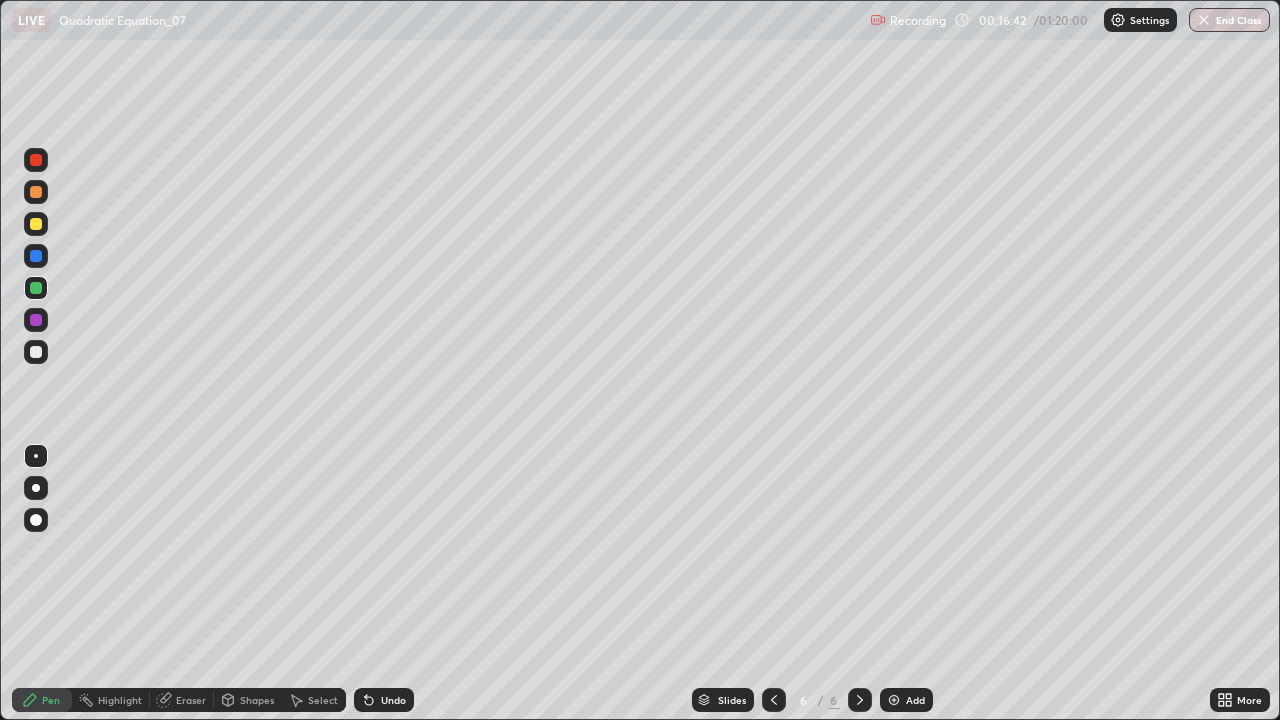 click on "Undo" at bounding box center [384, 700] 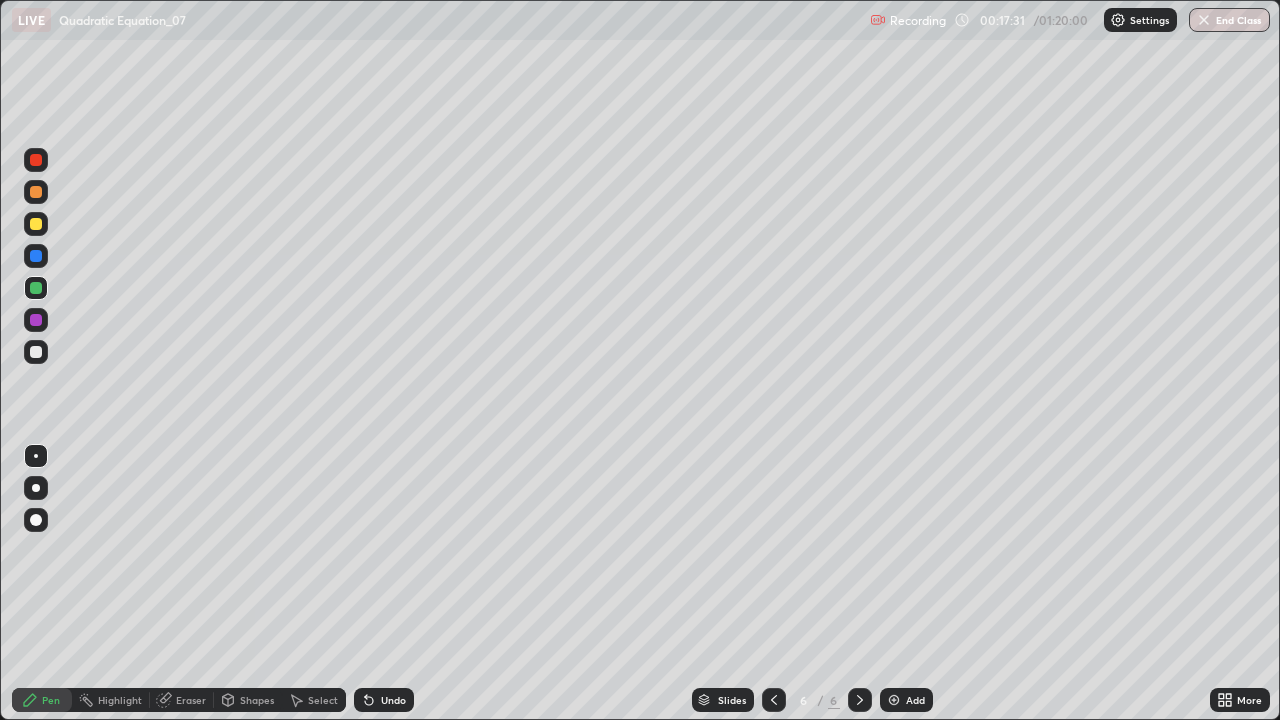 click at bounding box center (36, 160) 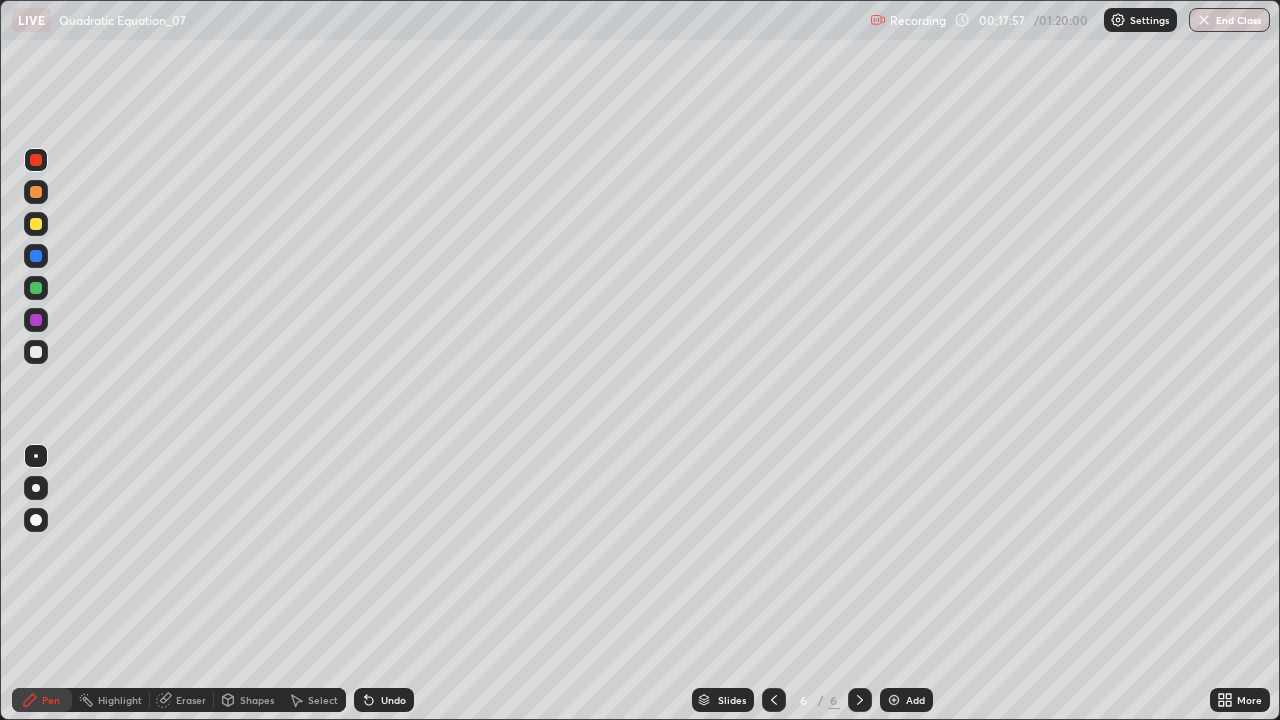 click on "Eraser" at bounding box center [191, 700] 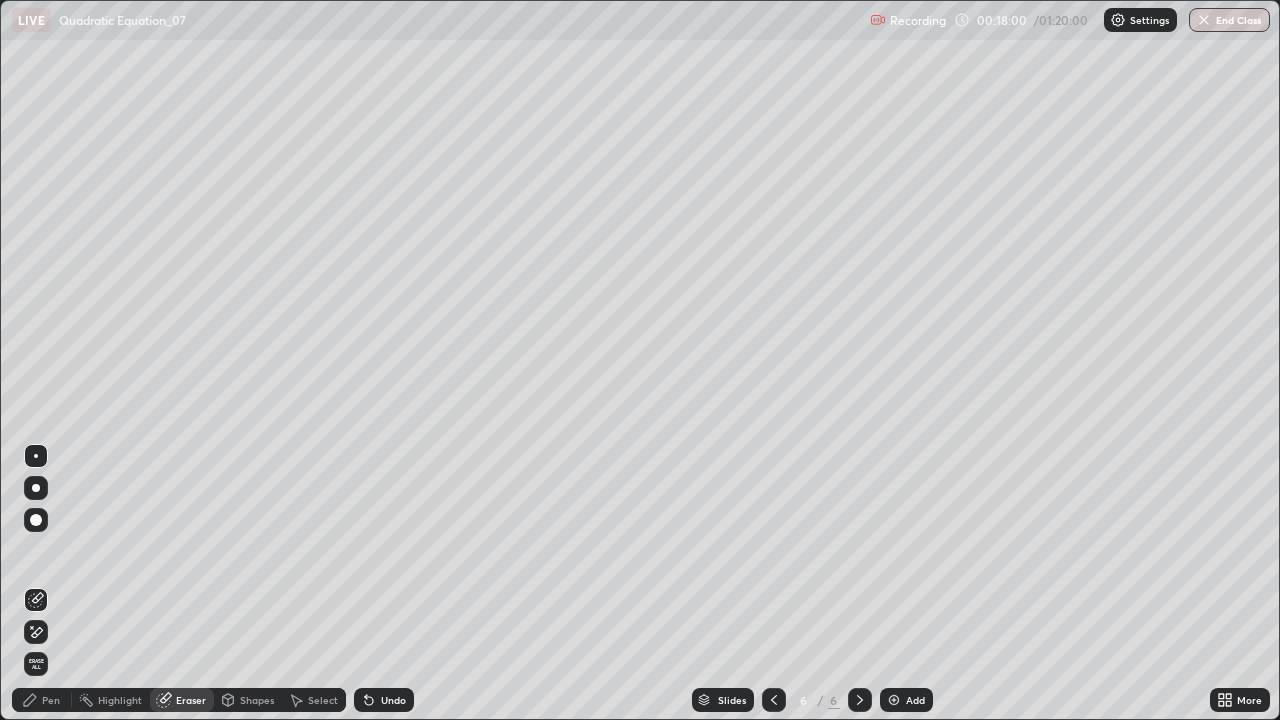 click on "Pen" at bounding box center [42, 700] 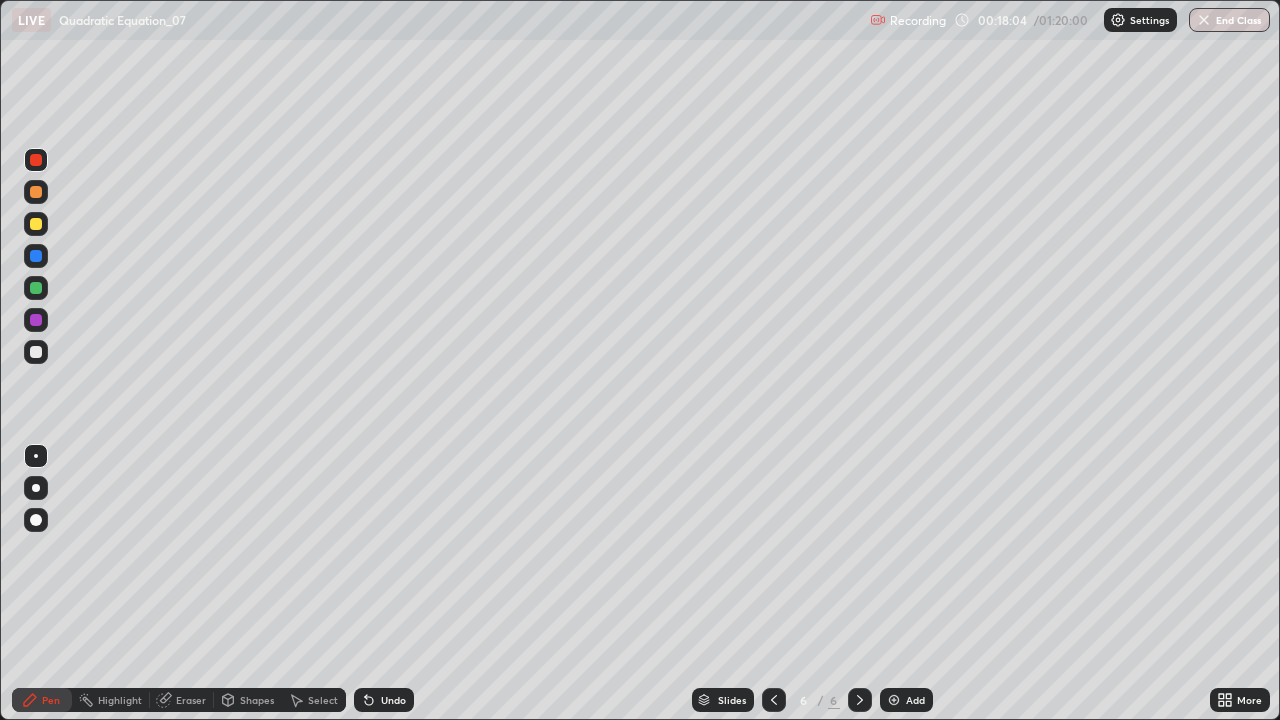 click on "Eraser" at bounding box center (191, 700) 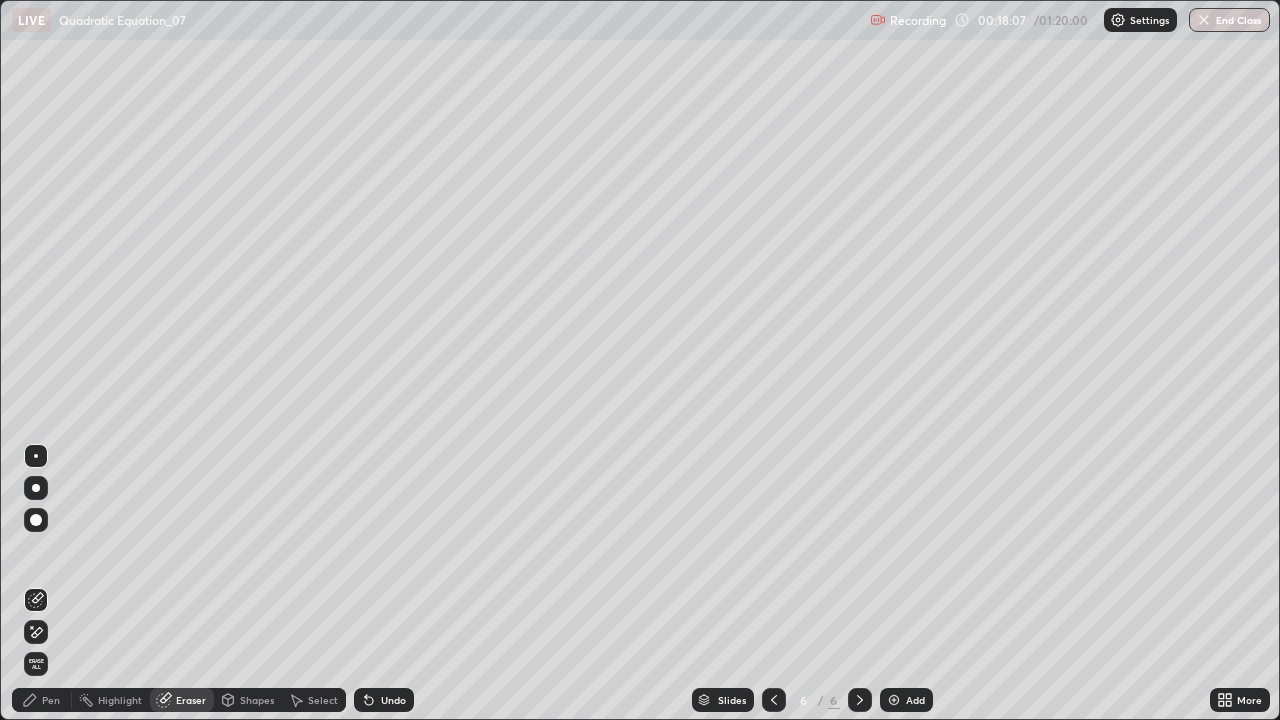 click on "Pen" at bounding box center (51, 700) 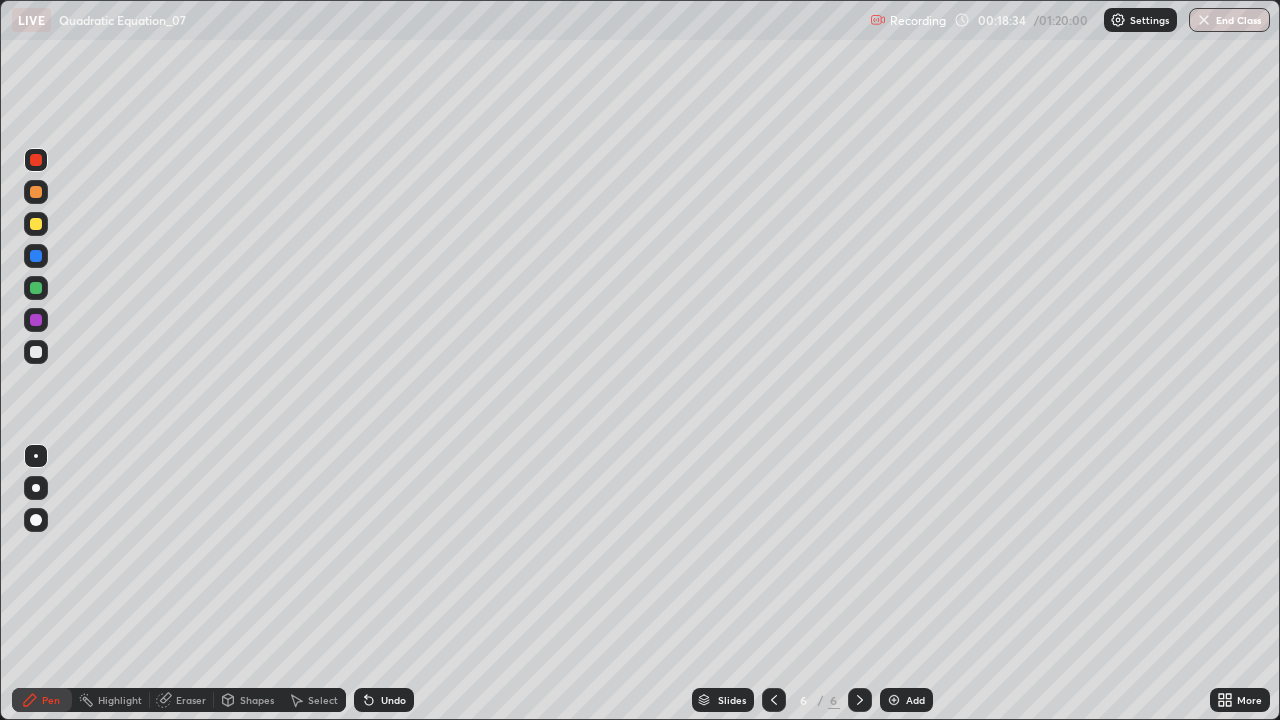 click on "Undo" at bounding box center (384, 700) 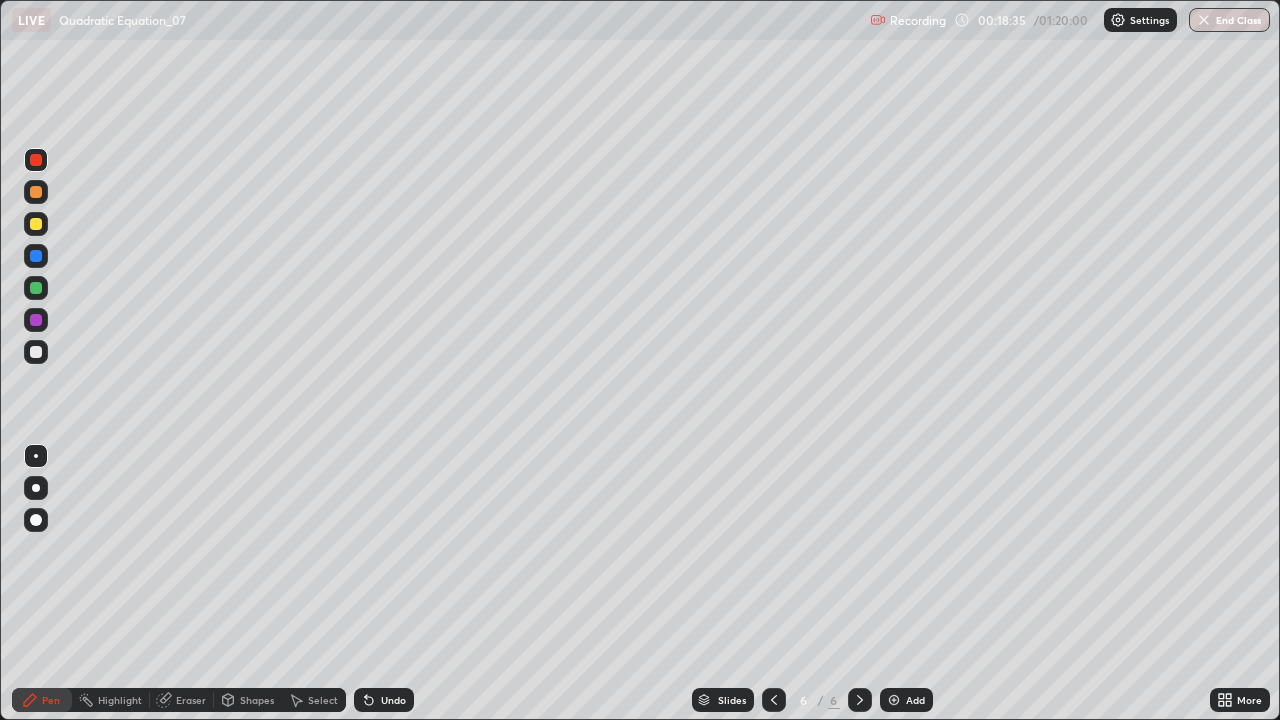 click on "Undo" at bounding box center (384, 700) 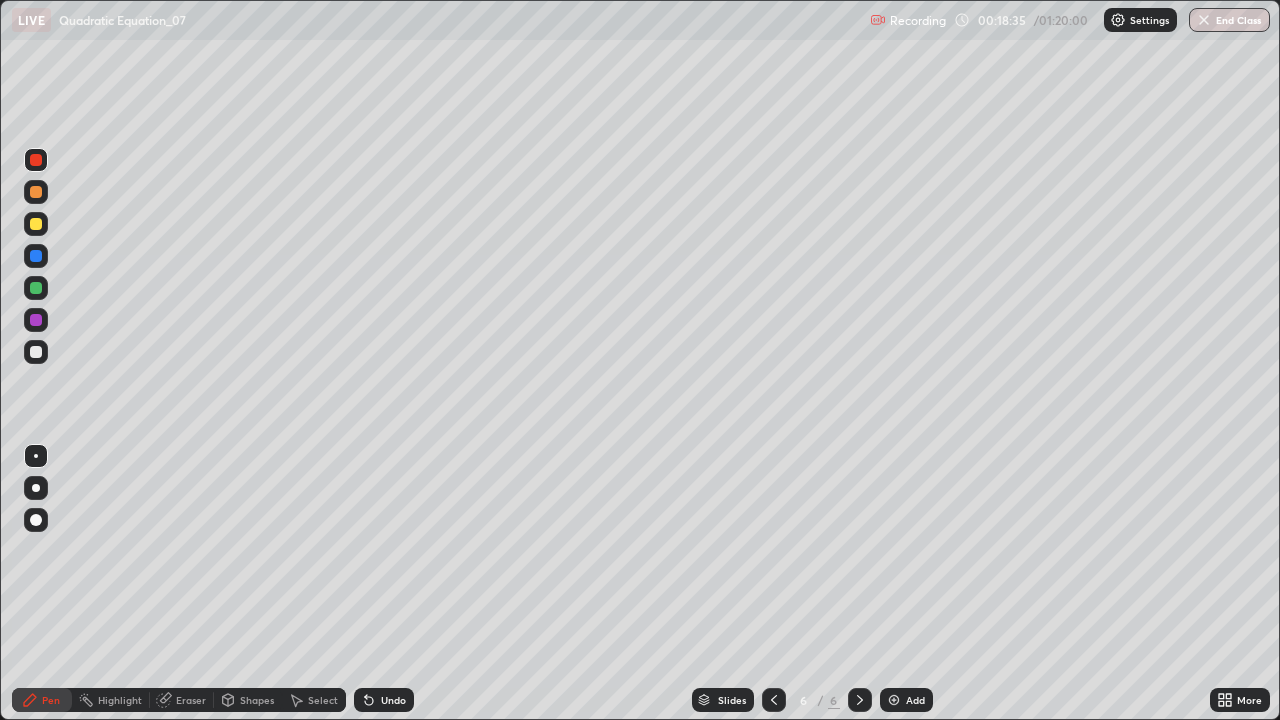 click on "Undo" at bounding box center (384, 700) 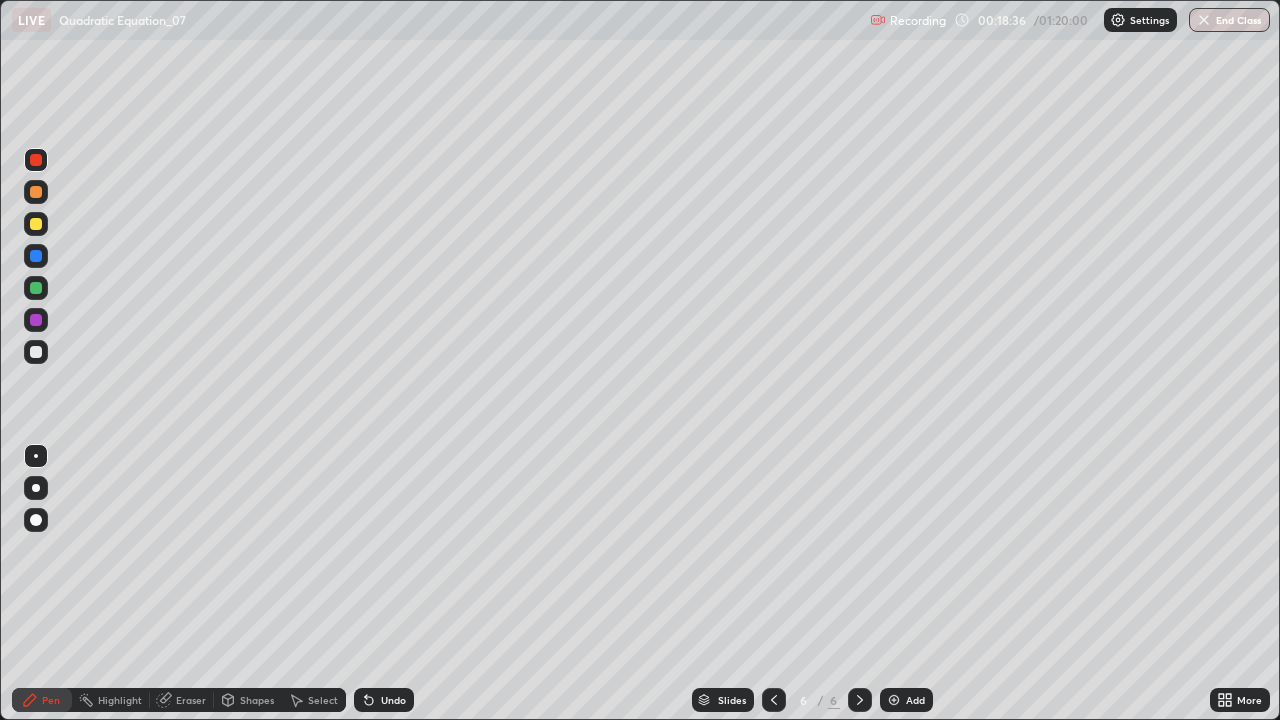 click on "Undo" at bounding box center (384, 700) 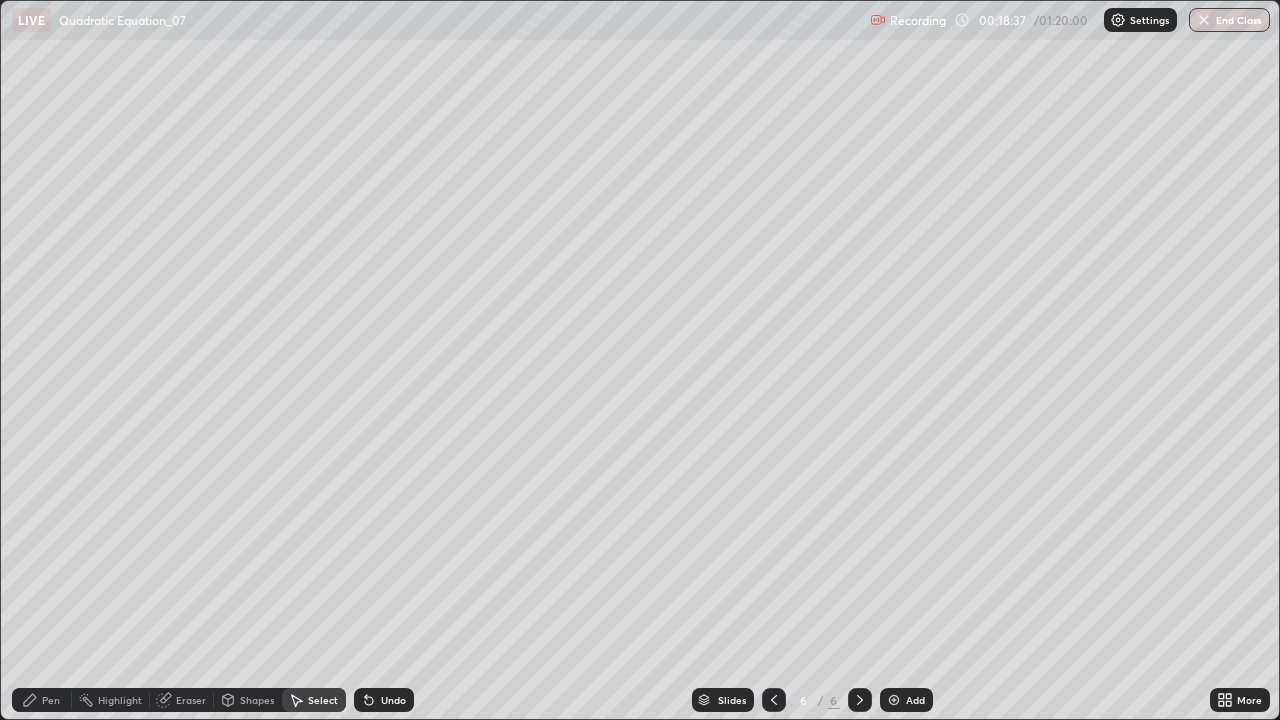 click on "Undo" at bounding box center (393, 700) 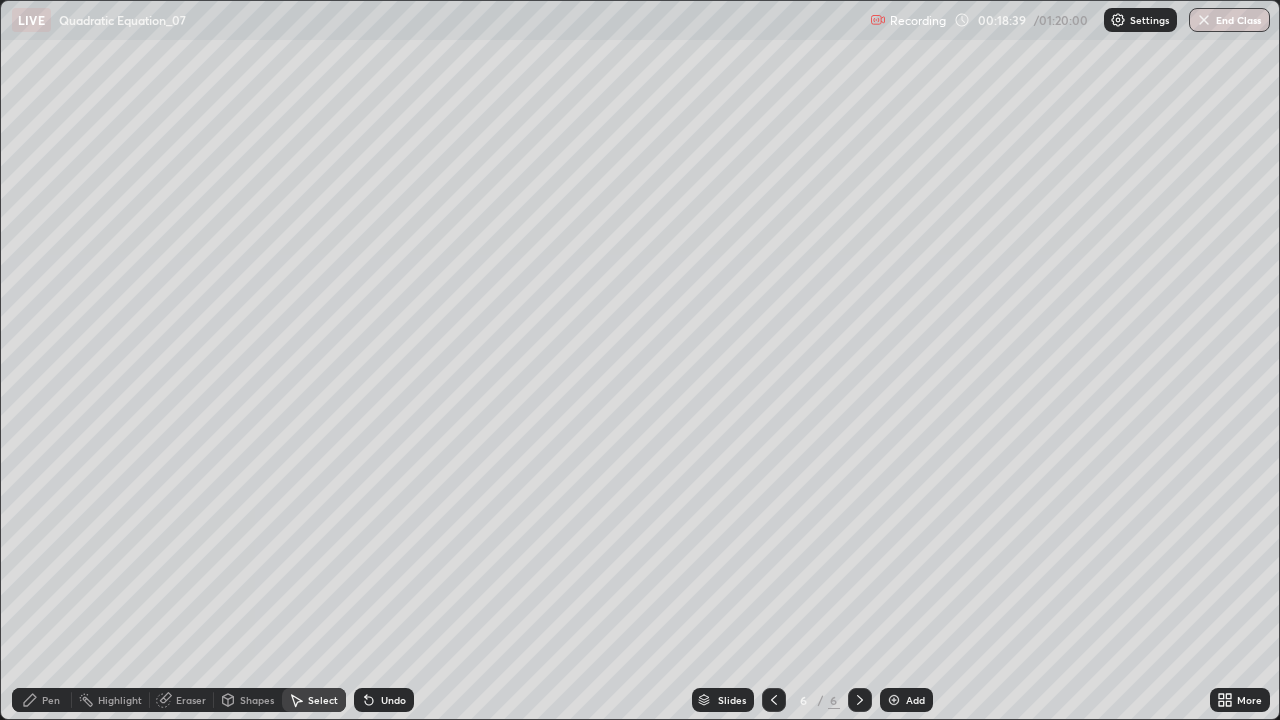 click on "Pen" at bounding box center [51, 700] 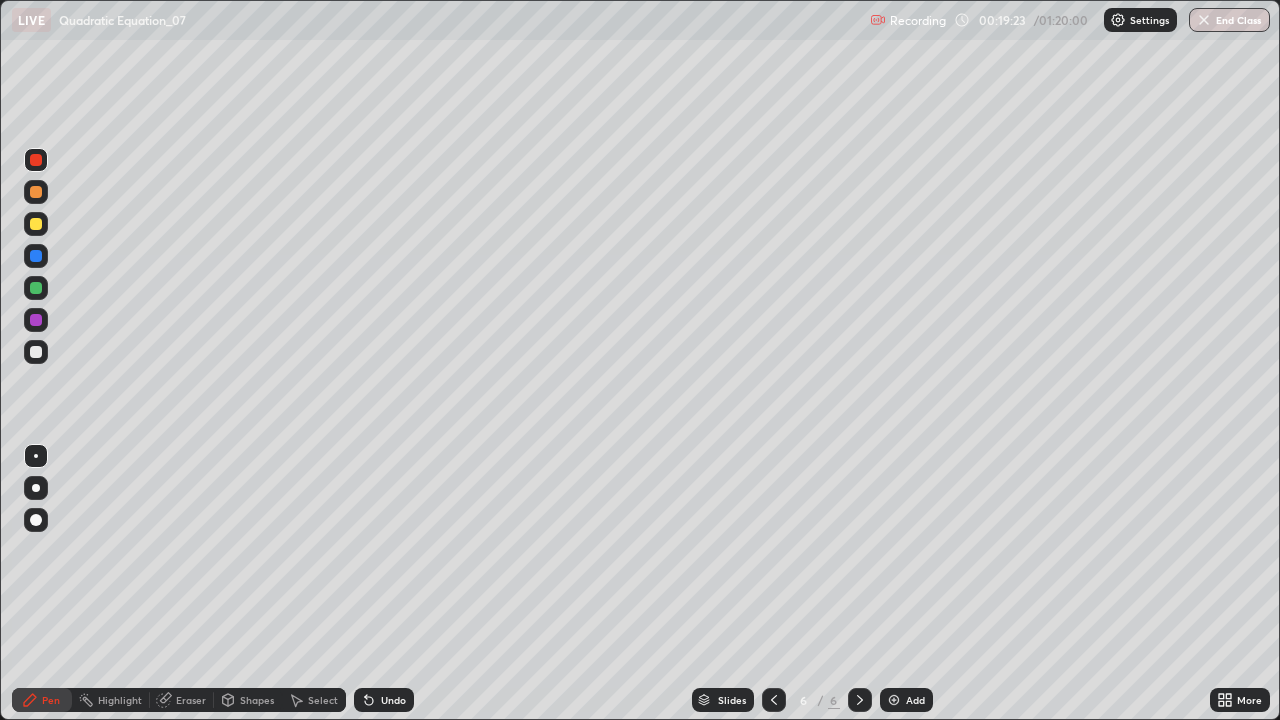 click on "Eraser" at bounding box center (191, 700) 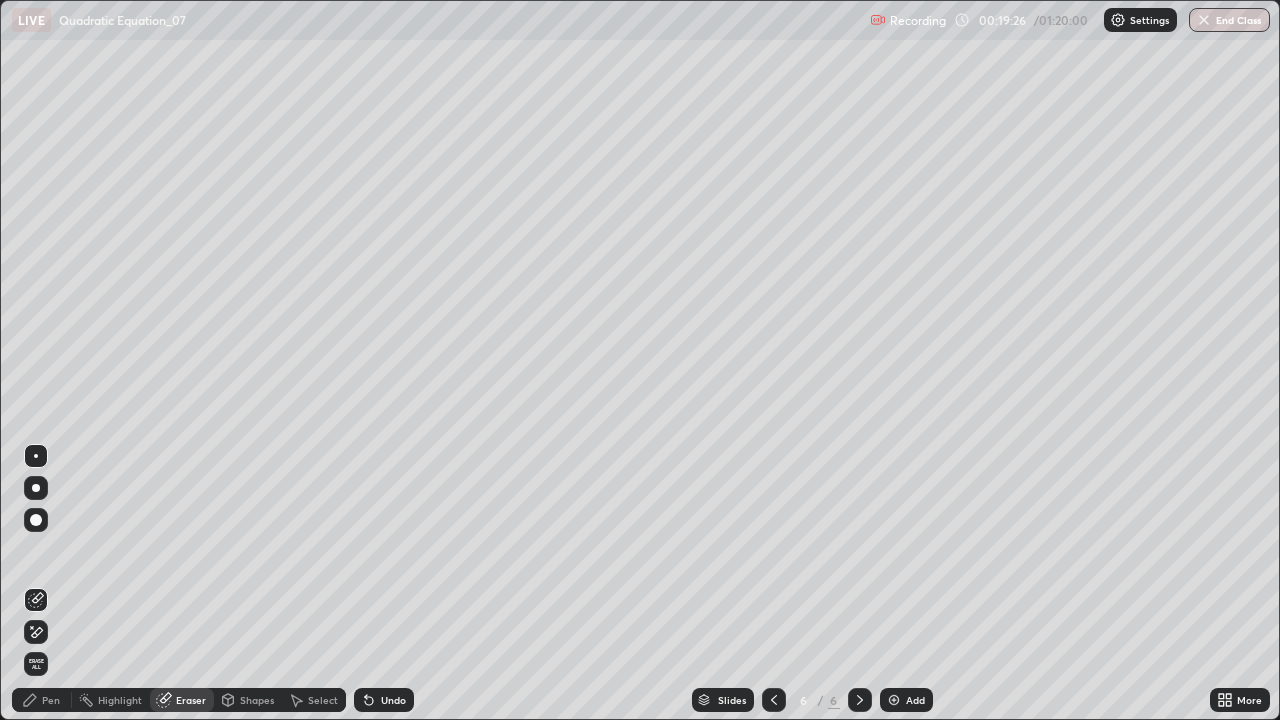 click on "Pen" at bounding box center [51, 700] 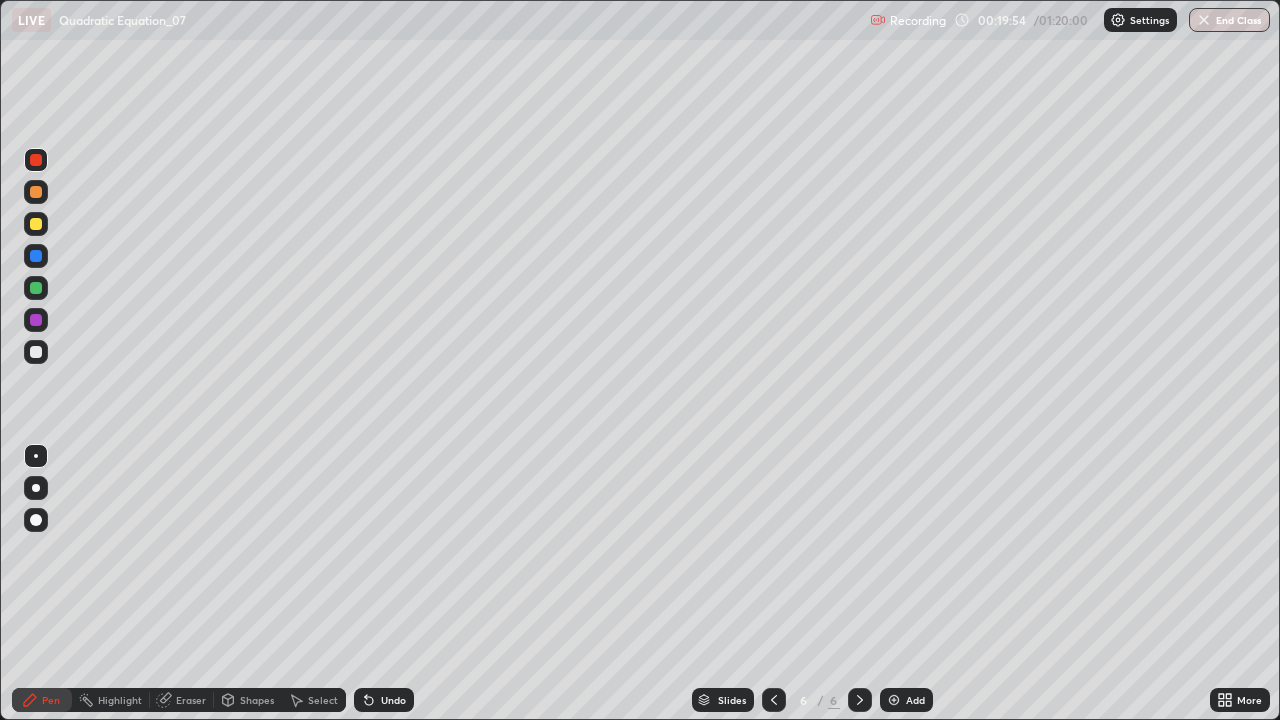 click on "Add" at bounding box center (906, 700) 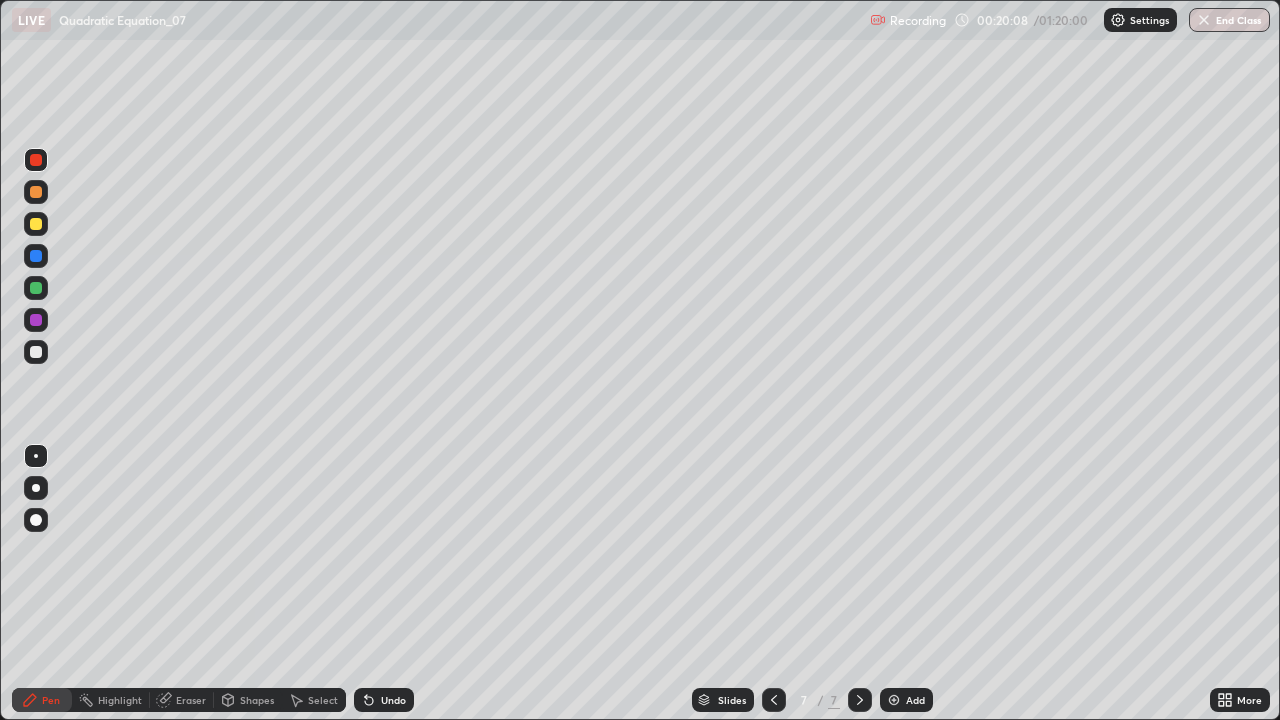 click 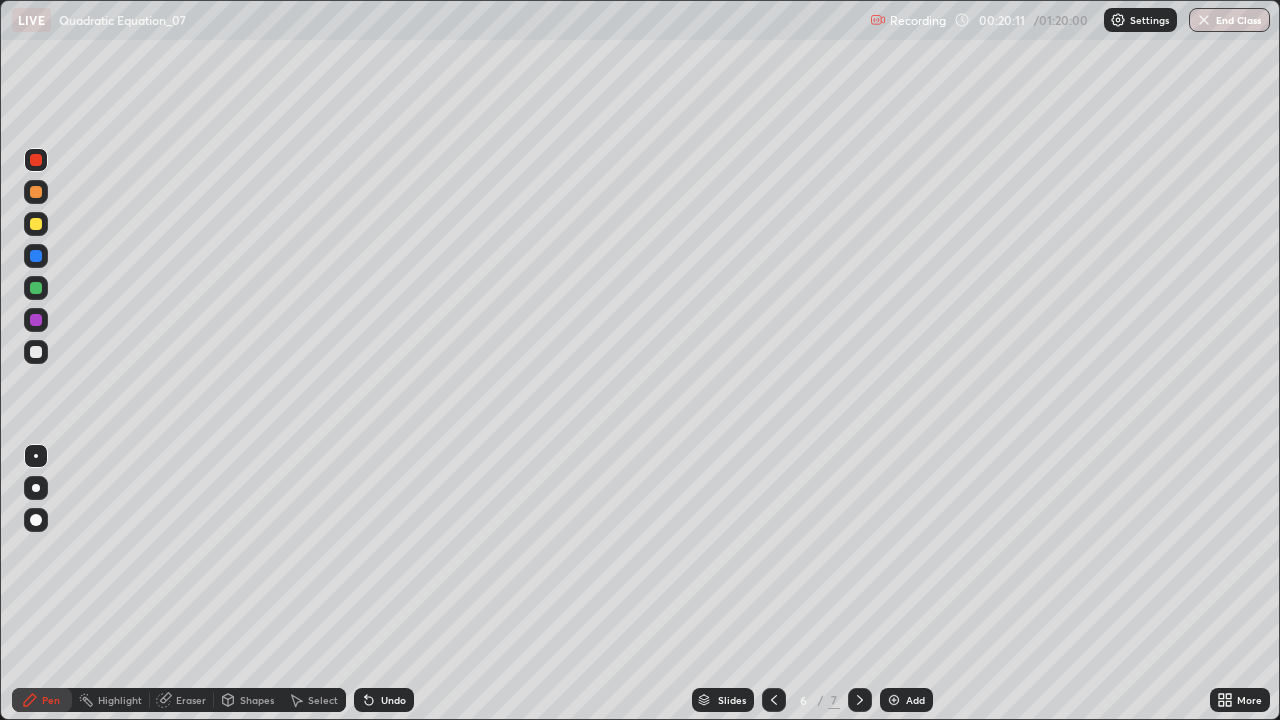 click 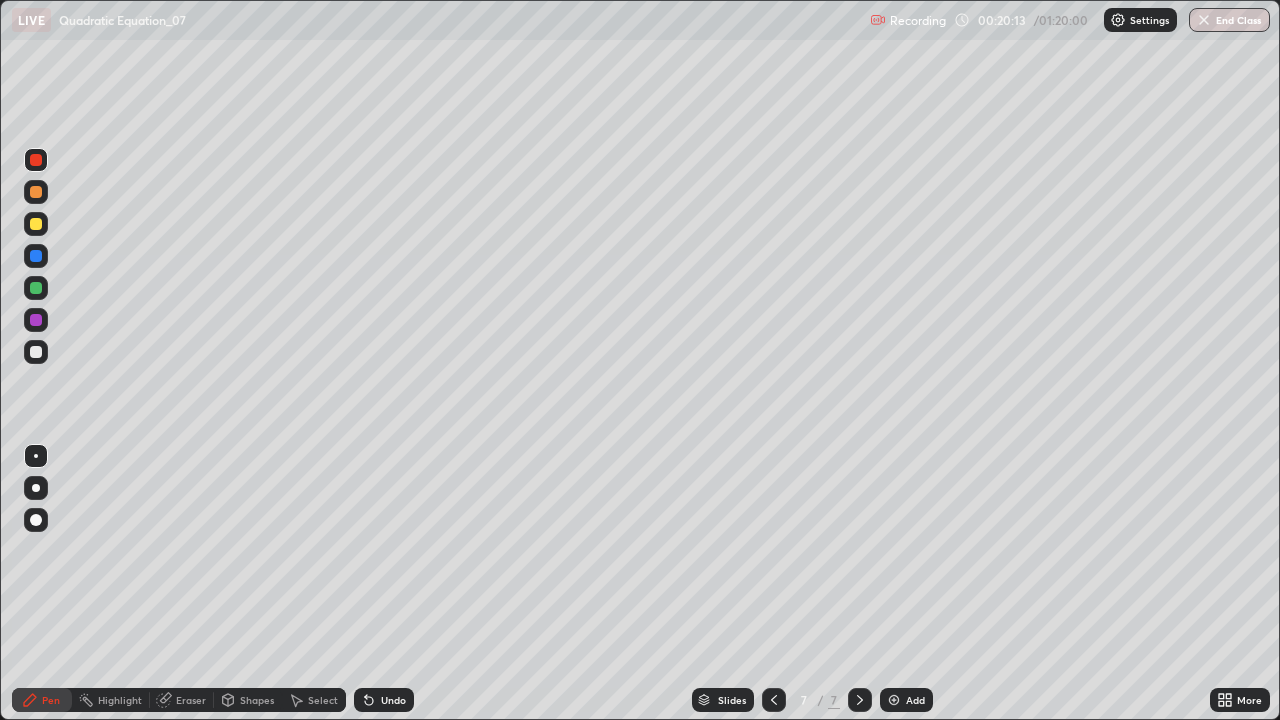 click at bounding box center [36, 192] 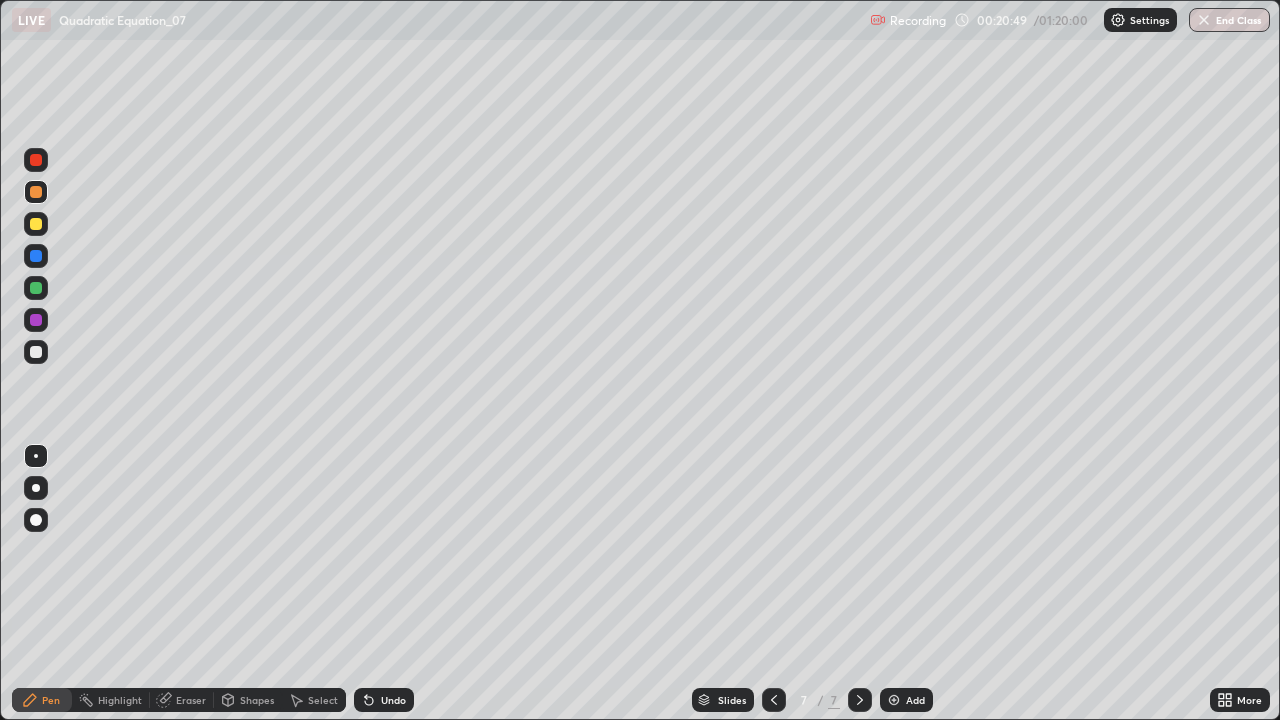 click on "Select" at bounding box center (323, 700) 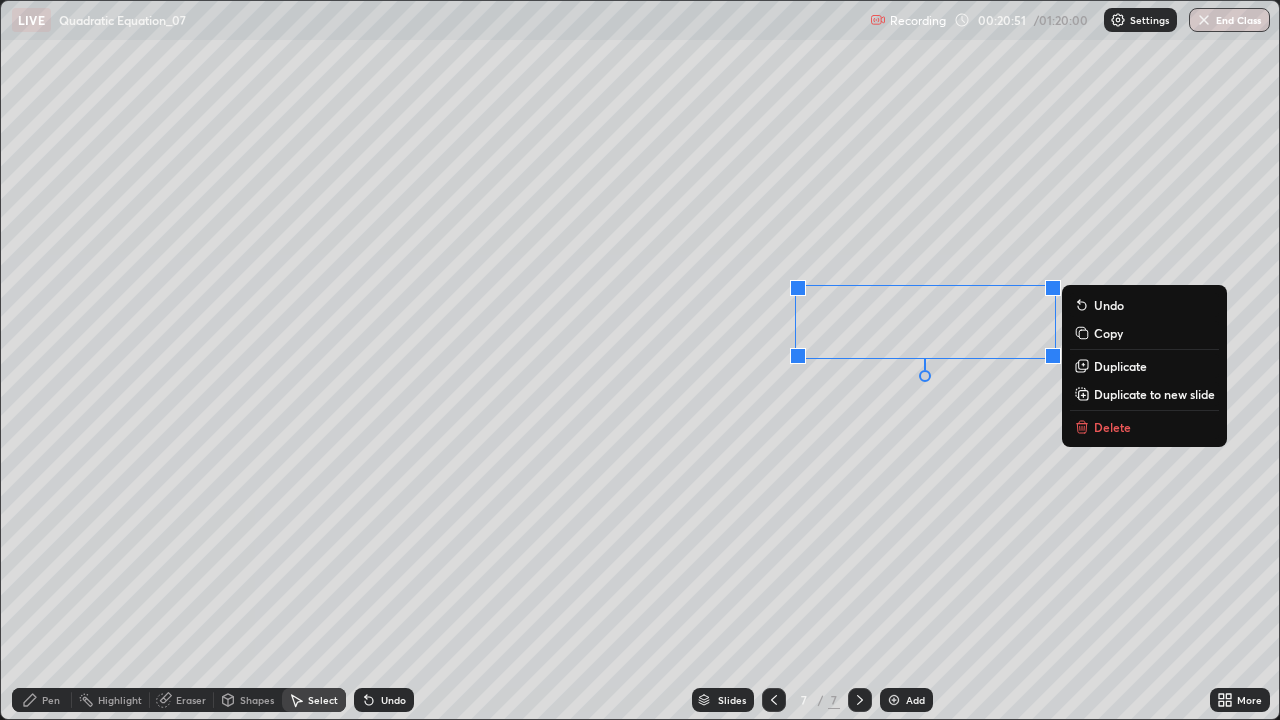 click on "Delete" at bounding box center (1144, 427) 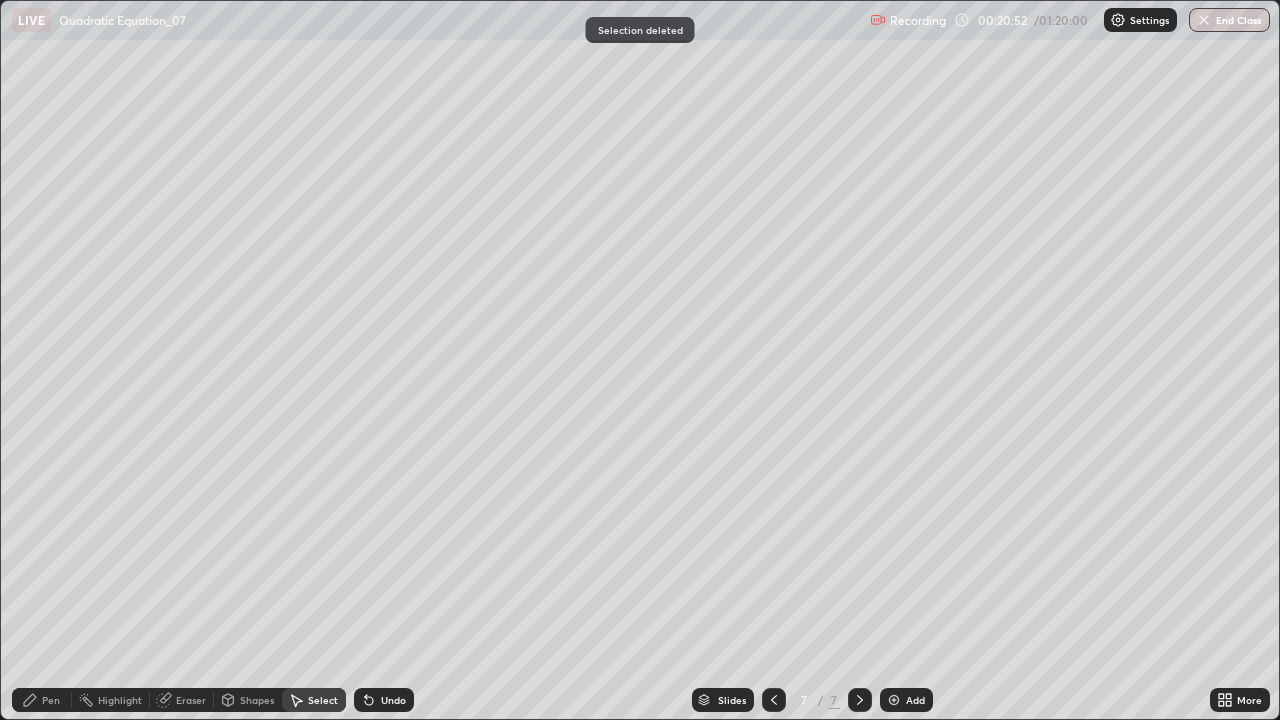 click on "Pen" at bounding box center (42, 700) 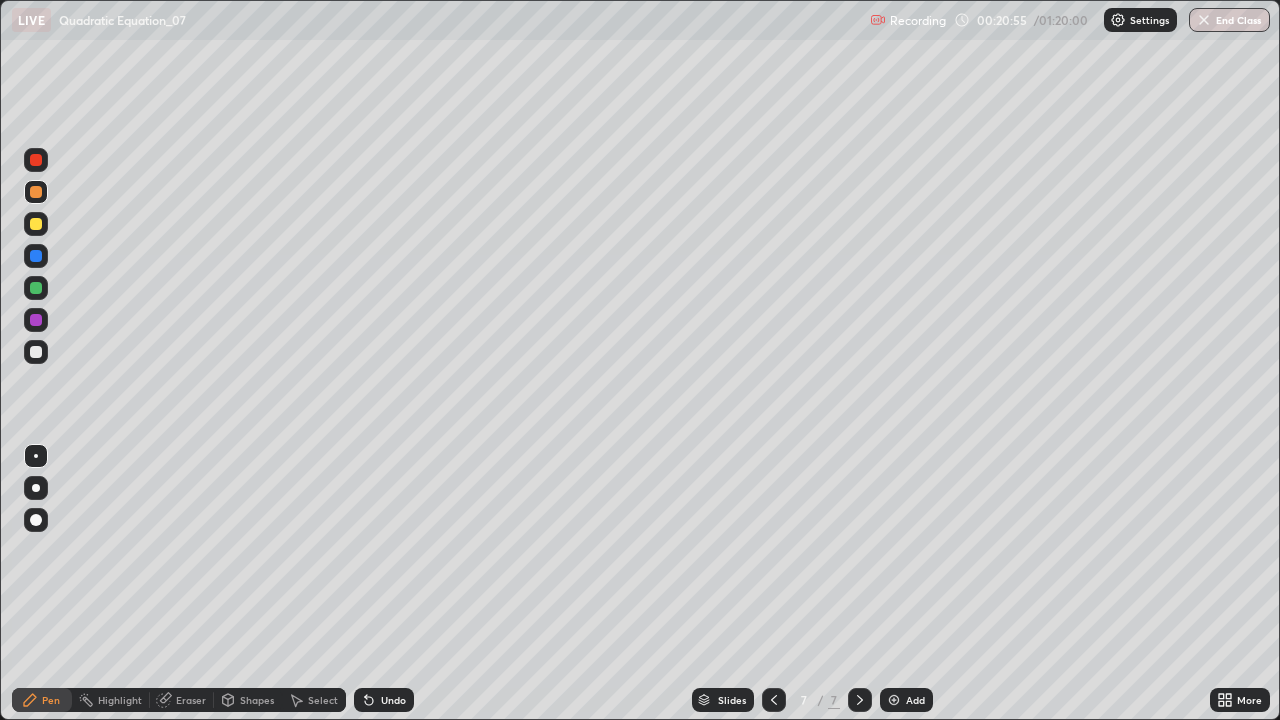 click at bounding box center (774, 700) 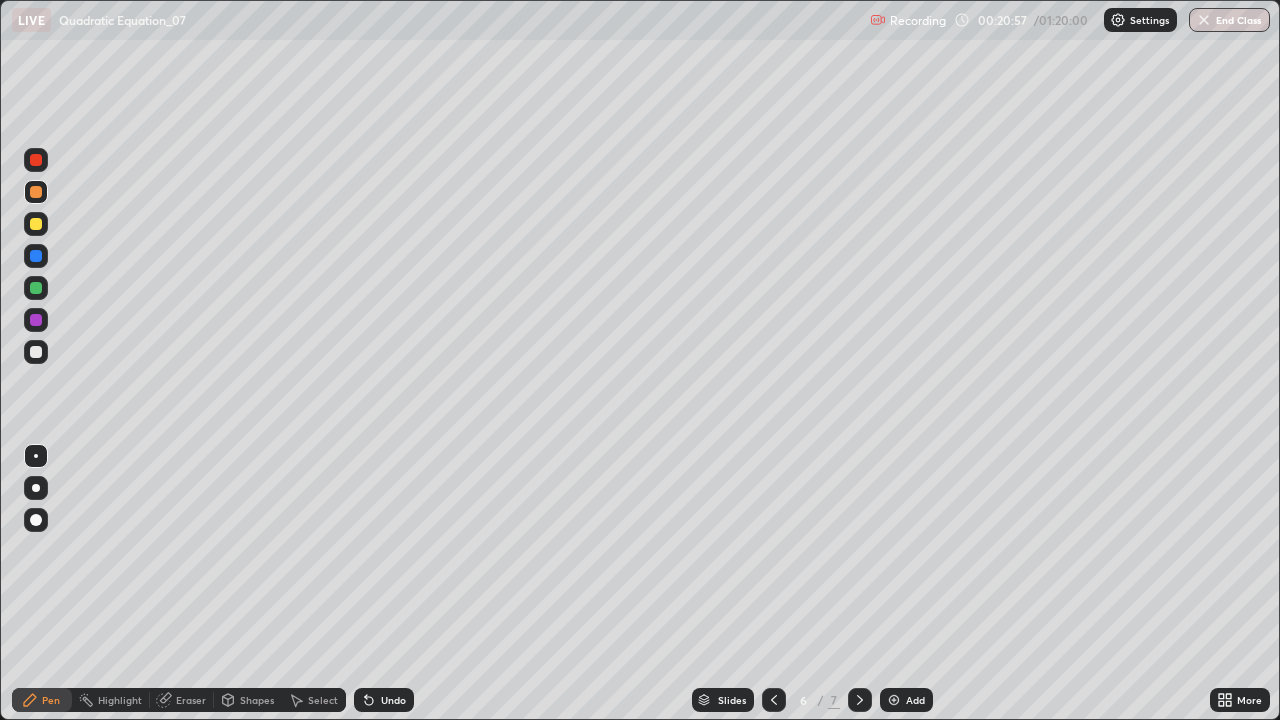 click 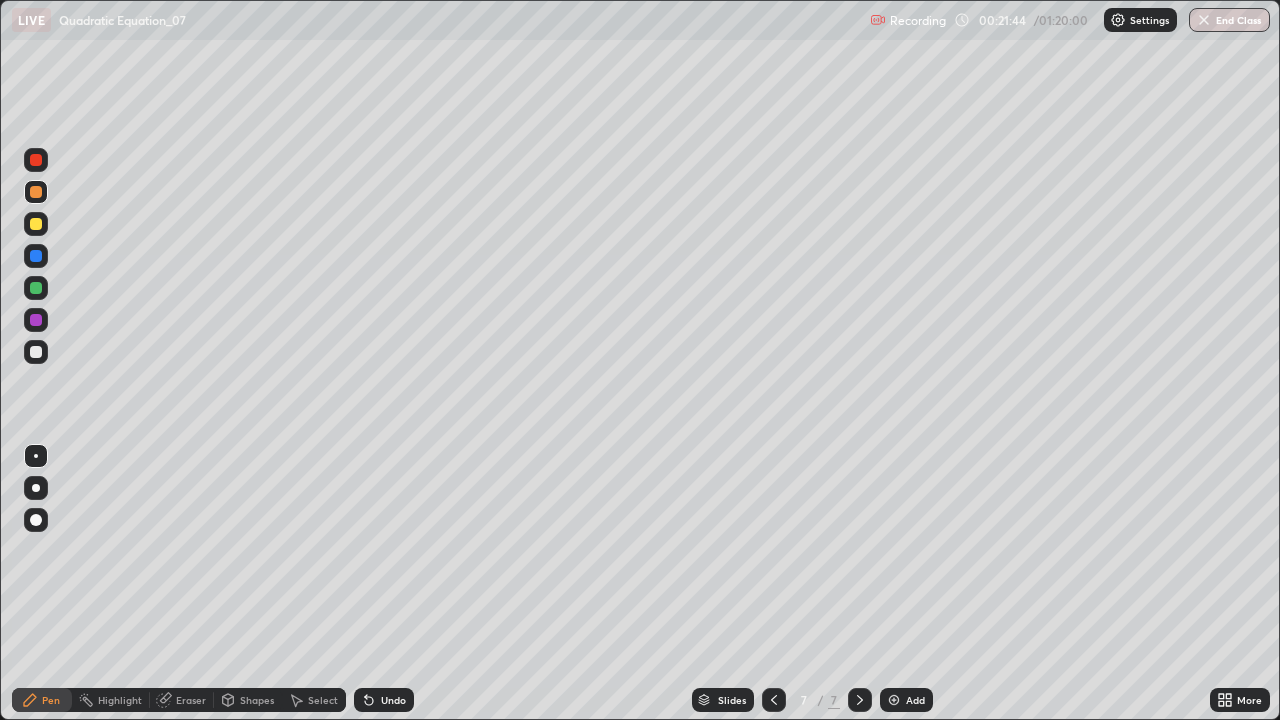 click 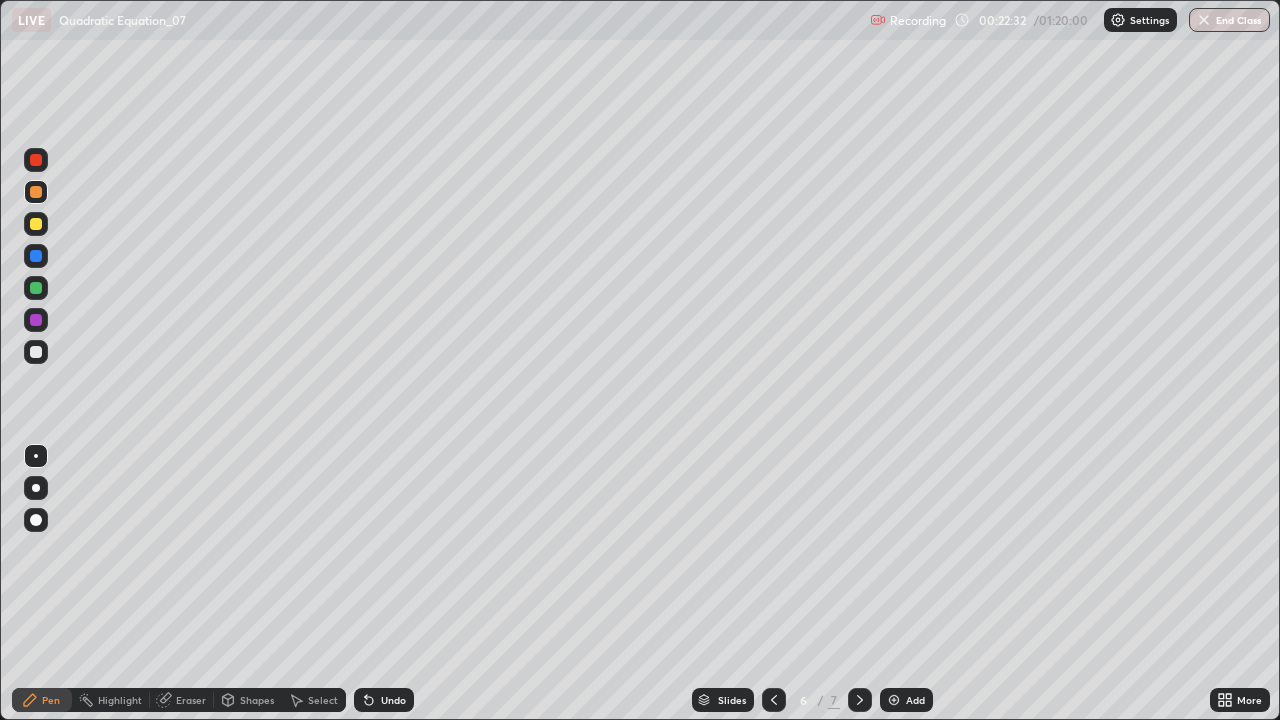 click at bounding box center (36, 224) 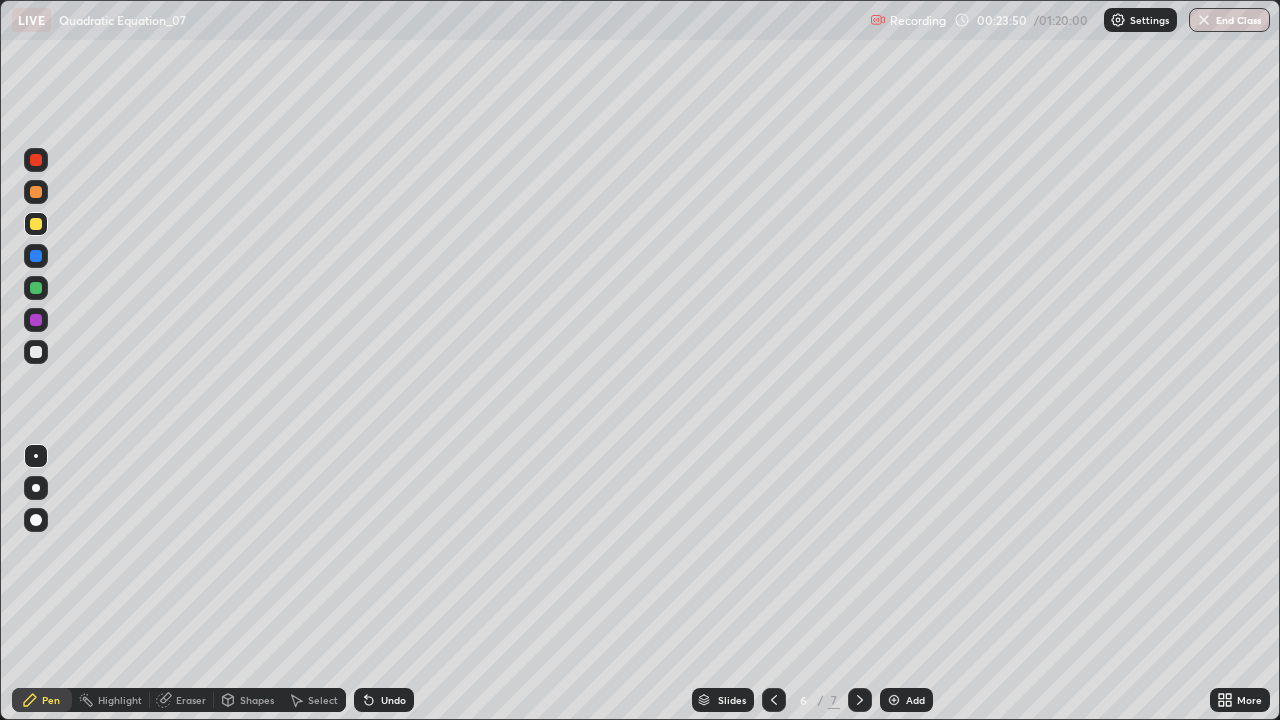click 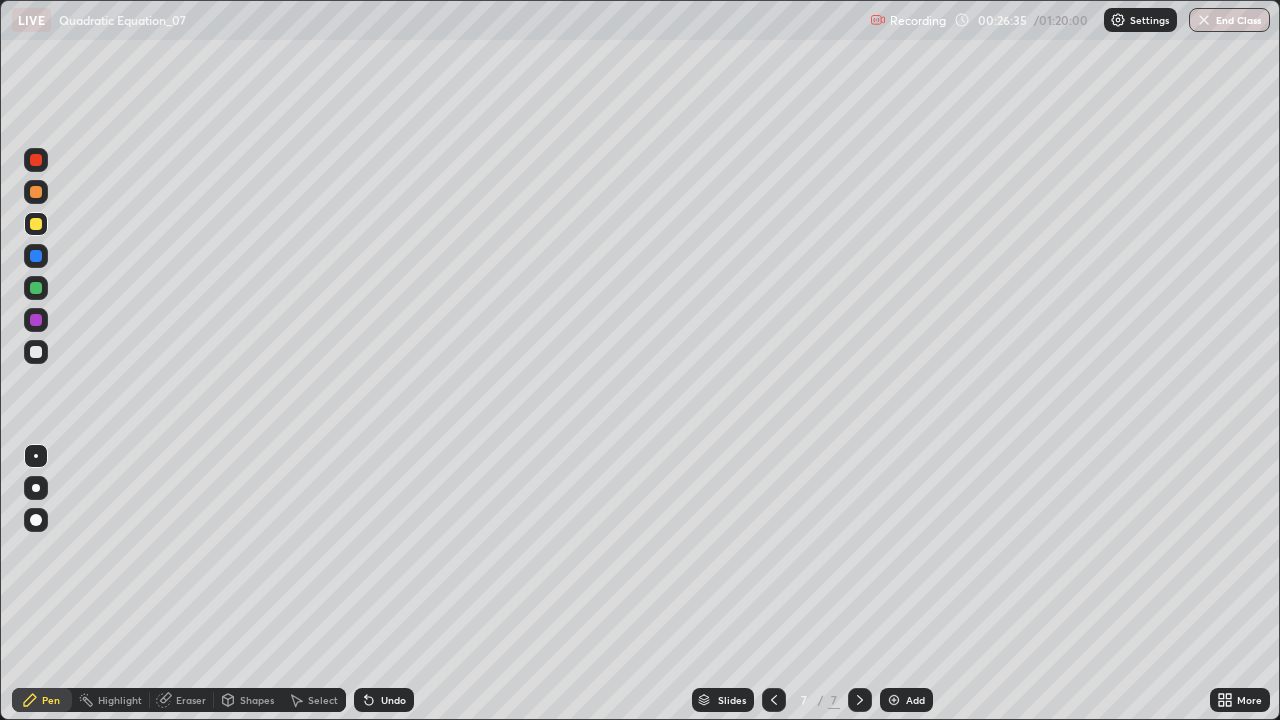 click at bounding box center [894, 700] 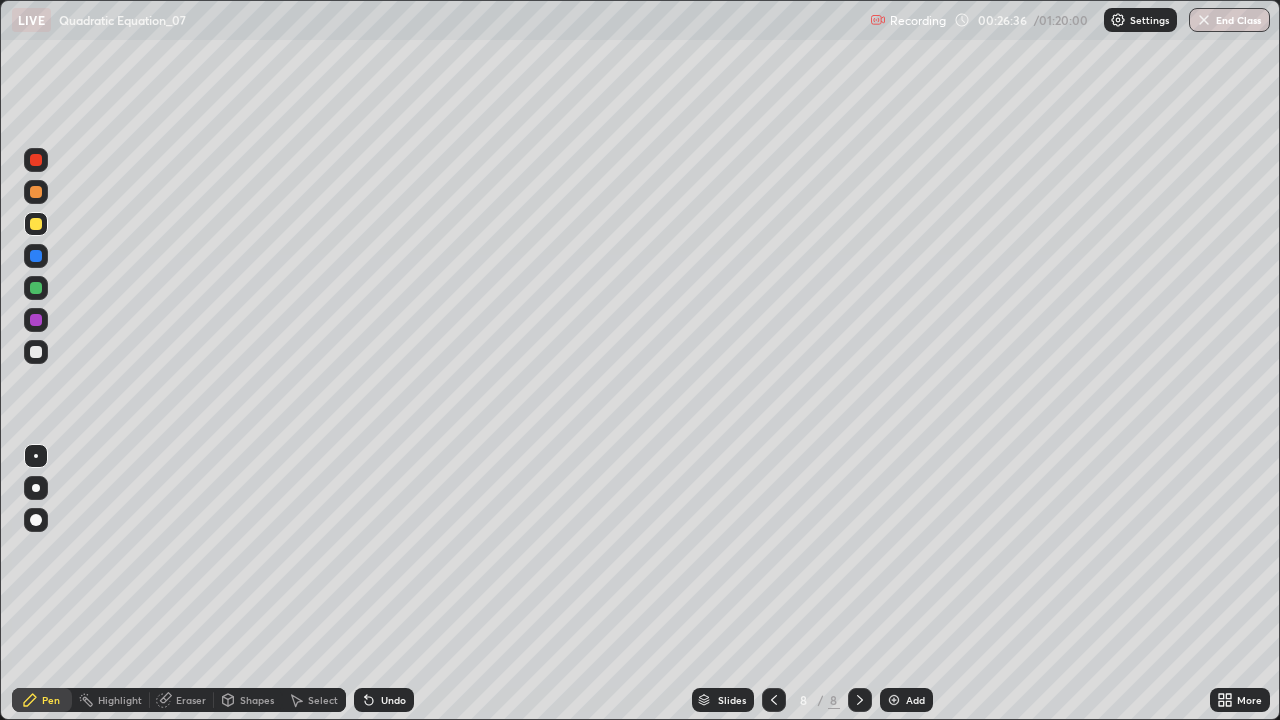 click at bounding box center (36, 192) 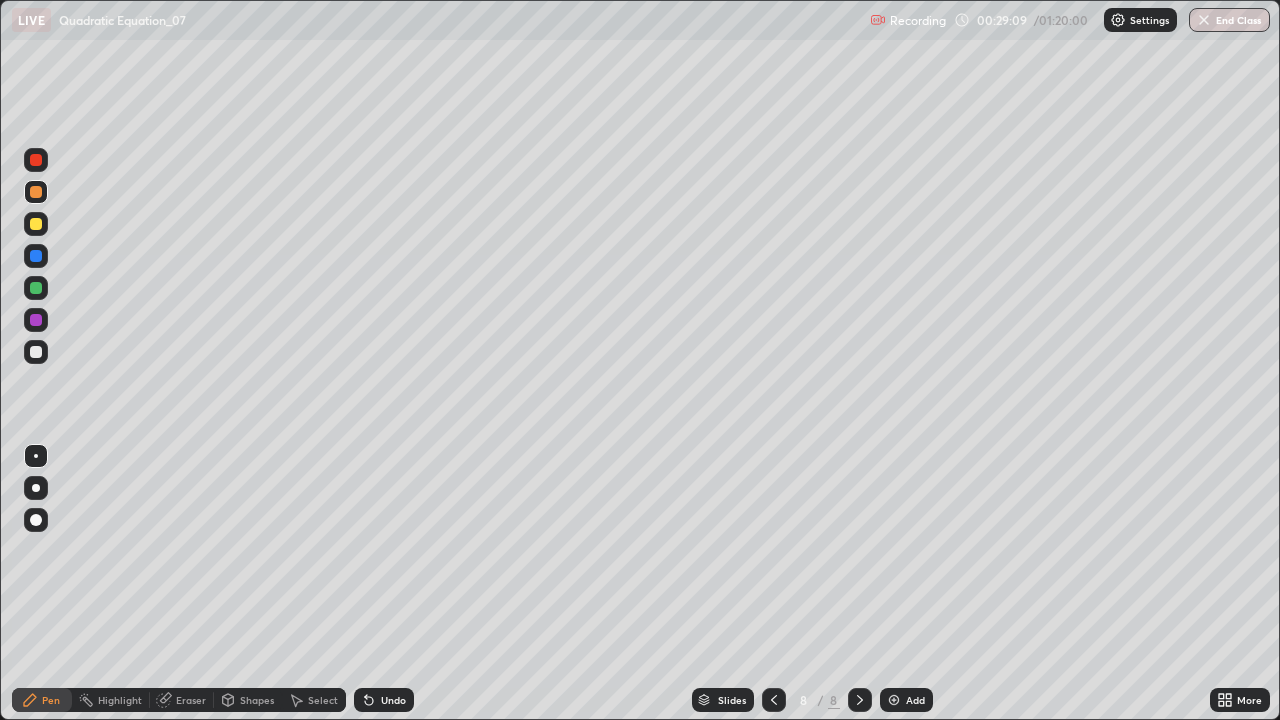 click on "Undo" at bounding box center [384, 700] 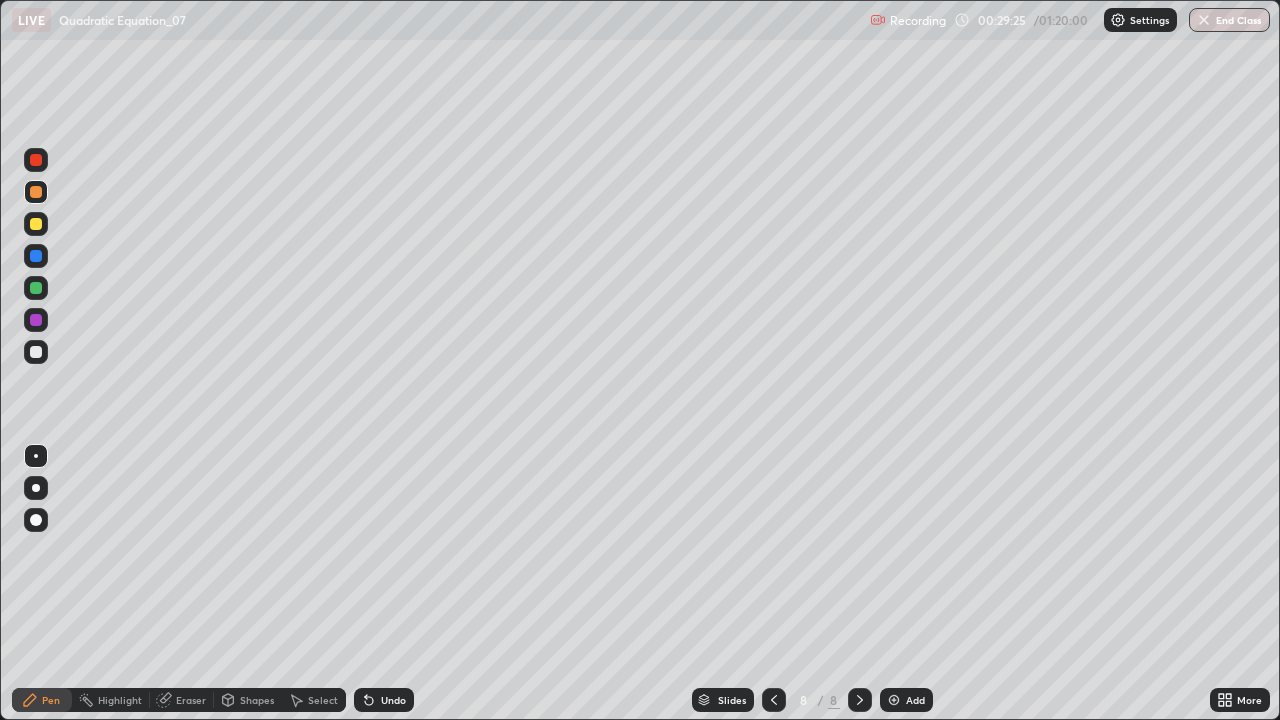 click at bounding box center [36, 288] 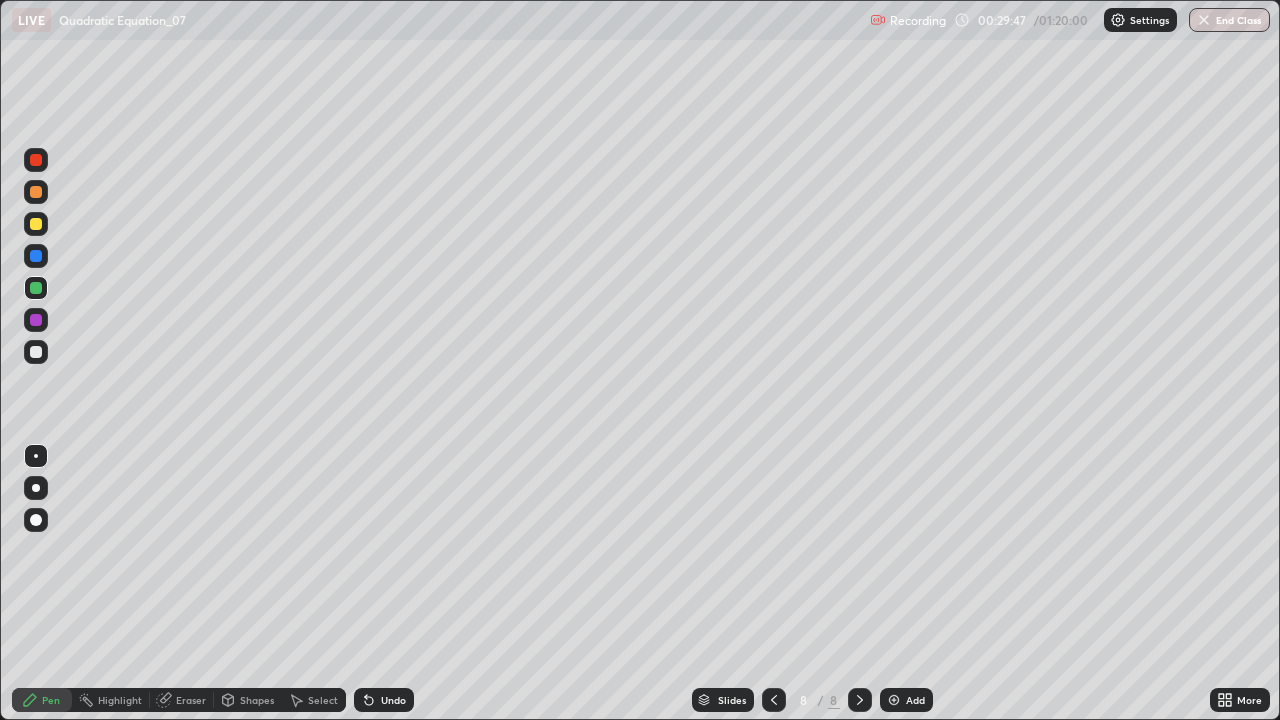 click at bounding box center (36, 224) 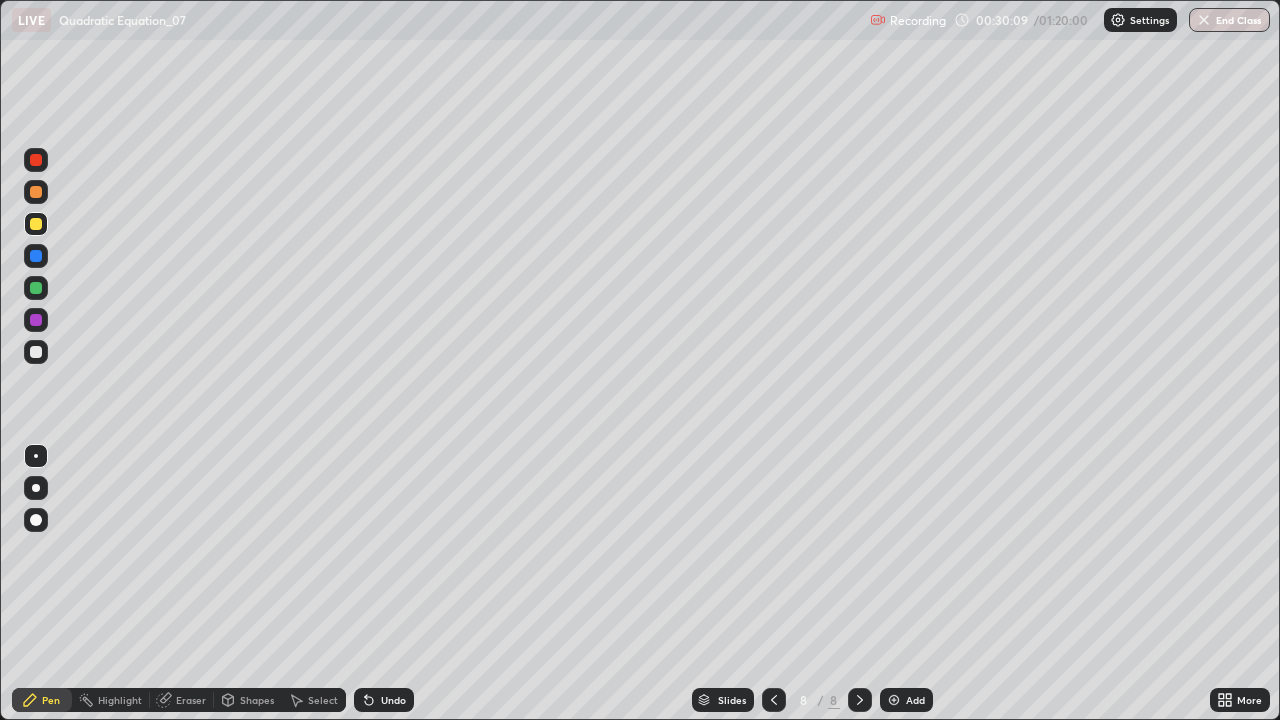 click at bounding box center [860, 700] 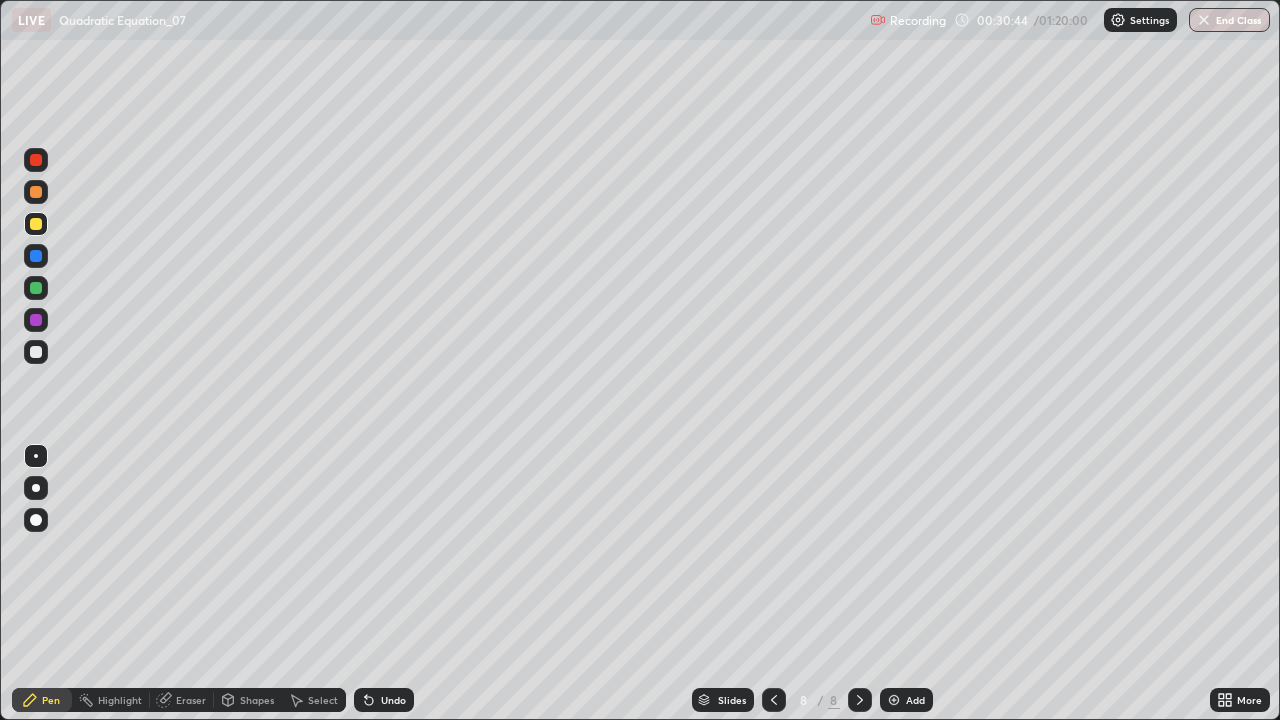 click at bounding box center [36, 288] 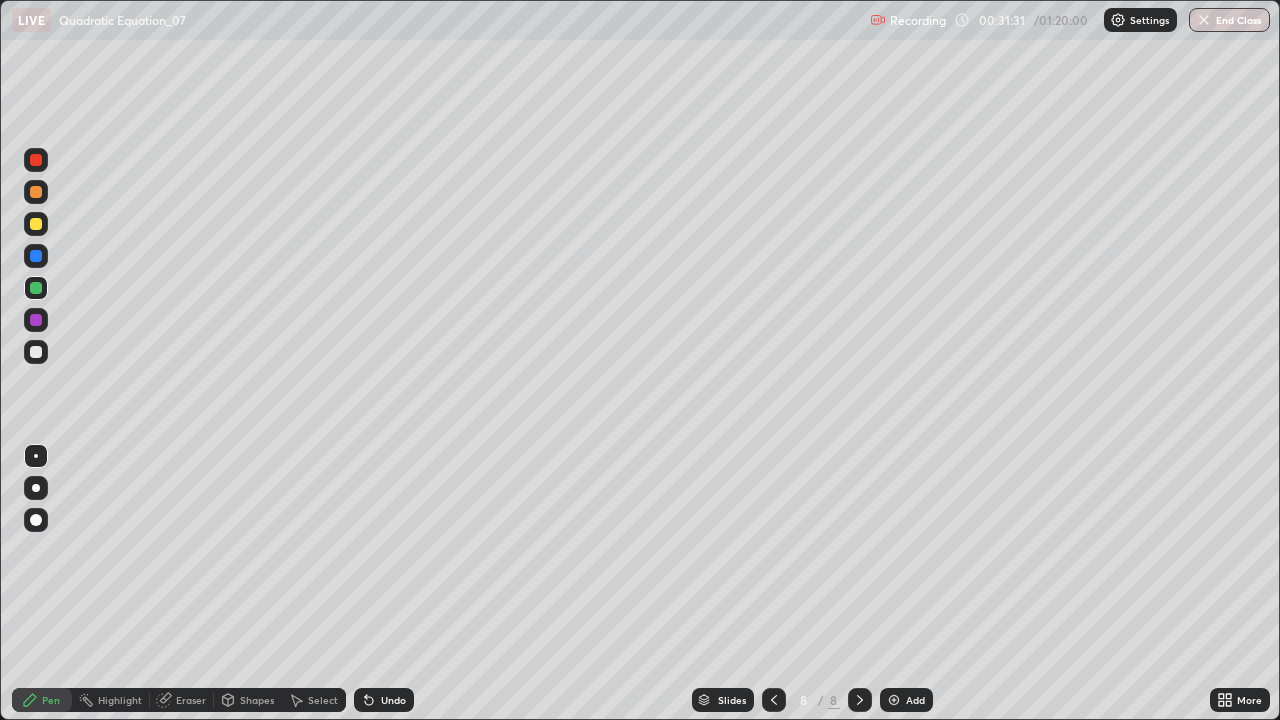 click at bounding box center (36, 192) 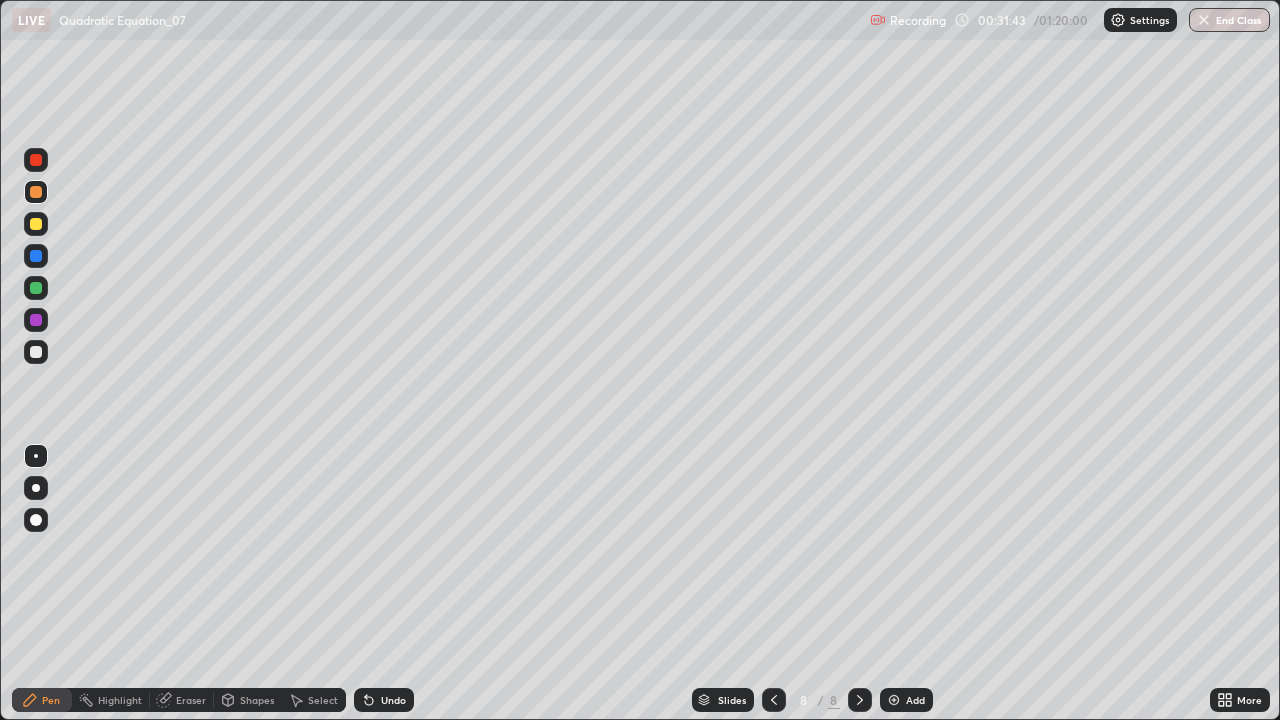 click on "Add" at bounding box center [906, 700] 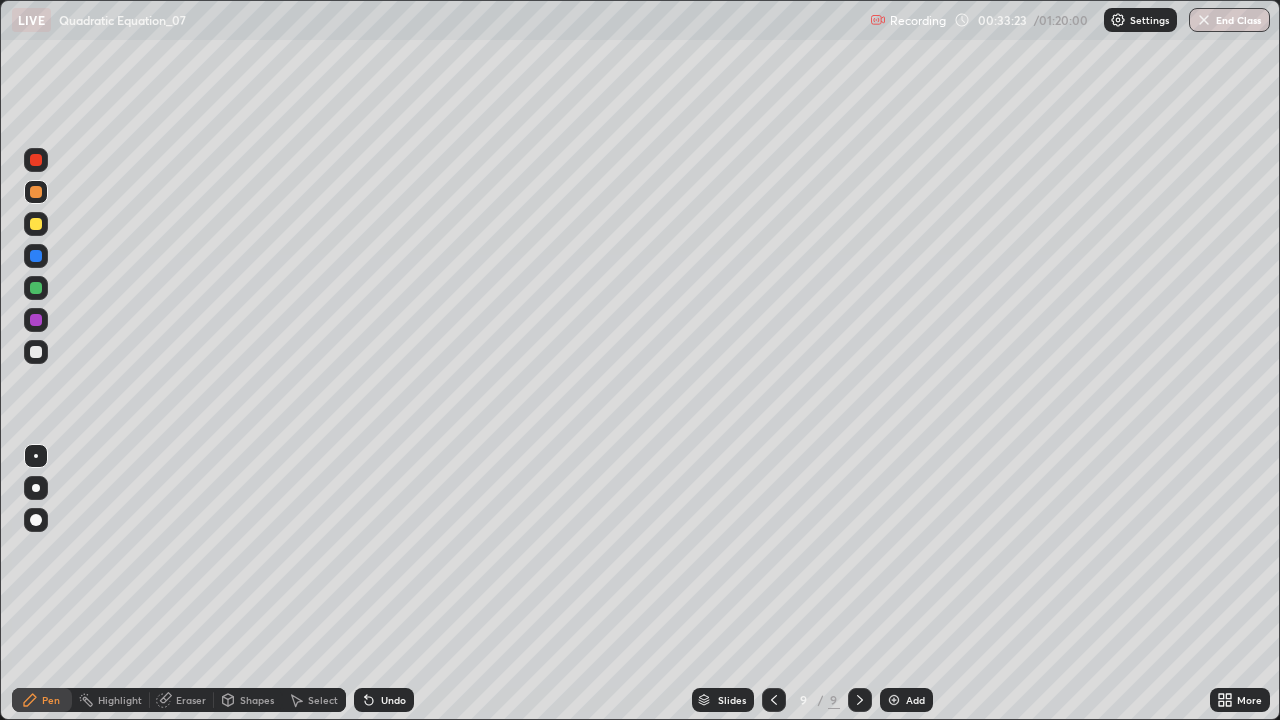 click at bounding box center [36, 224] 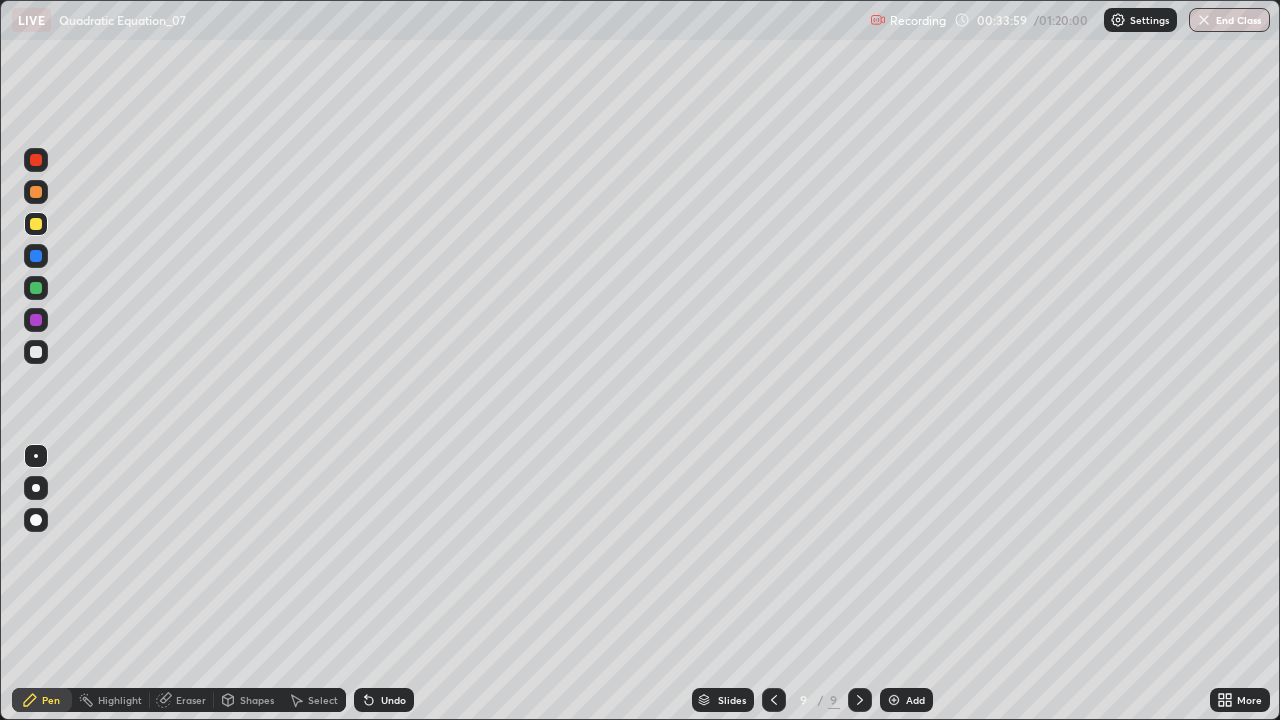 click at bounding box center [774, 700] 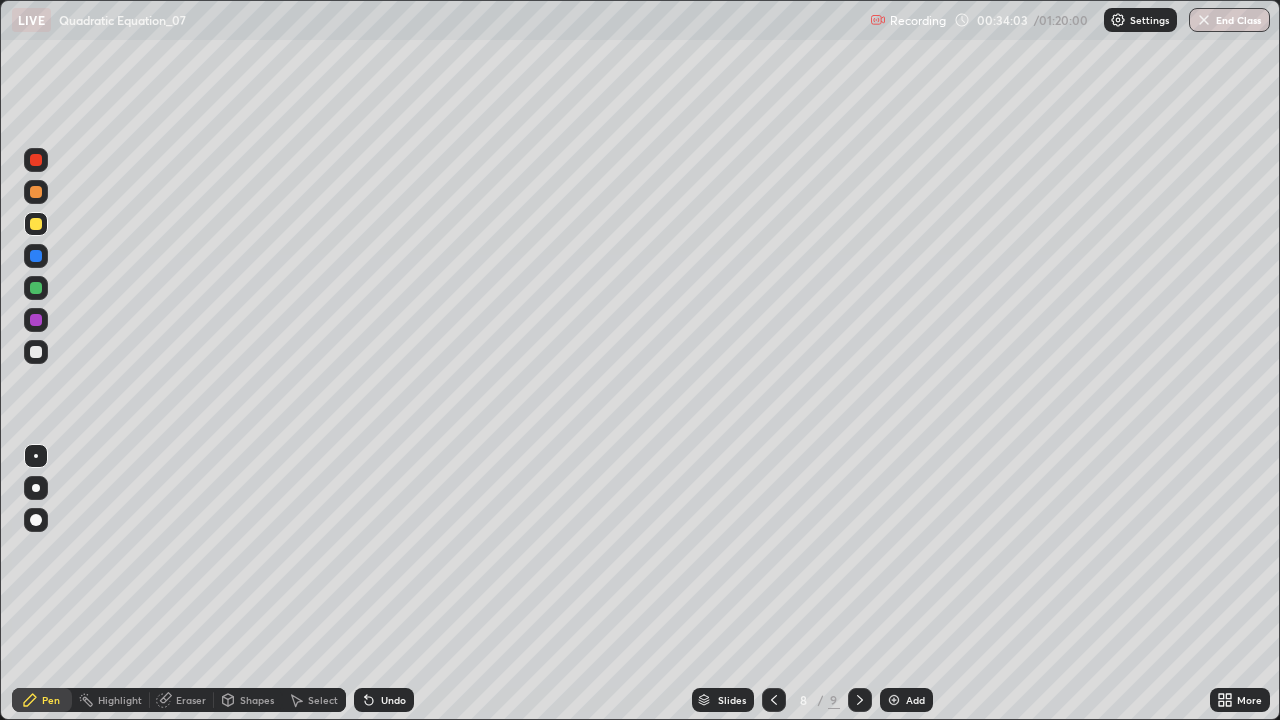 click on "9" at bounding box center [834, 700] 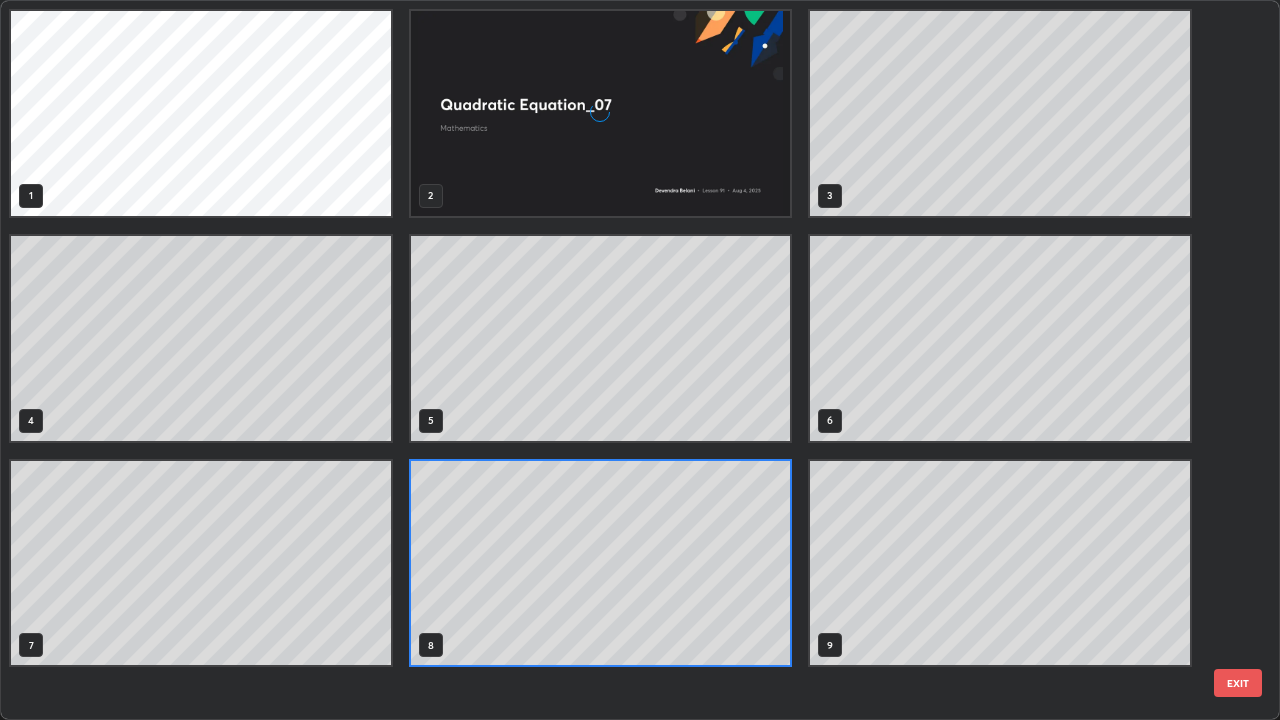 scroll, scrollTop: 7, scrollLeft: 11, axis: both 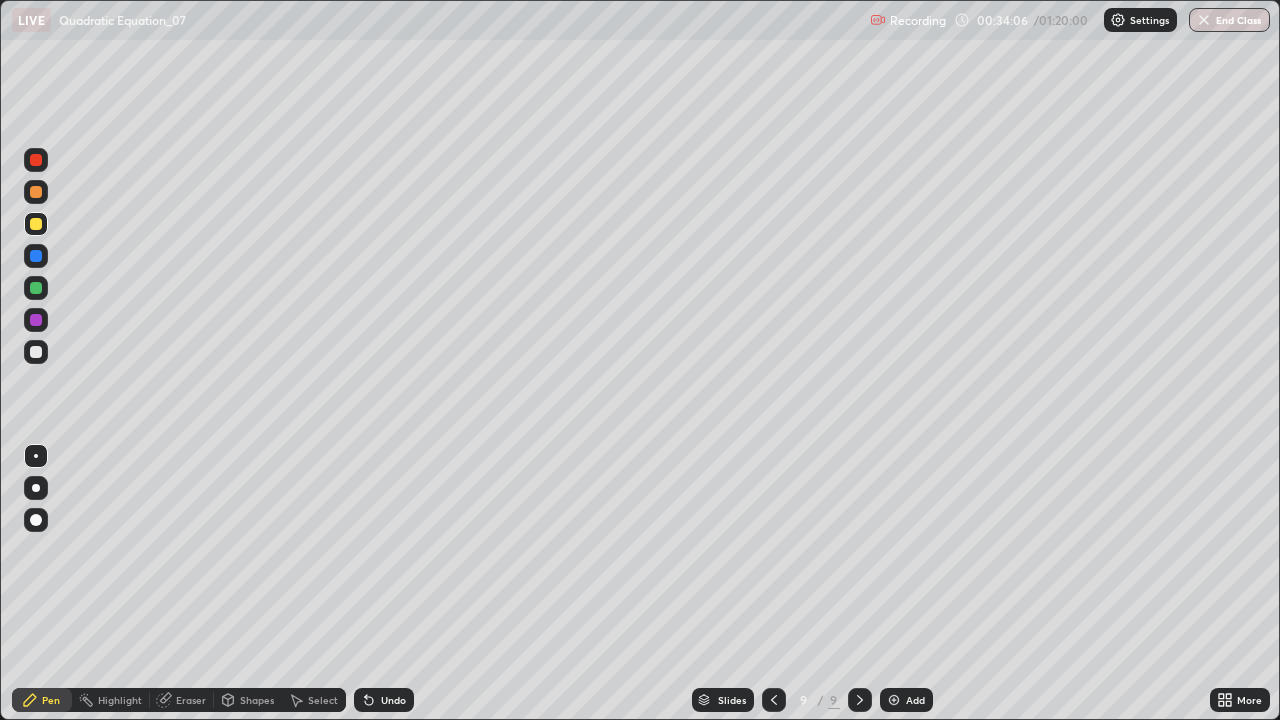 click at bounding box center (894, 700) 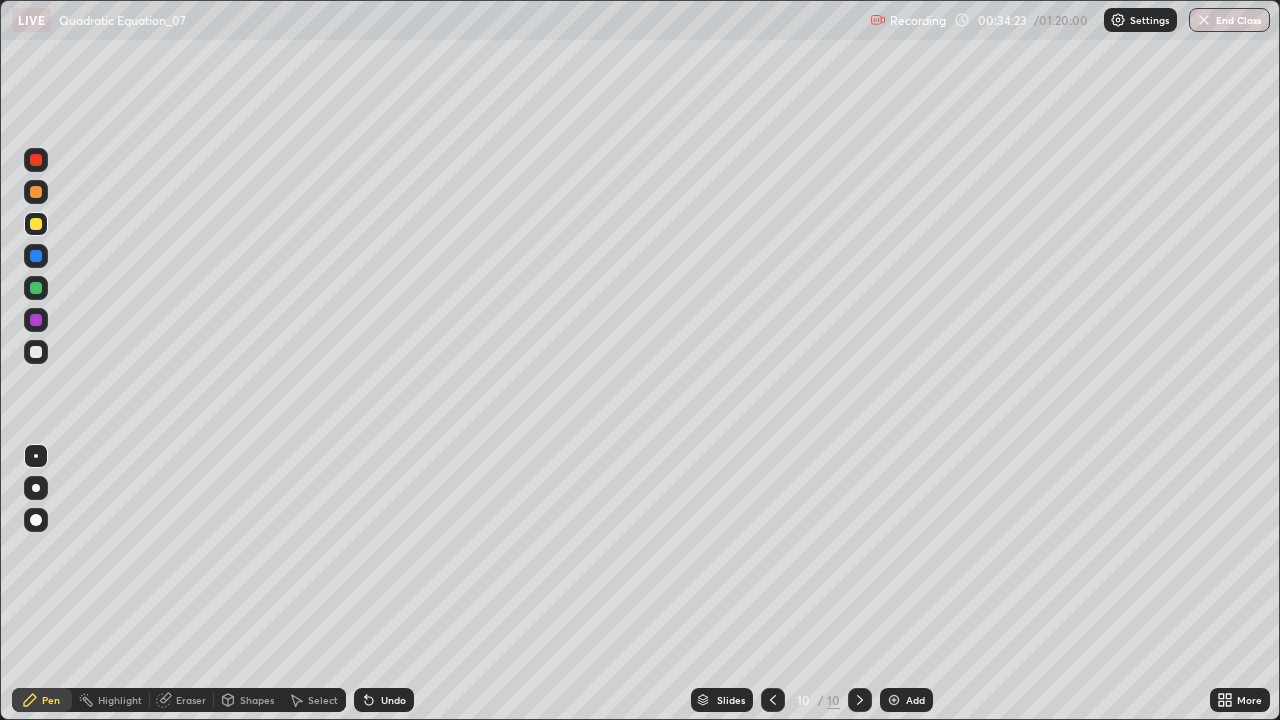 click on "Eraser" at bounding box center (191, 700) 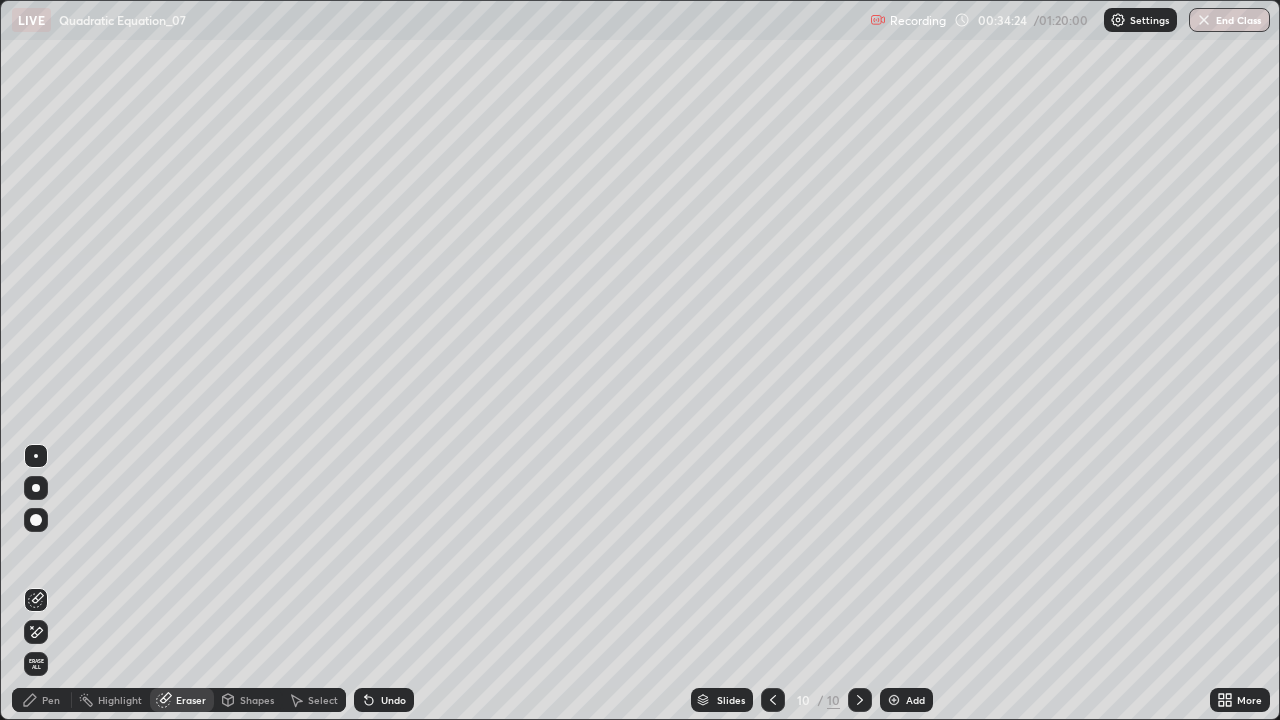 click on "Pen" at bounding box center (51, 700) 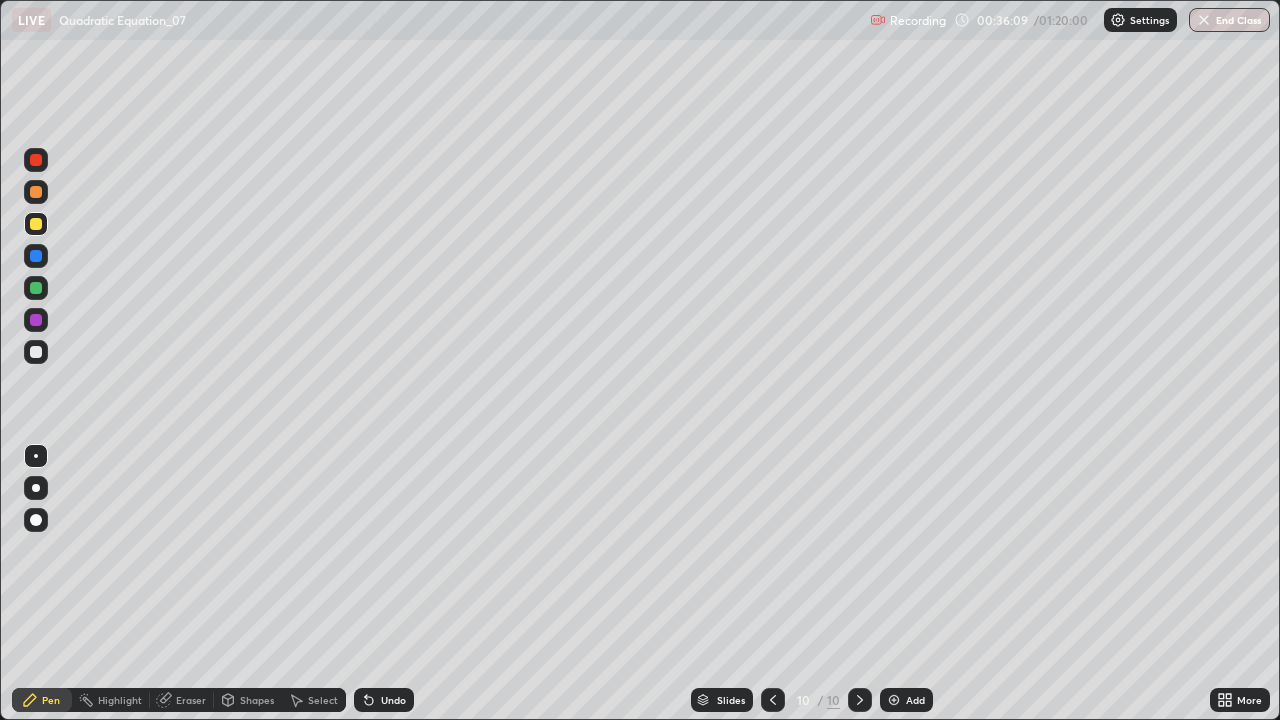 click 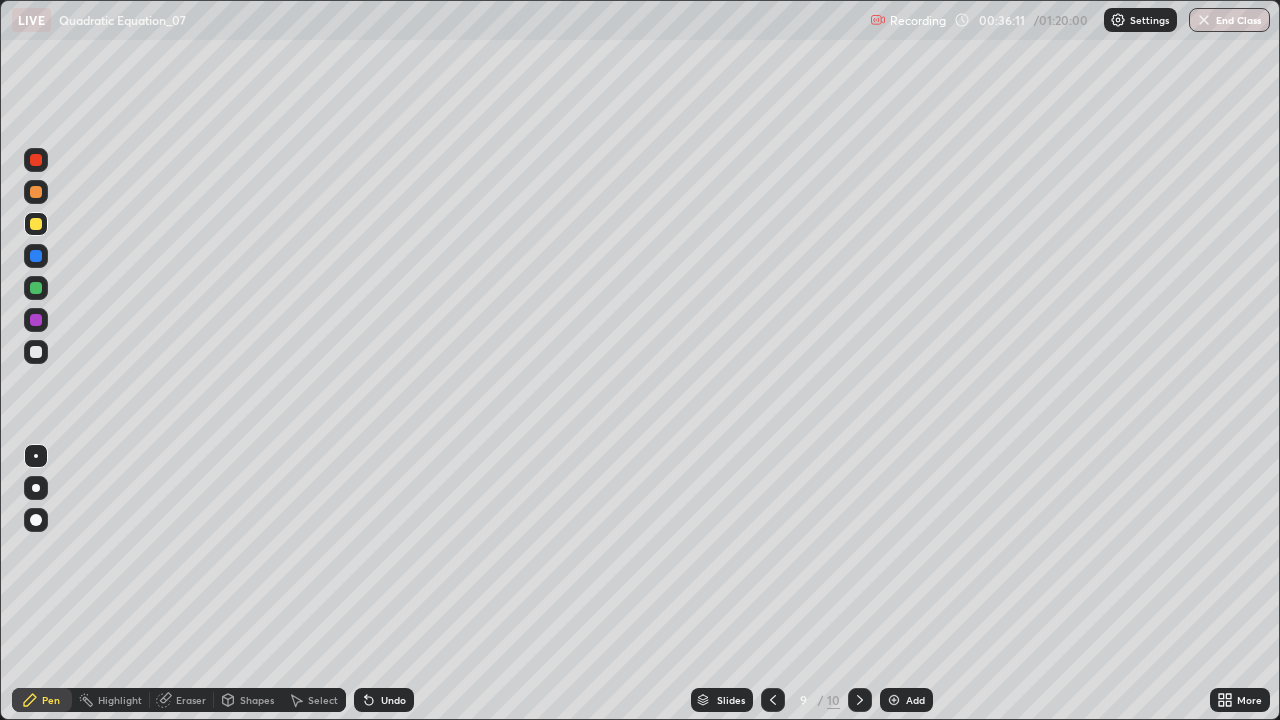 click at bounding box center (773, 700) 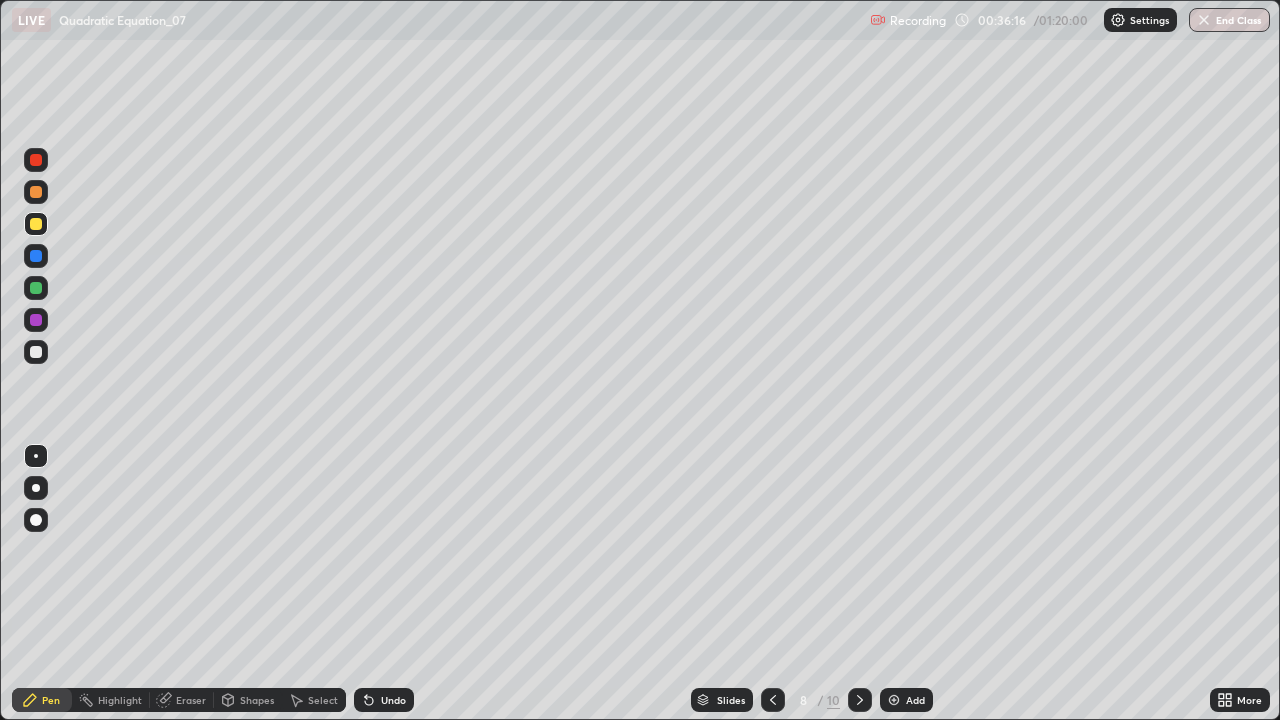 click at bounding box center [860, 700] 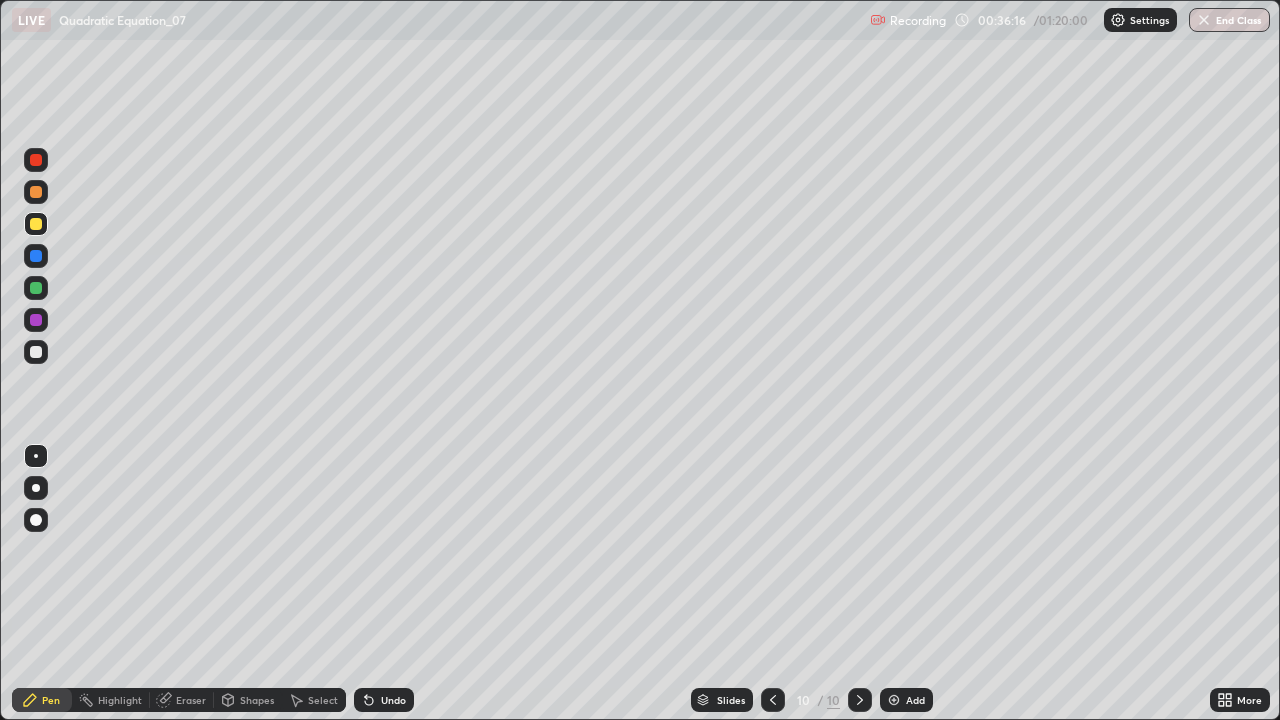 click at bounding box center [860, 700] 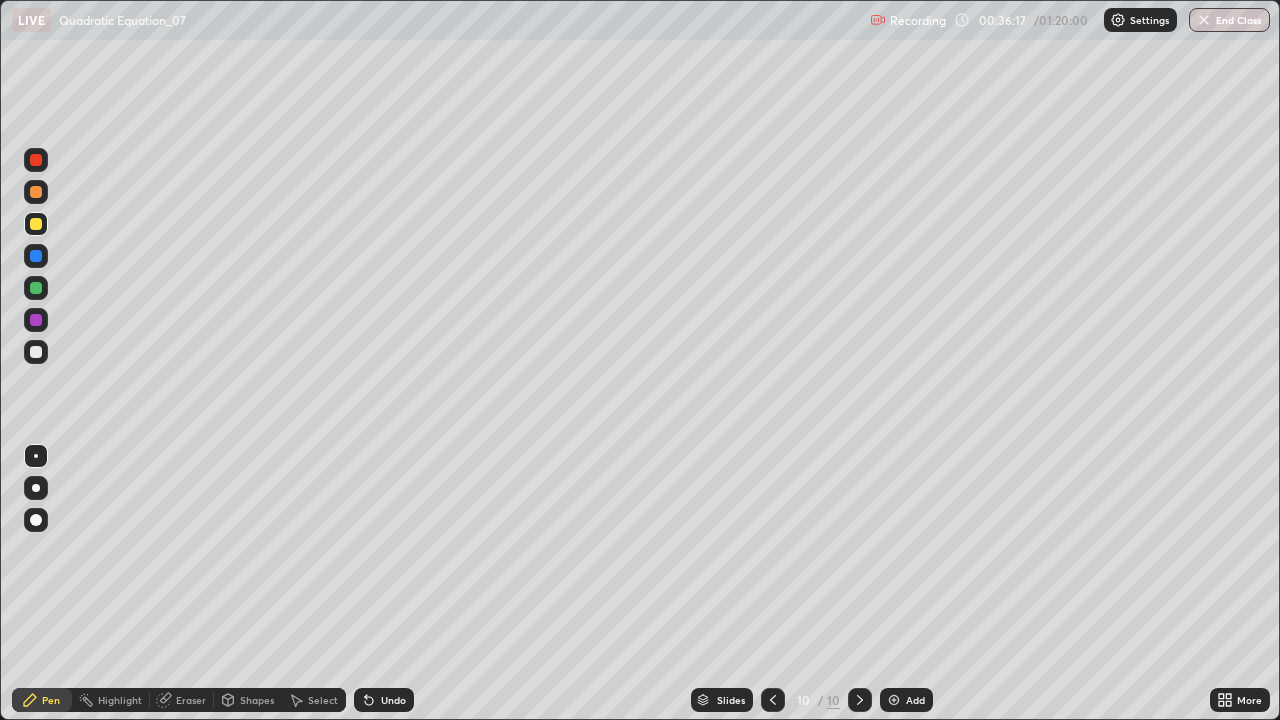 click at bounding box center [894, 700] 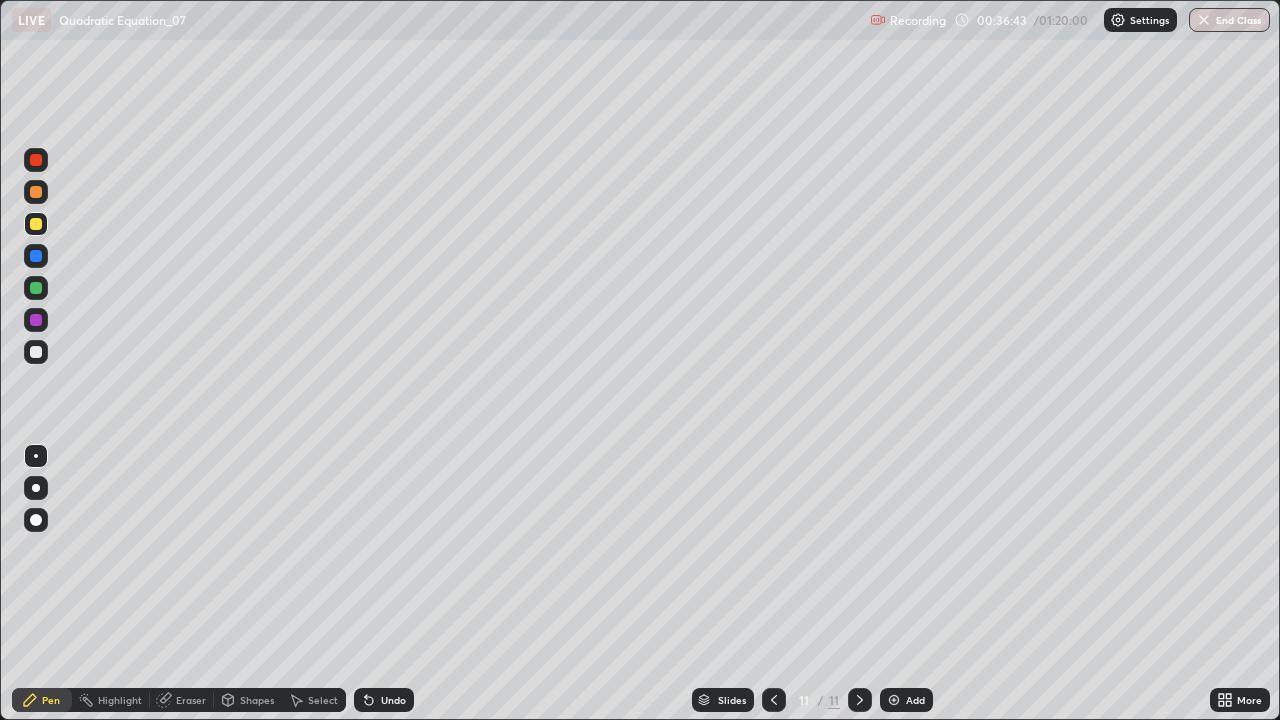click at bounding box center [36, 288] 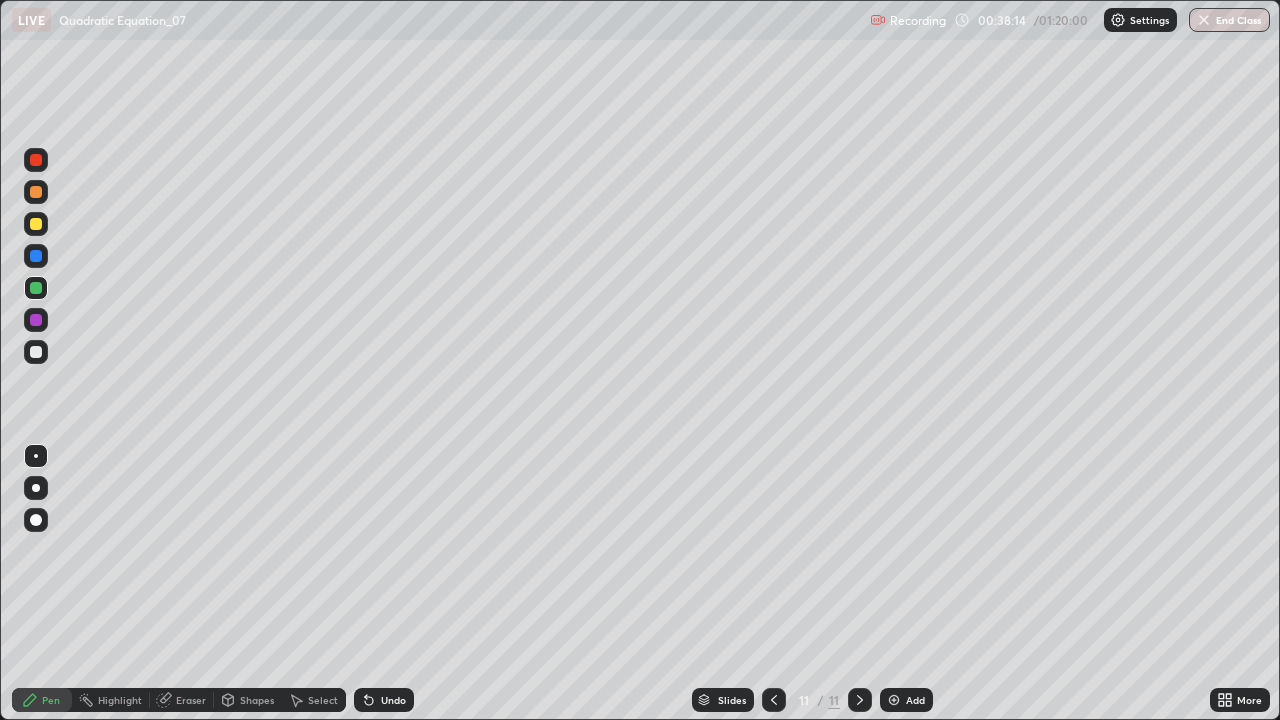 click on "Eraser" at bounding box center (191, 700) 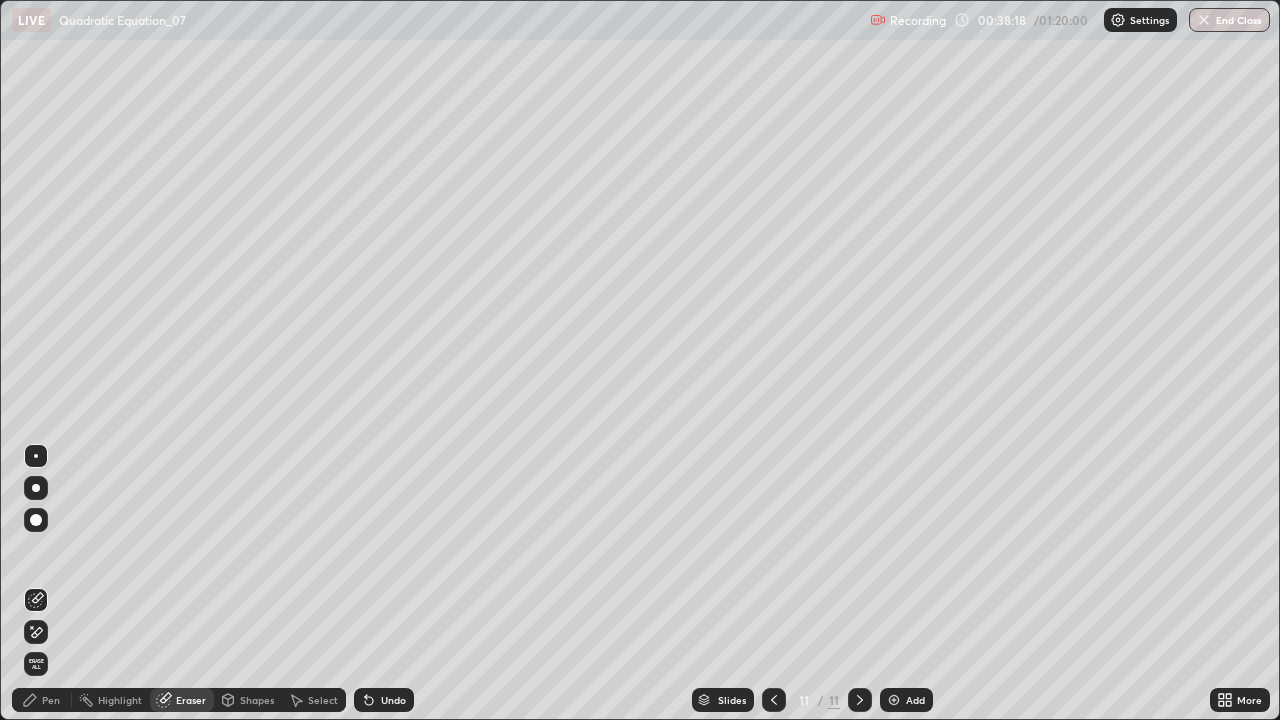 click on "Pen" at bounding box center (42, 700) 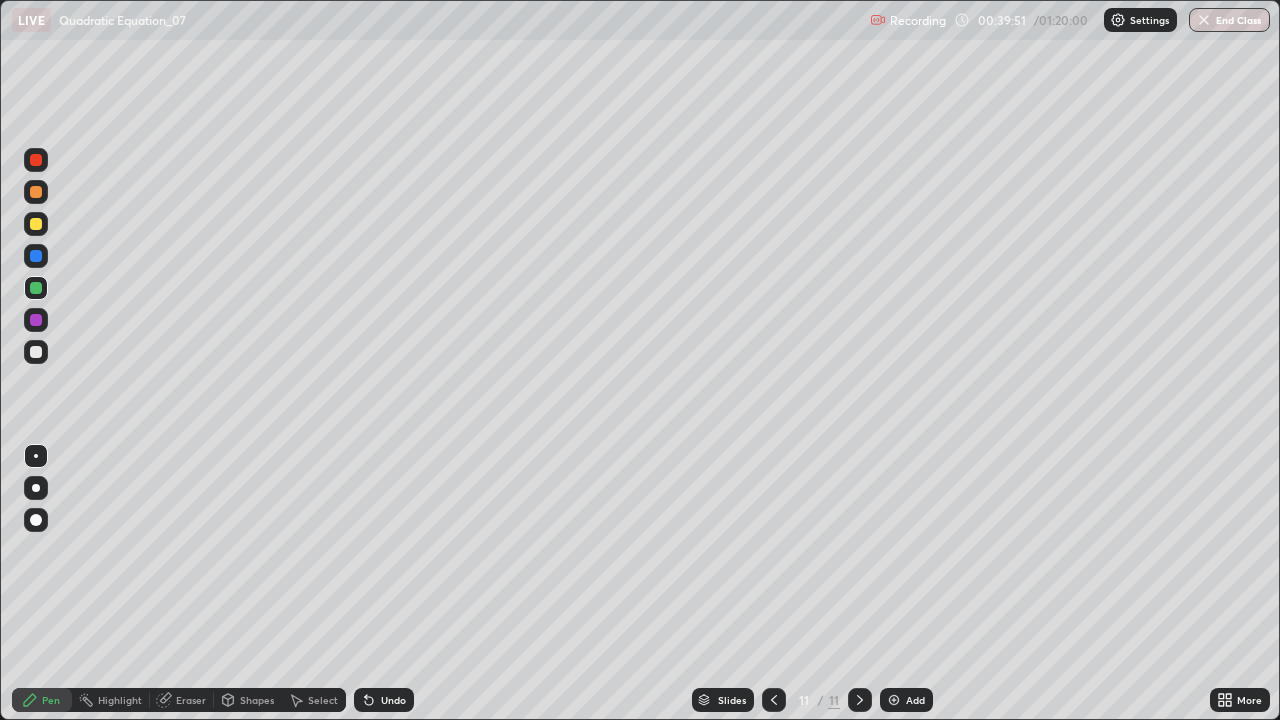 click at bounding box center [894, 700] 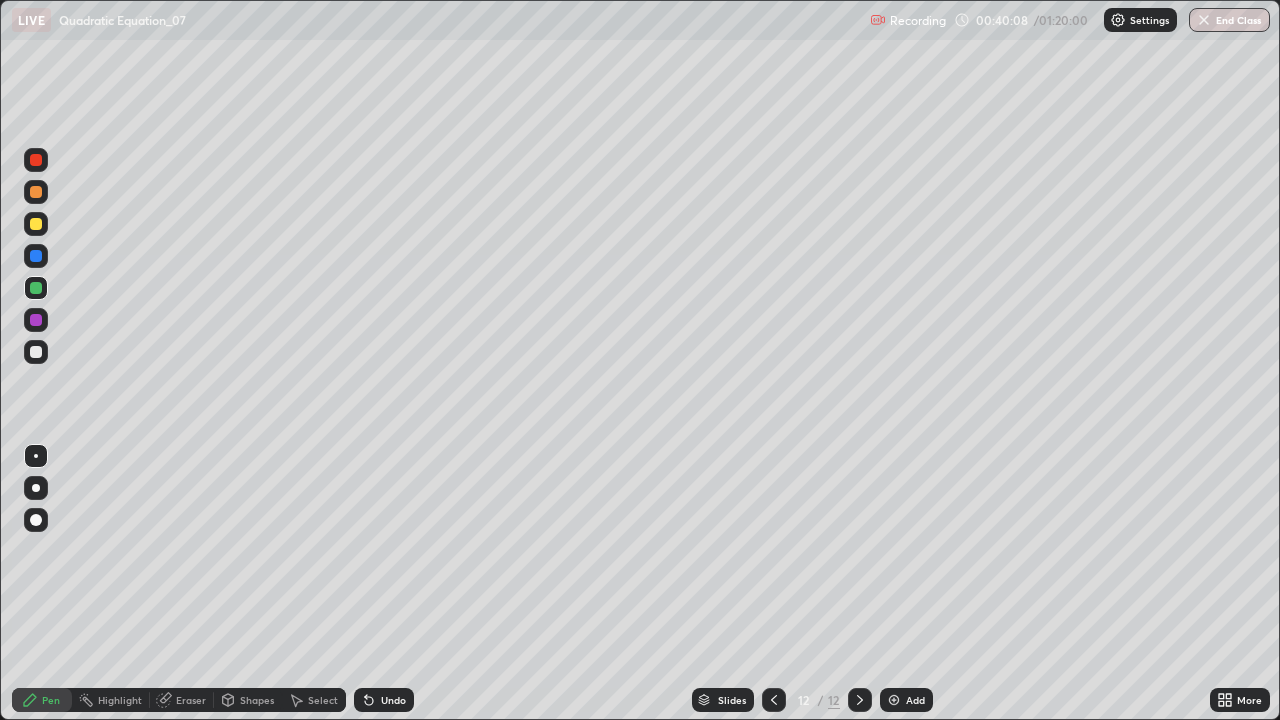 click at bounding box center (36, 192) 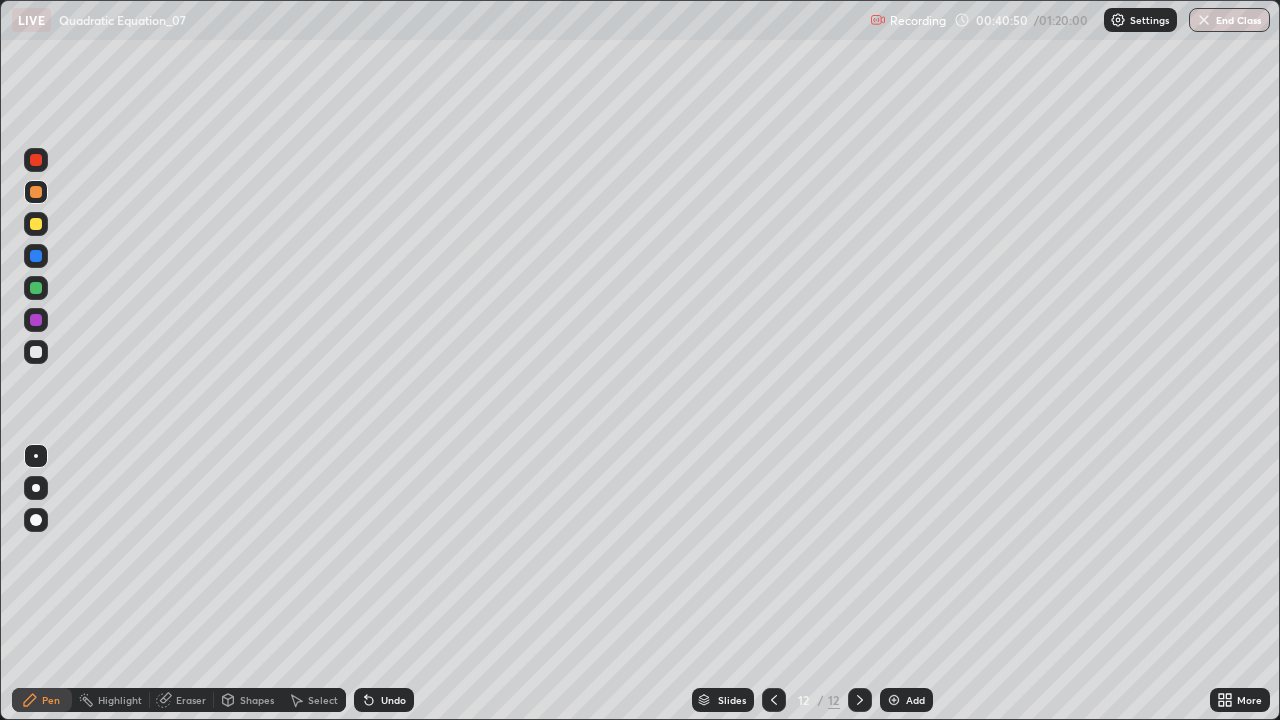 click on "Undo" at bounding box center [384, 700] 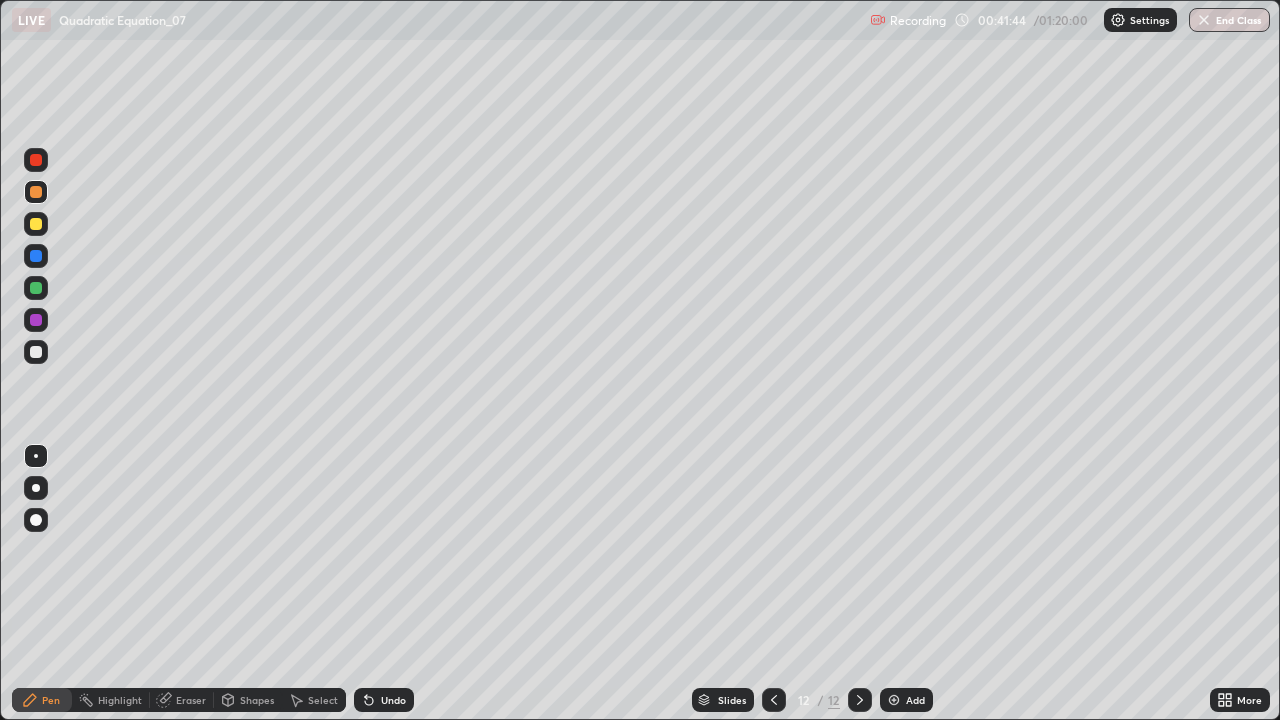 click 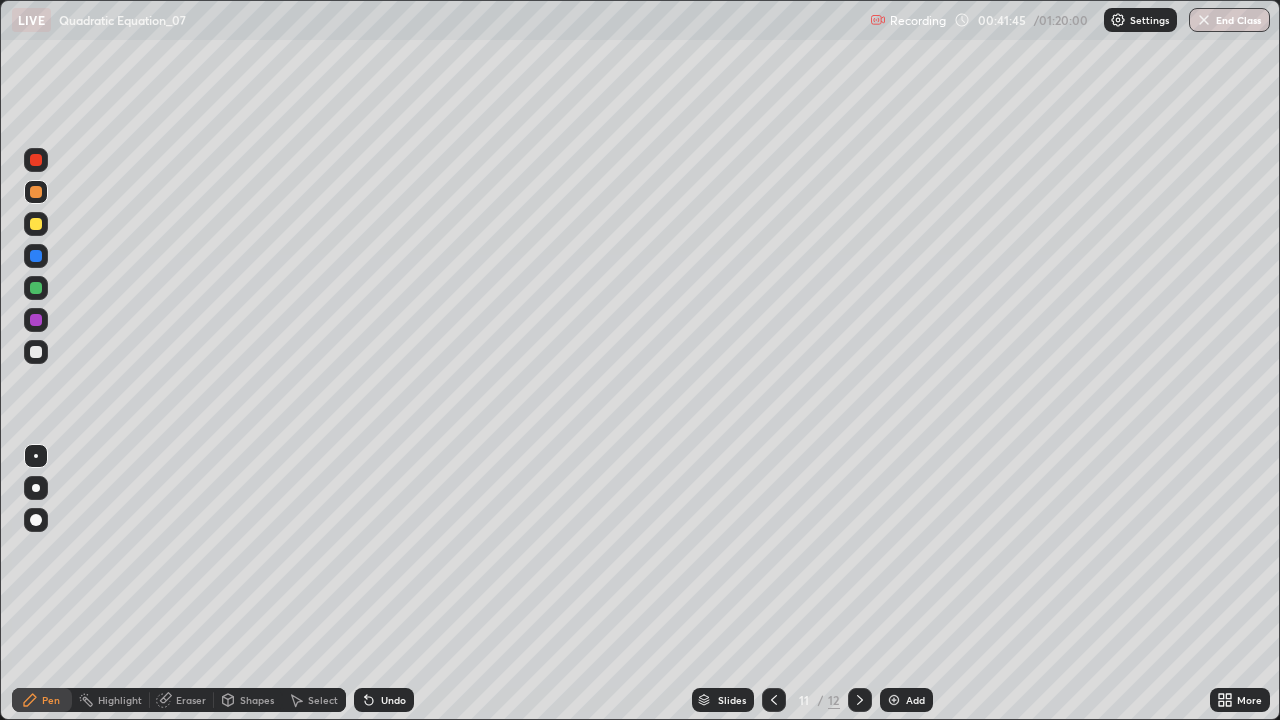 click 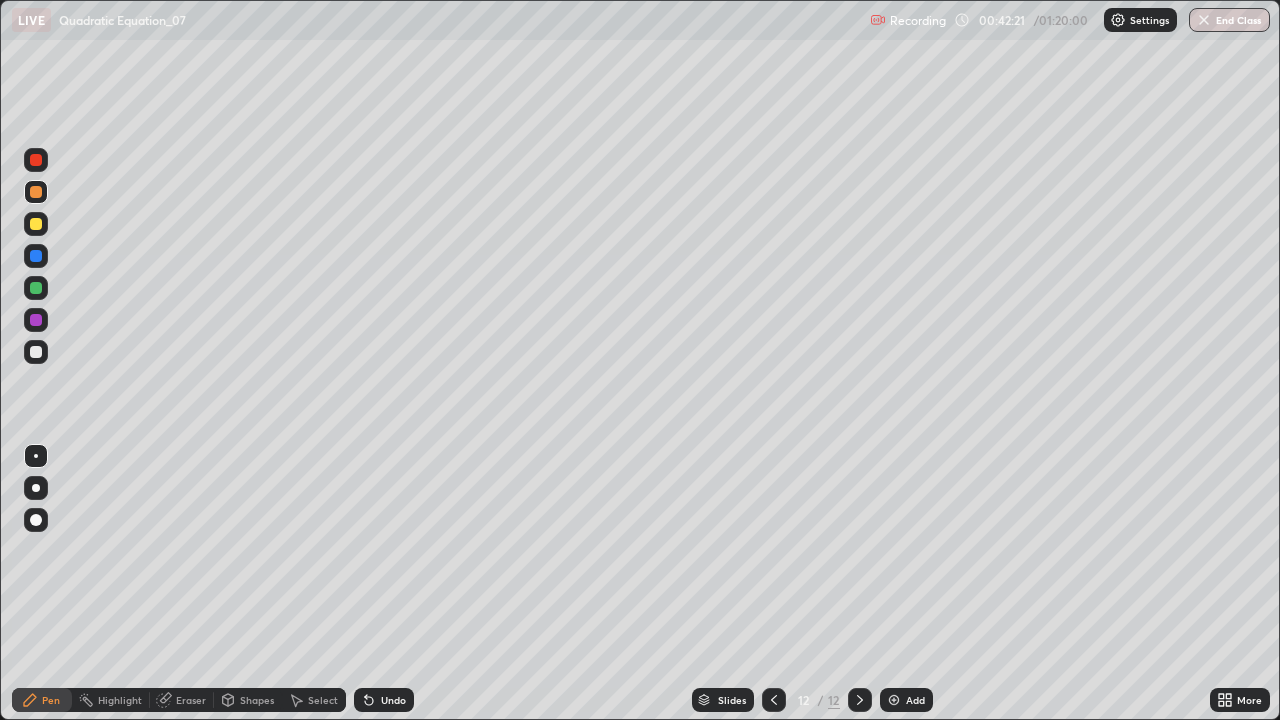 click at bounding box center (36, 352) 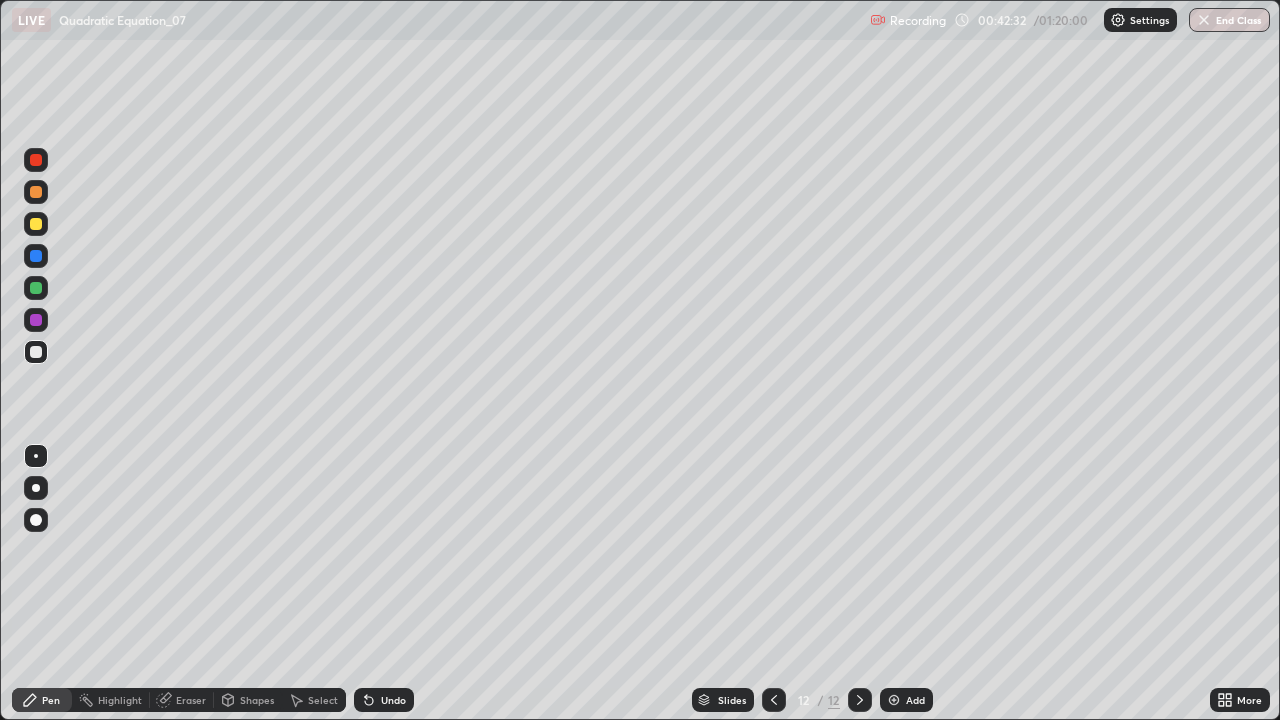 click on "Select" at bounding box center [323, 700] 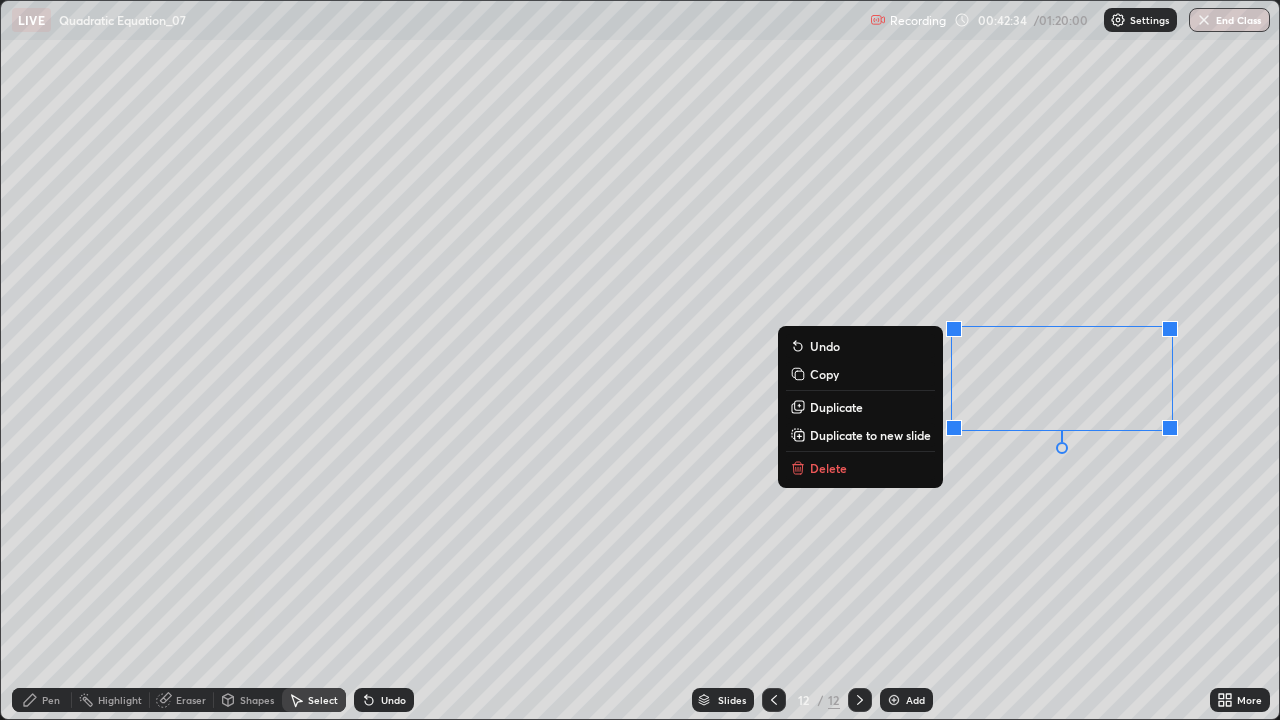 click on "Delete" at bounding box center [860, 468] 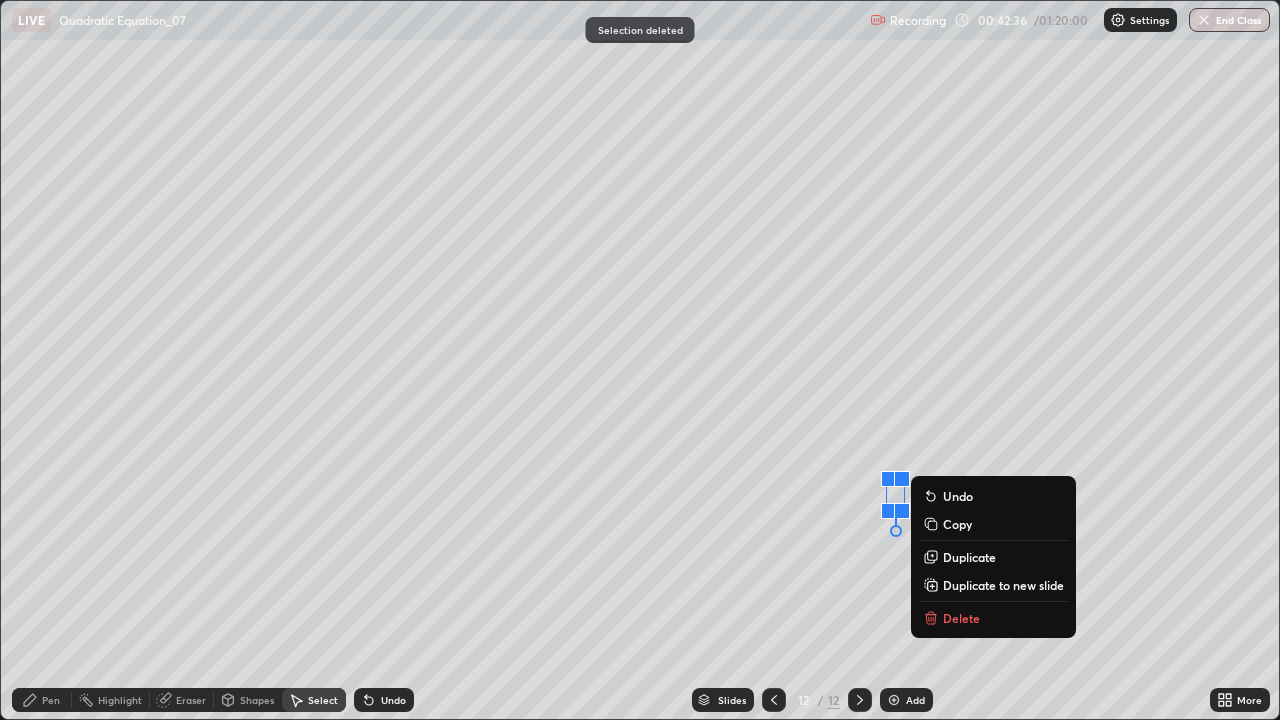 click on "Delete" at bounding box center [961, 618] 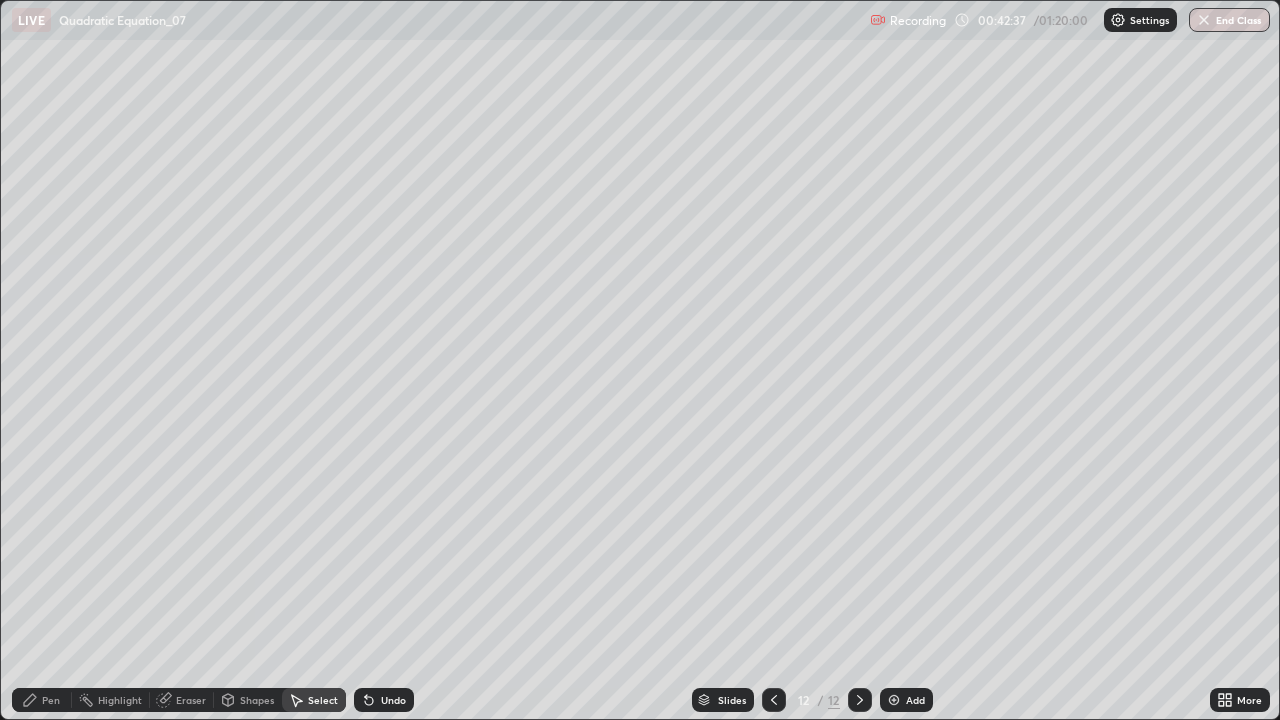 click on "Pen" at bounding box center [51, 700] 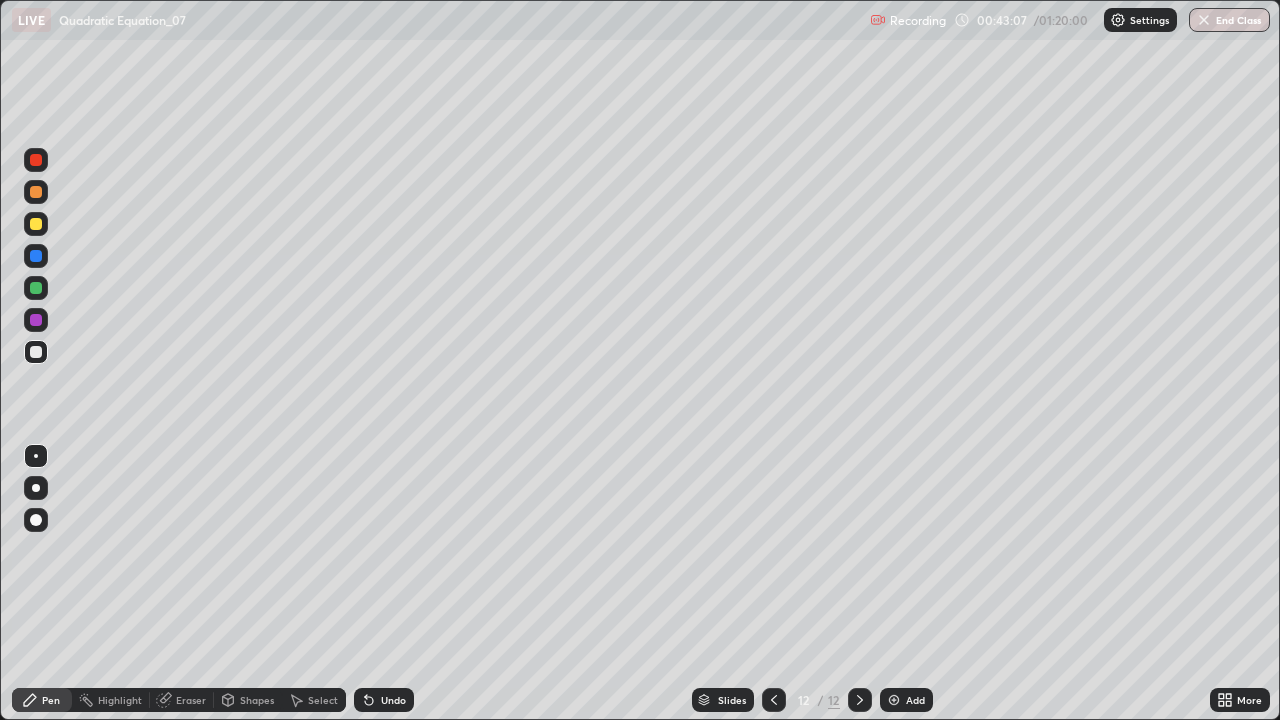 click 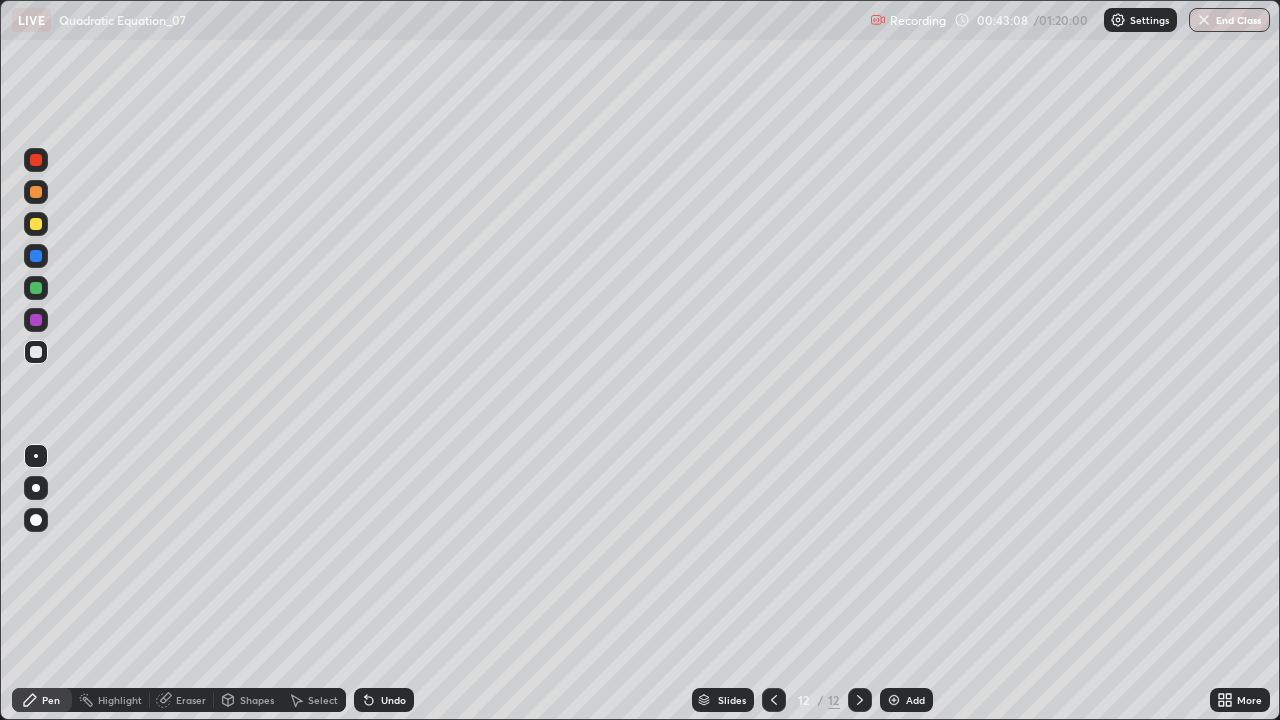 click at bounding box center (894, 700) 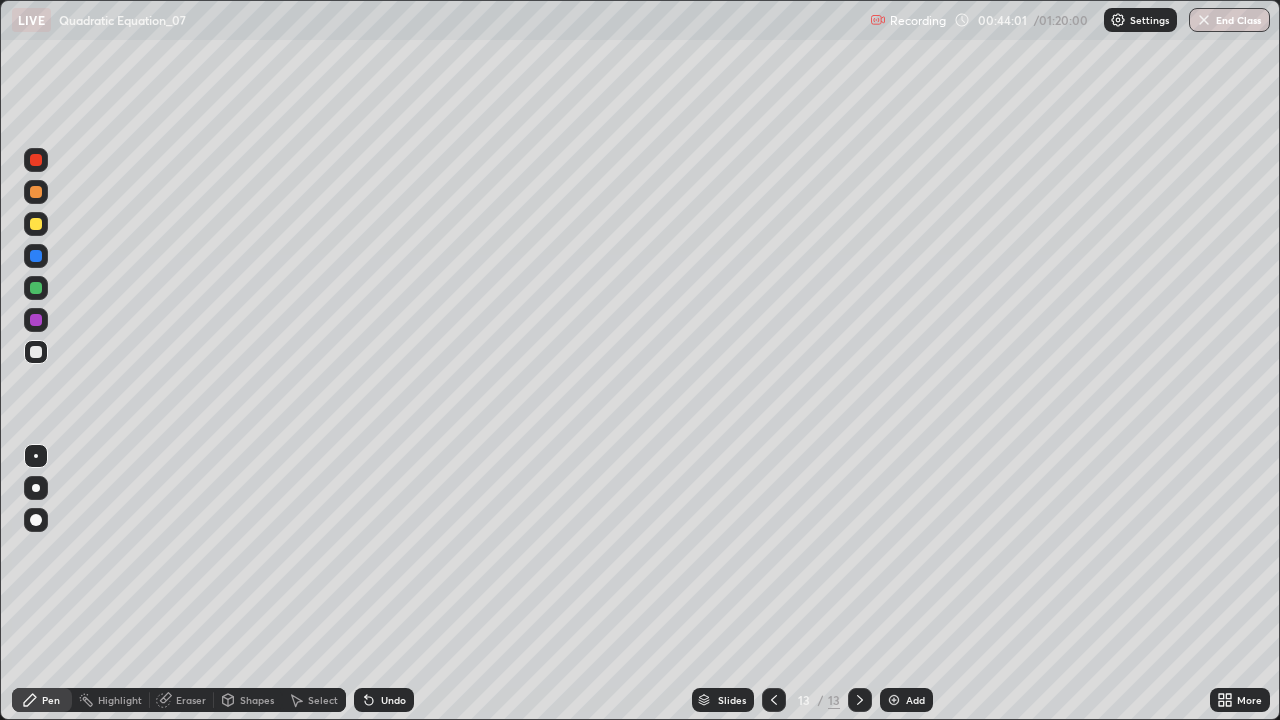 click on "Eraser" at bounding box center (182, 700) 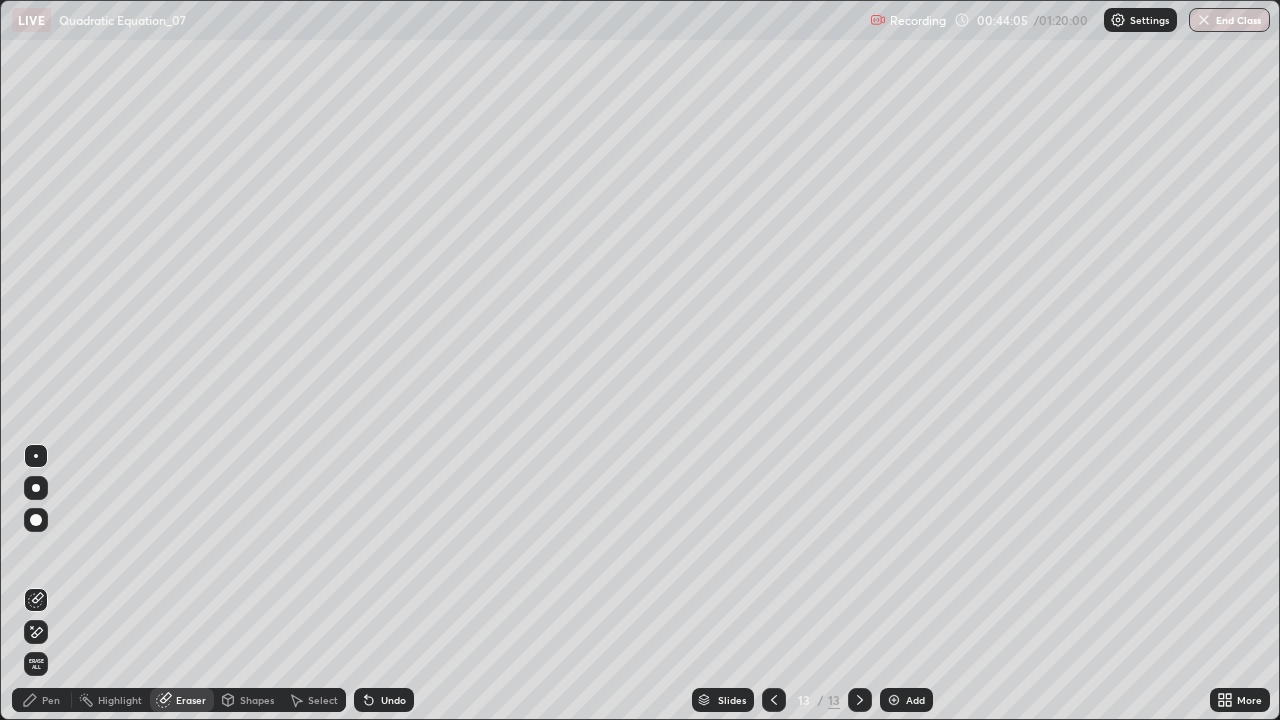 click on "Pen" at bounding box center [51, 700] 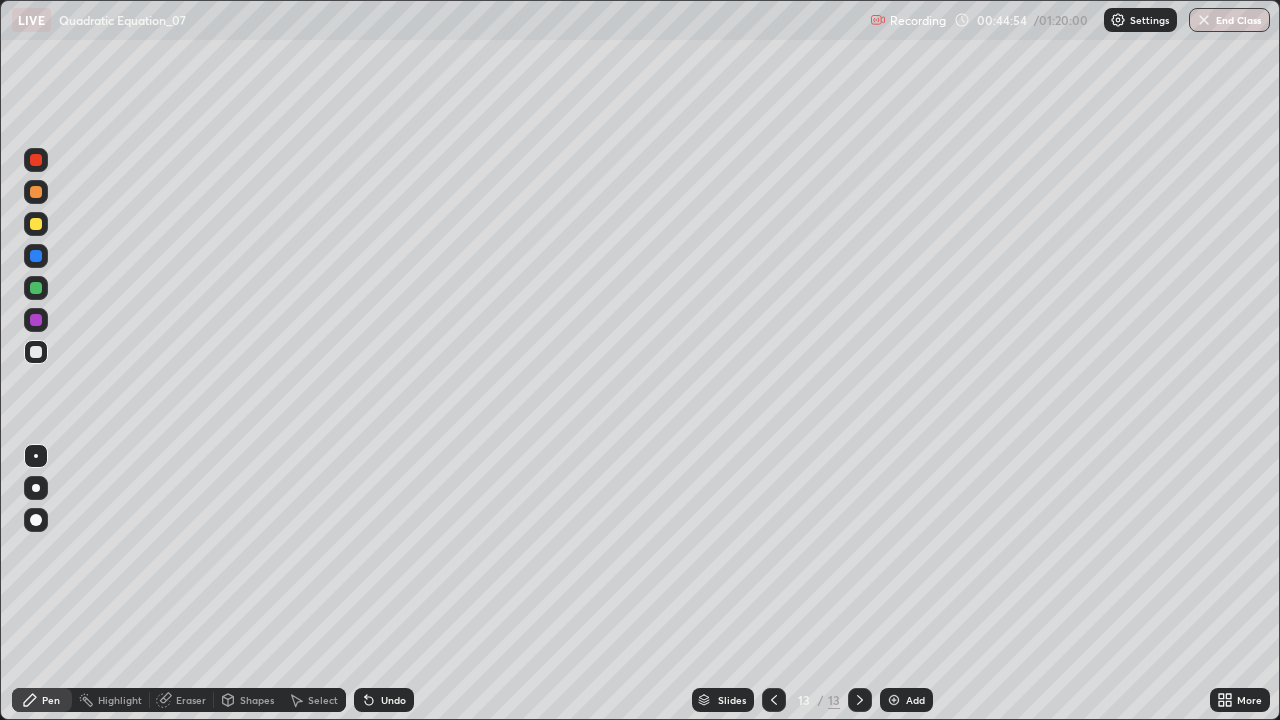 click on "Select" at bounding box center (323, 700) 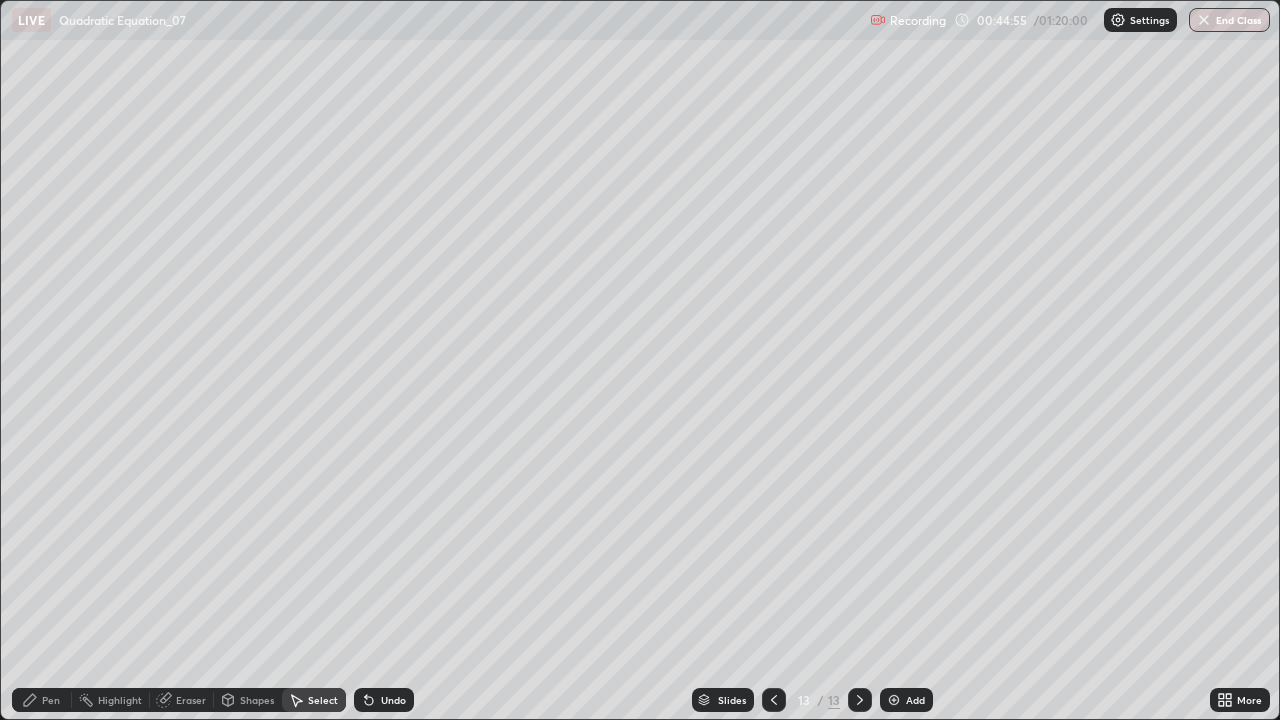 click on "Undo" at bounding box center (393, 700) 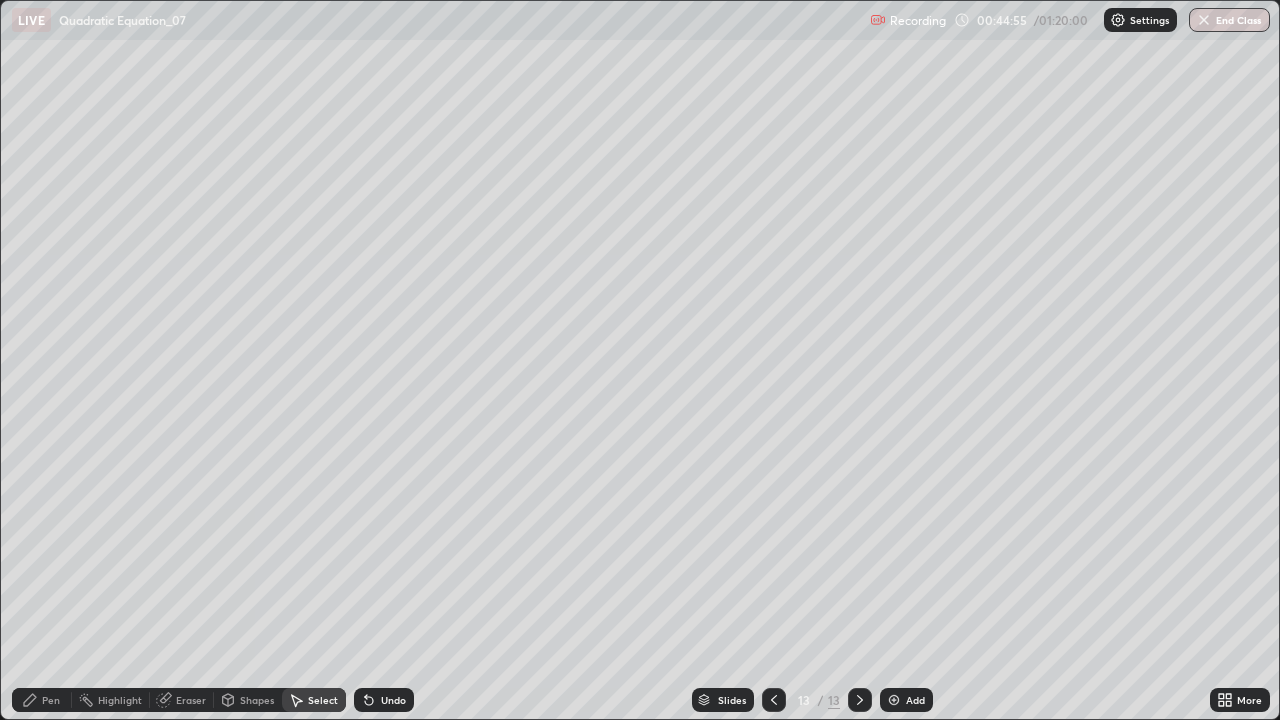 click on "Undo" at bounding box center (393, 700) 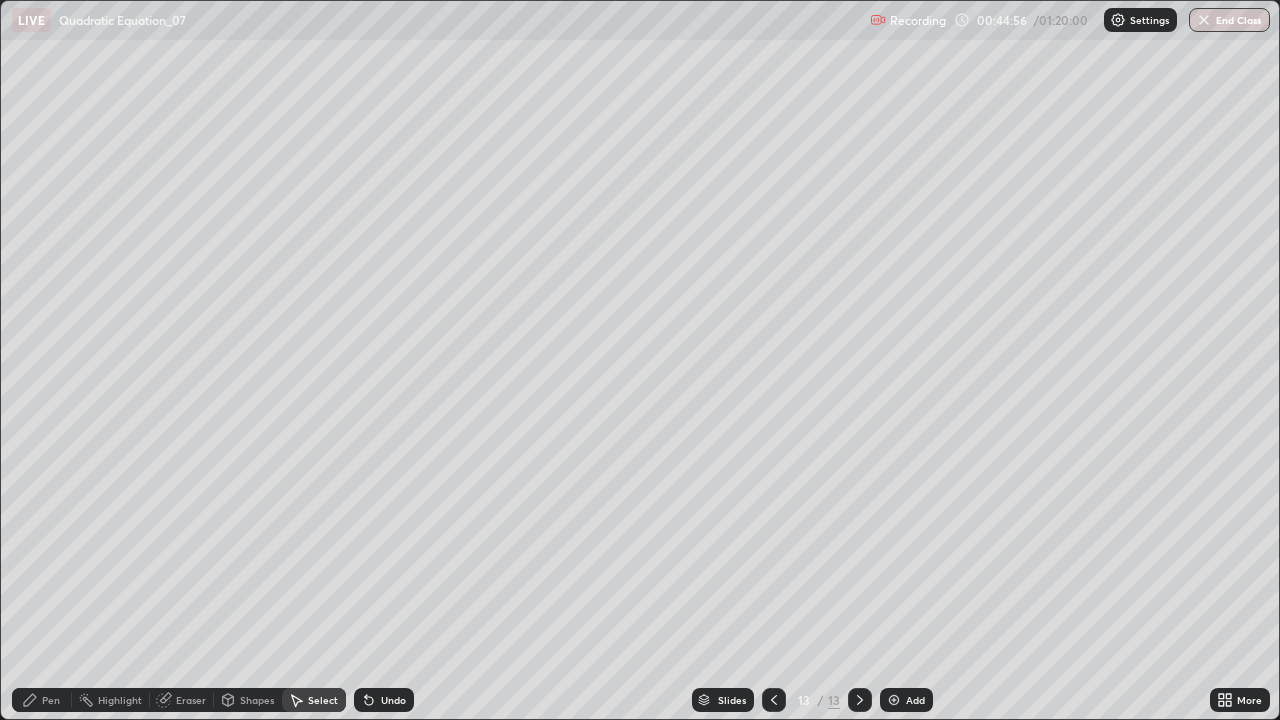 click on "Undo" at bounding box center (384, 700) 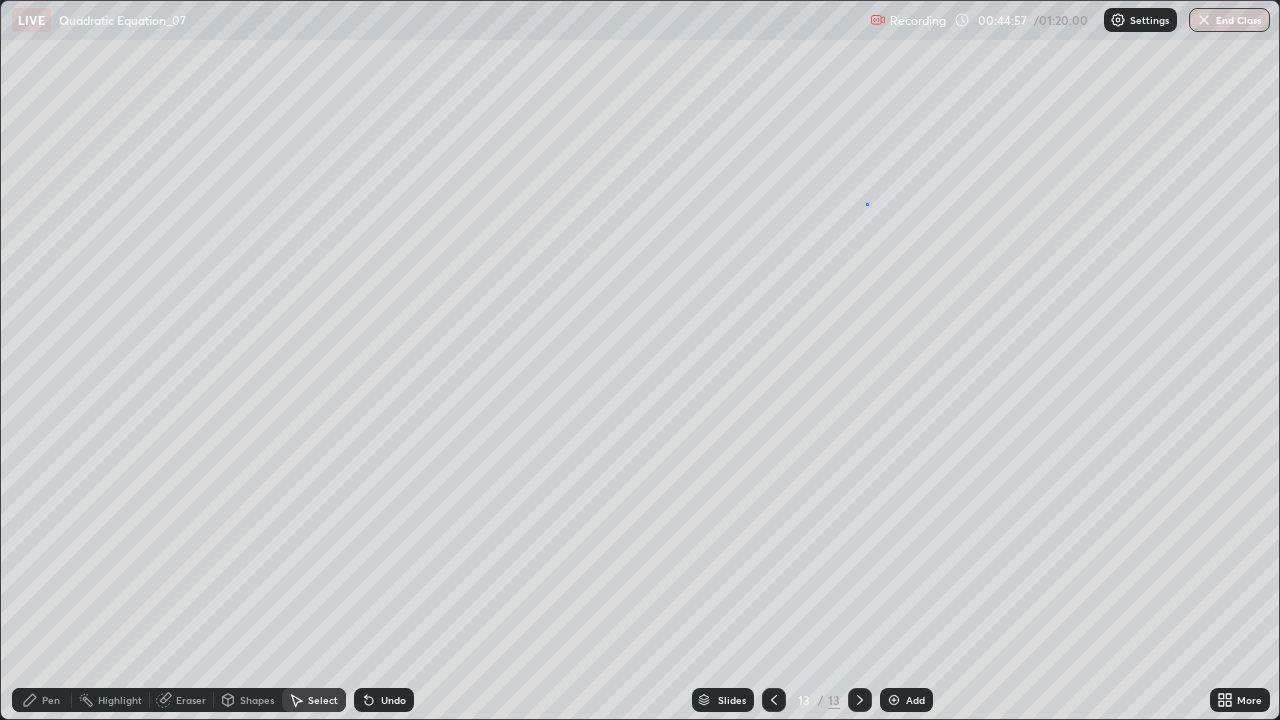 click on "0 ° Undo Copy Duplicate Duplicate to new slide Delete" at bounding box center (640, 360) 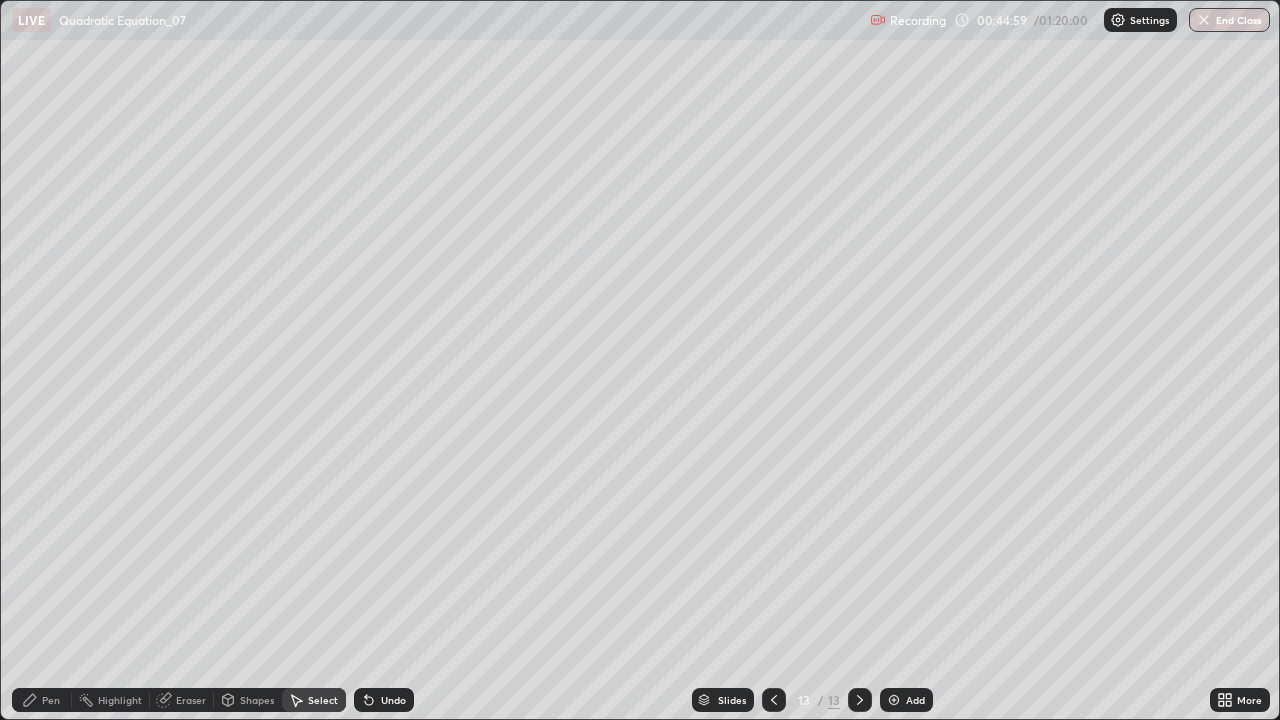 click on "Pen" at bounding box center [42, 700] 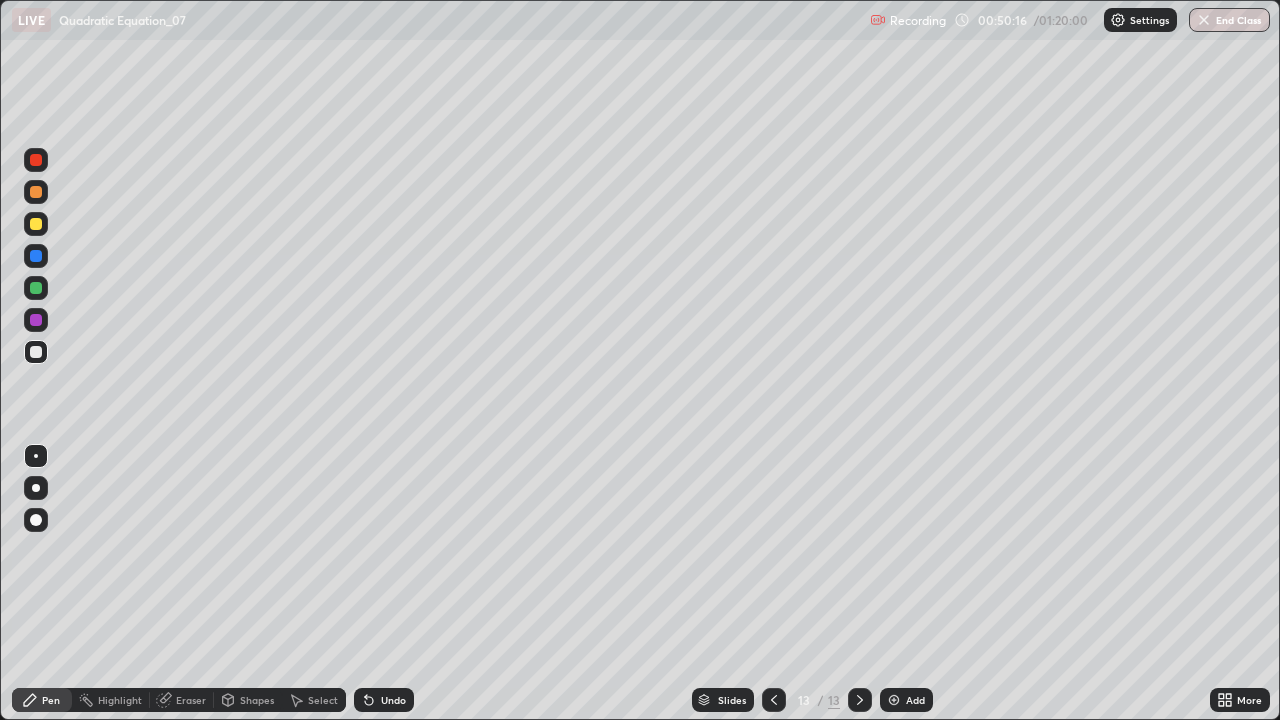click at bounding box center (894, 700) 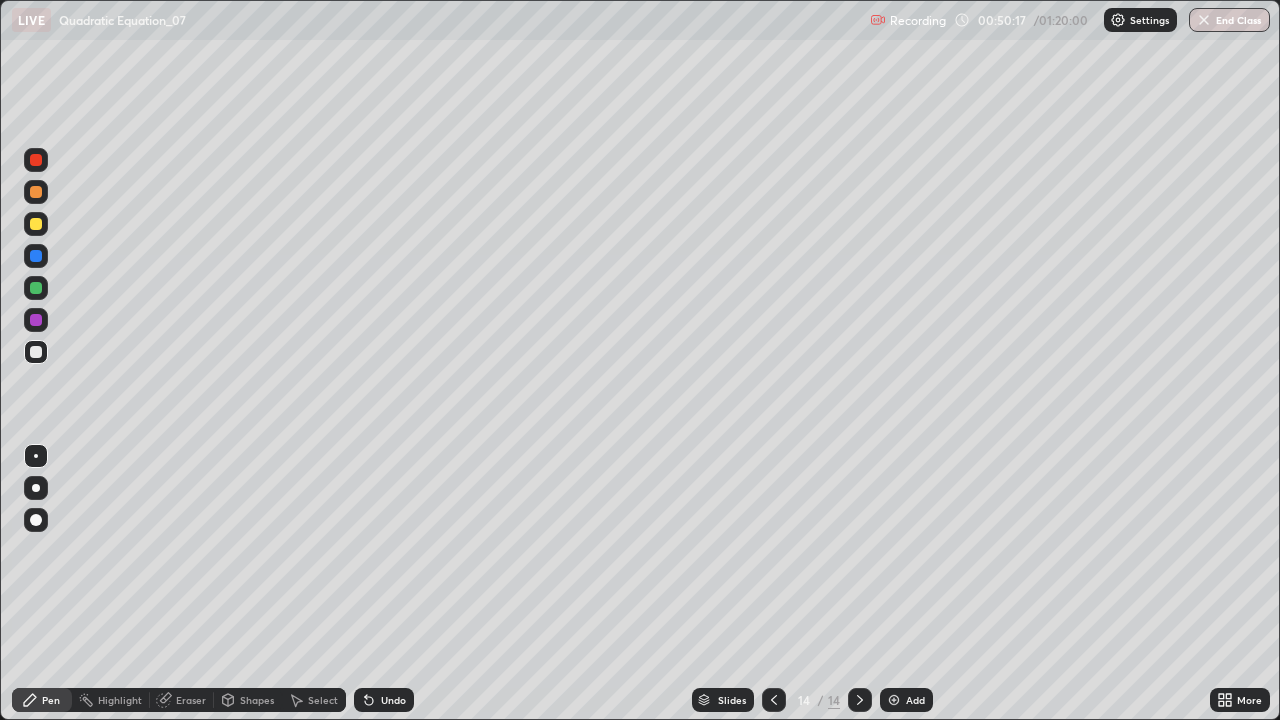 click at bounding box center [36, 224] 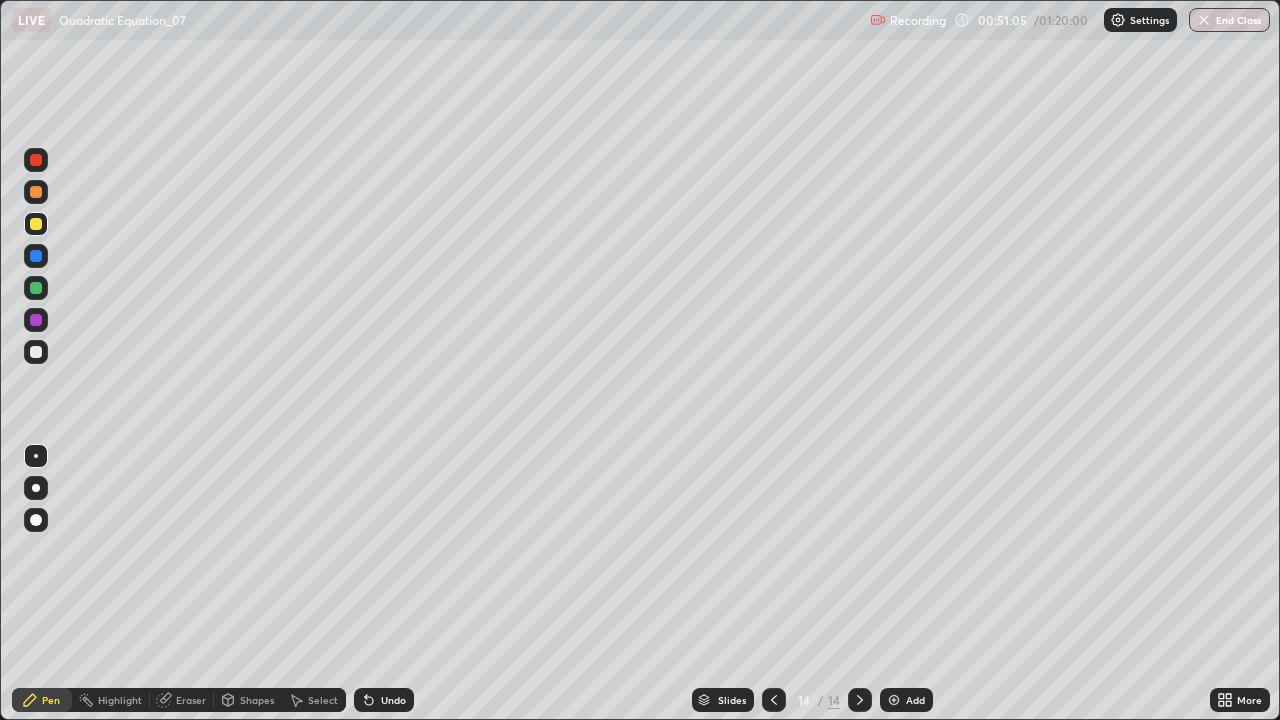 click at bounding box center (36, 256) 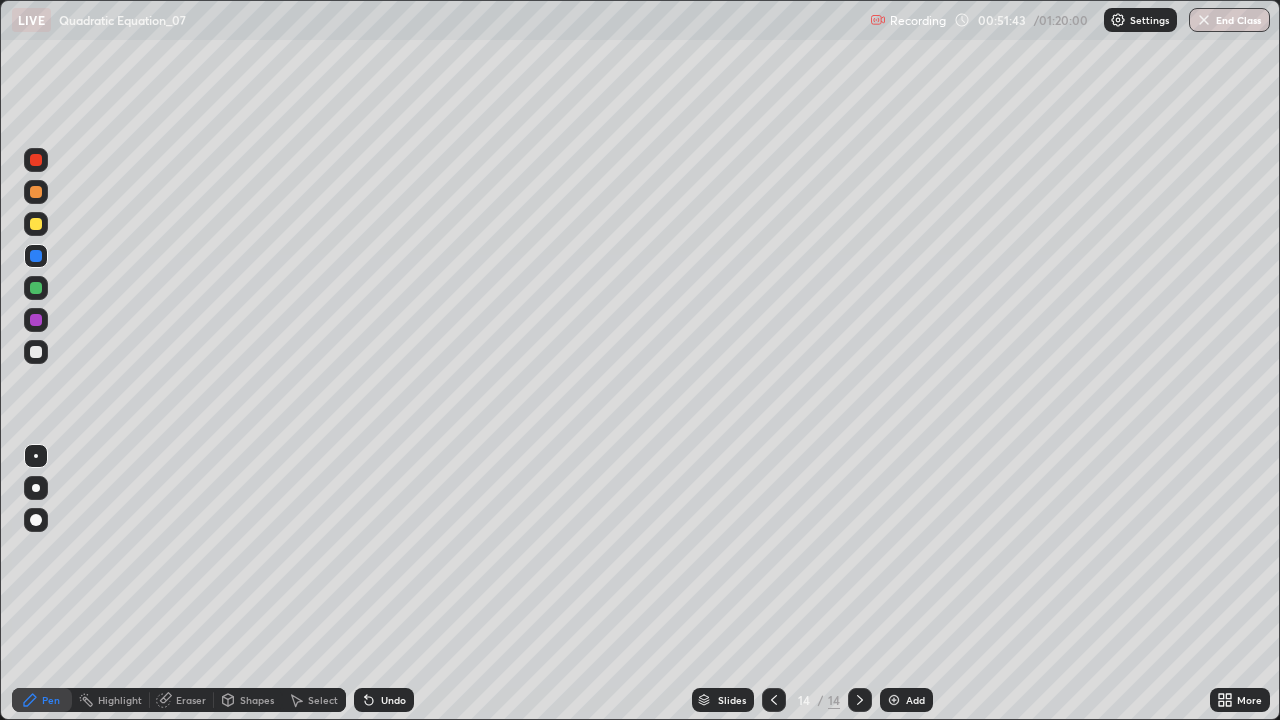 click at bounding box center [36, 288] 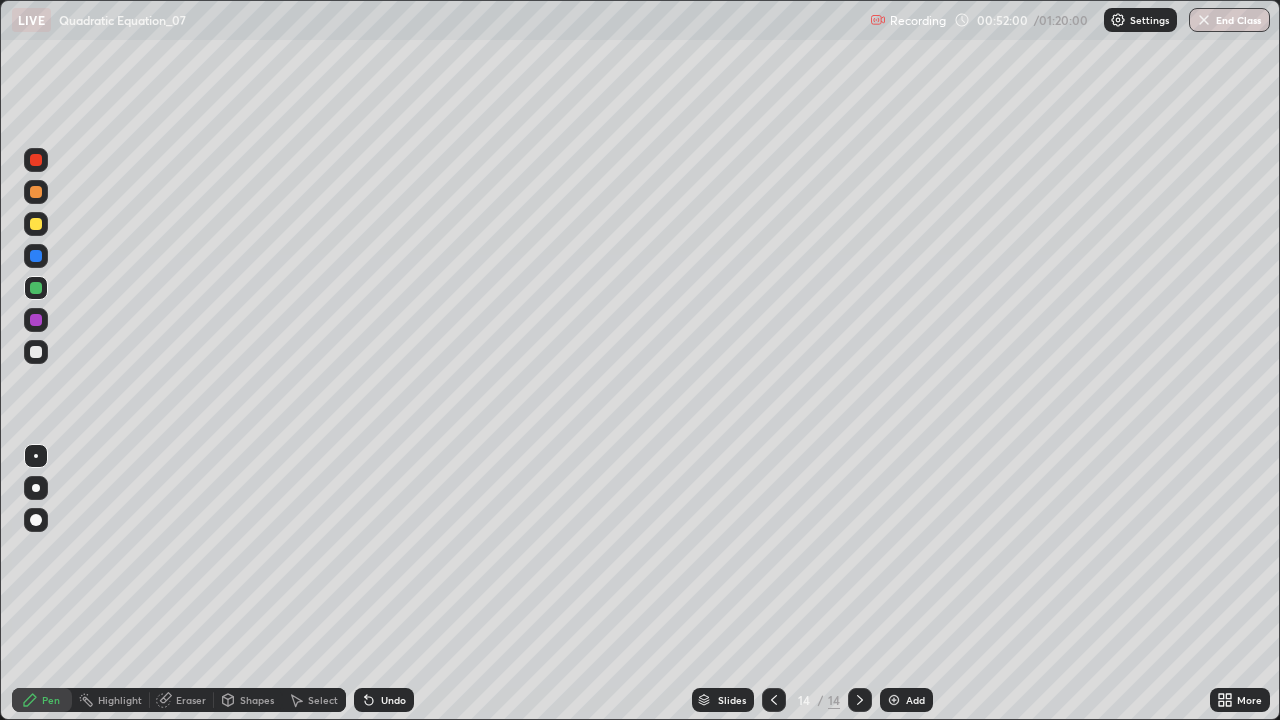 click on "Undo" at bounding box center (384, 700) 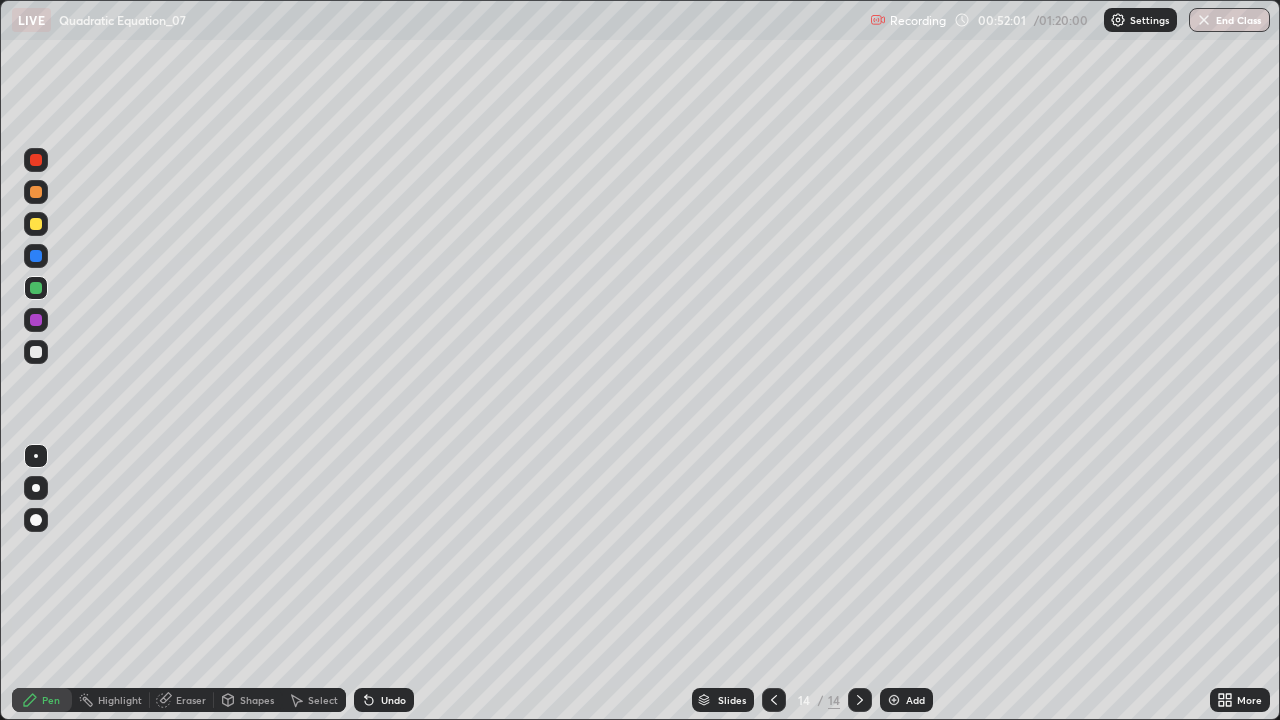 click on "Undo" at bounding box center [384, 700] 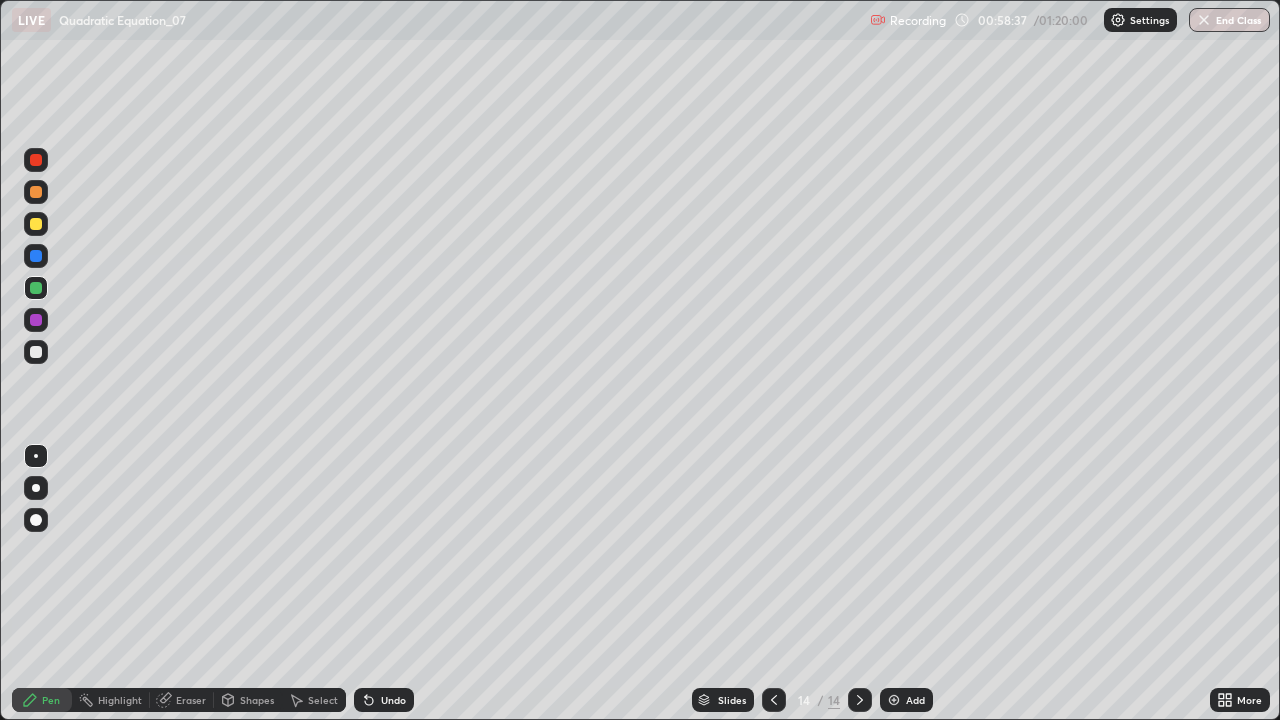 click at bounding box center (894, 700) 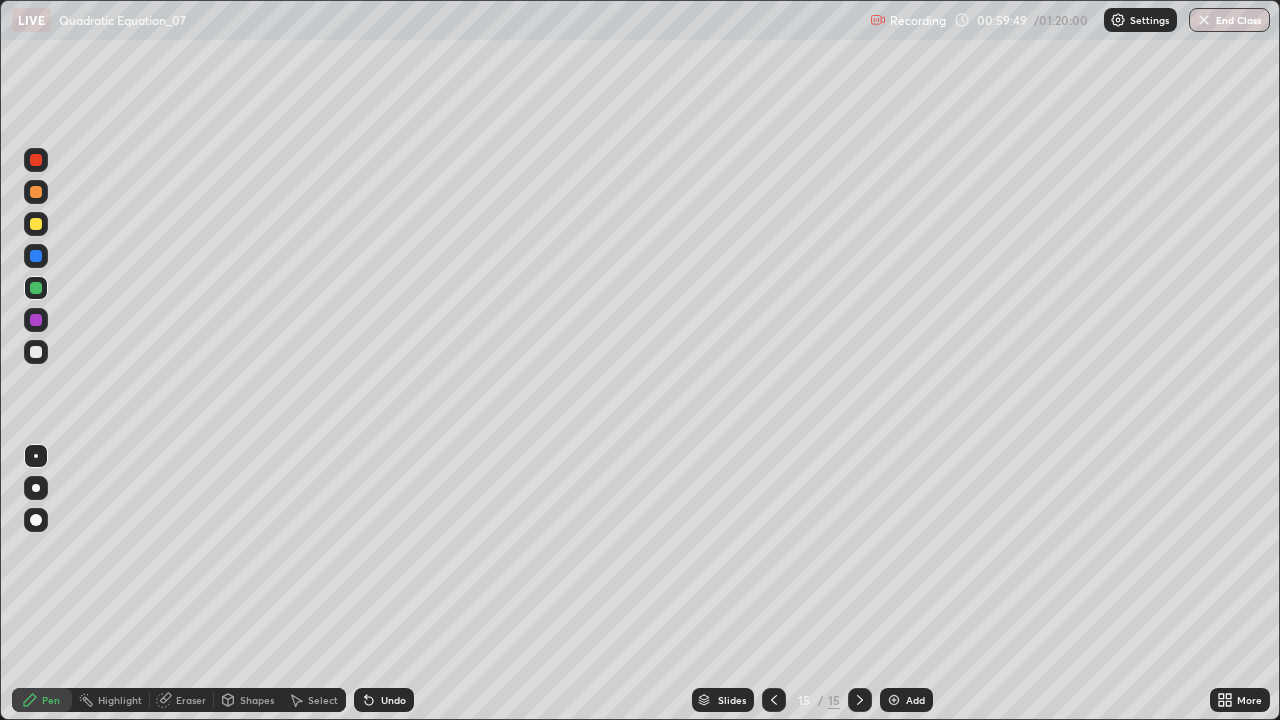 click at bounding box center (36, 288) 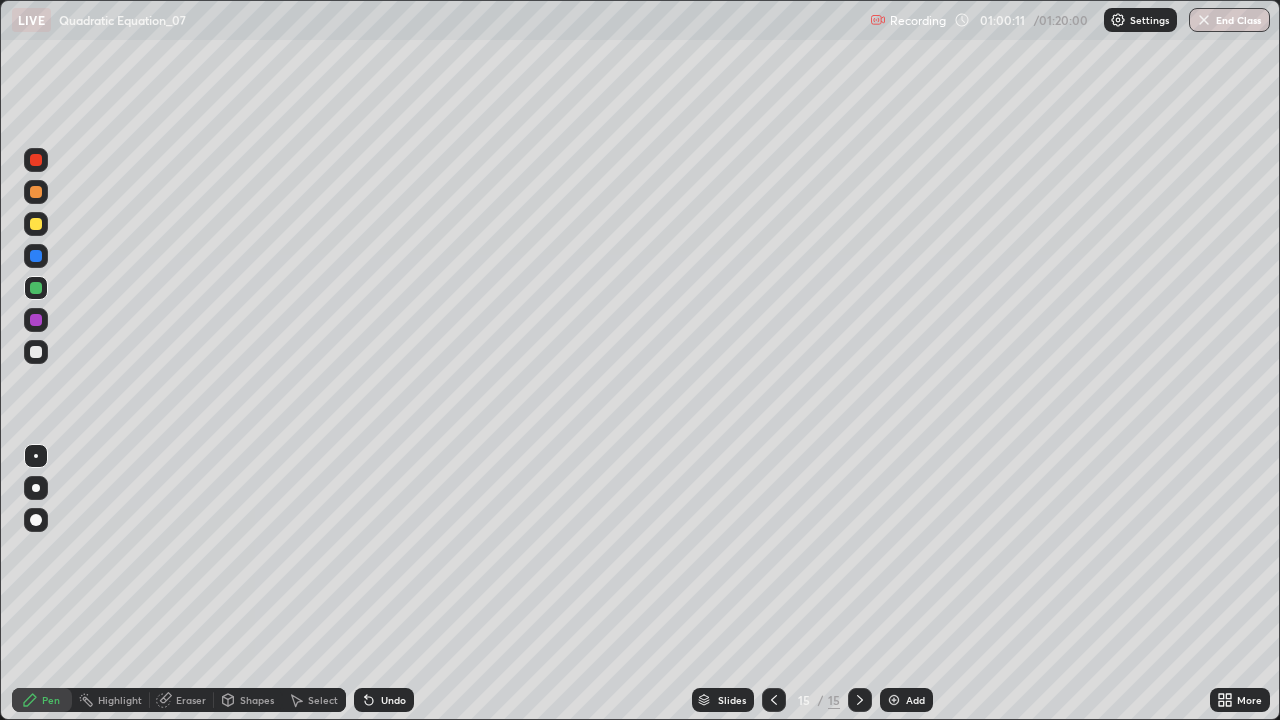 click at bounding box center [36, 224] 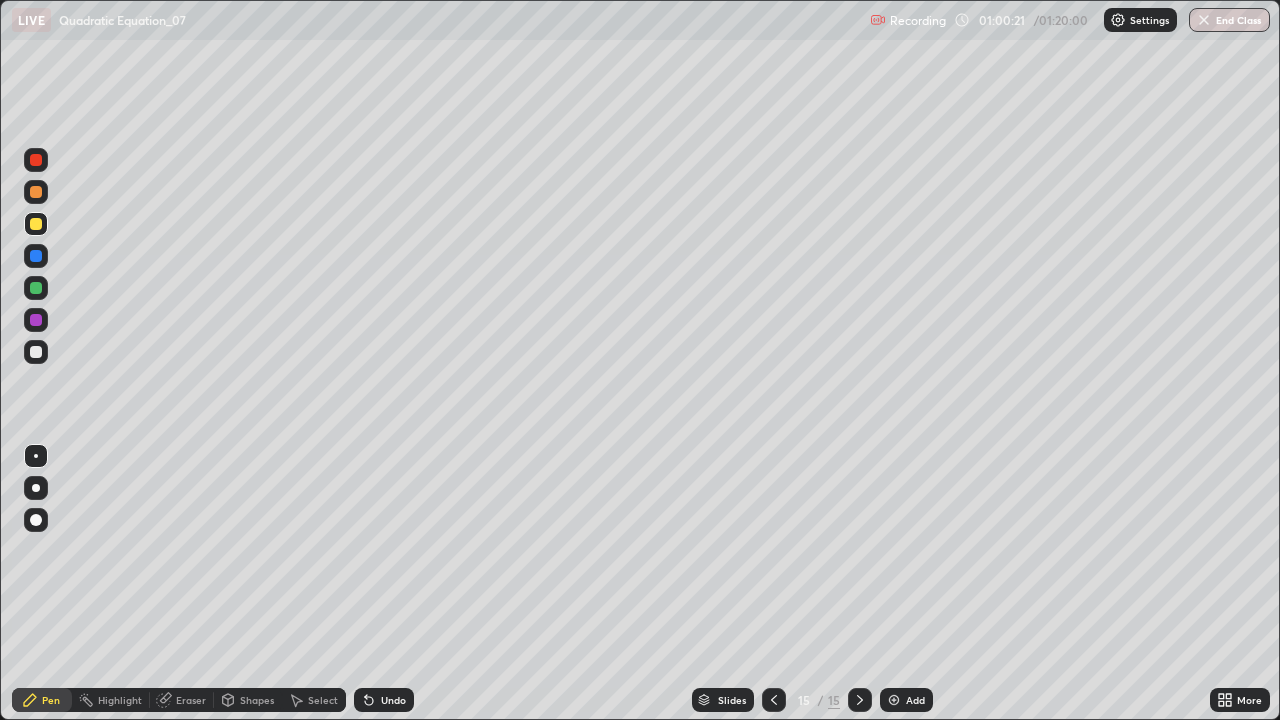 click on "Eraser" at bounding box center (182, 700) 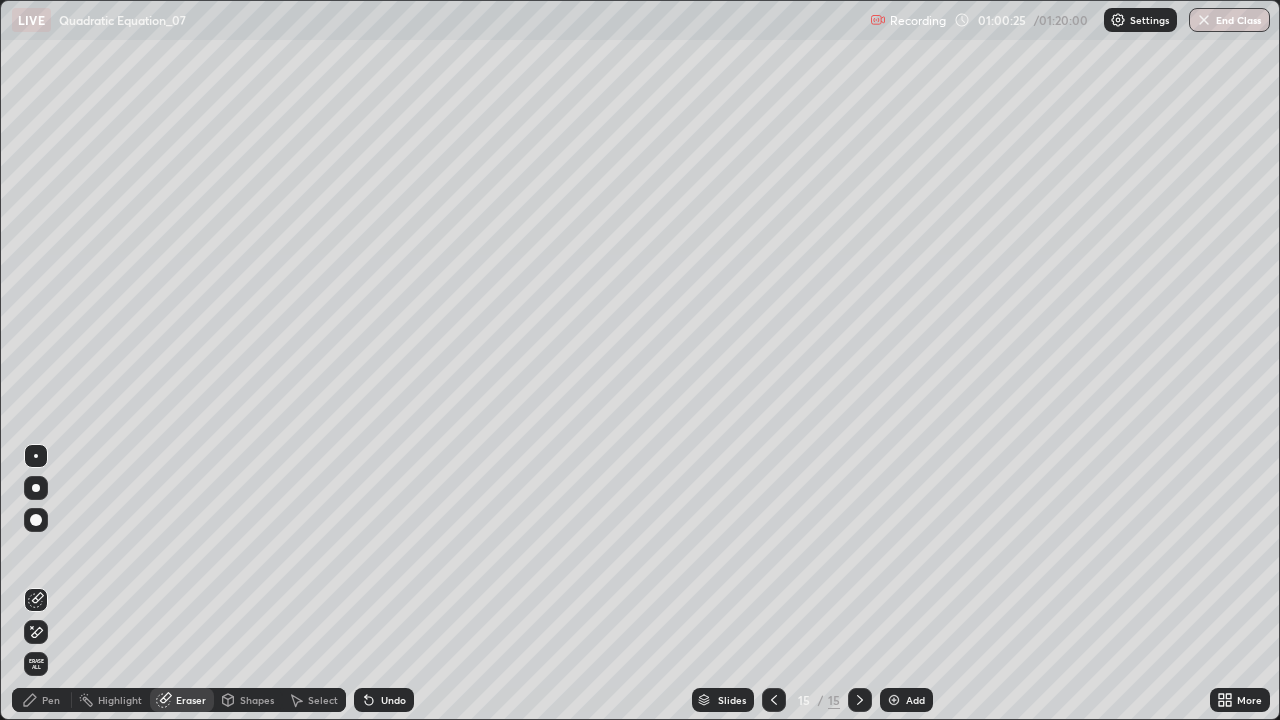 click on "Pen" at bounding box center (51, 700) 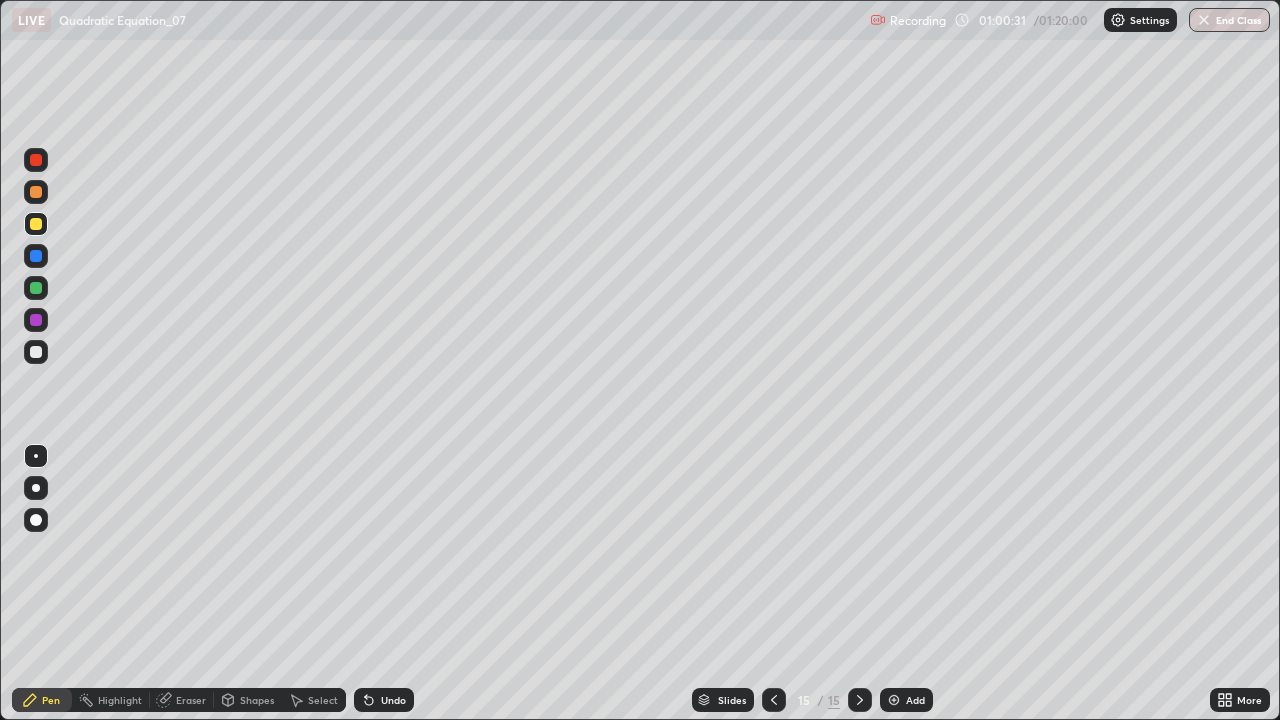 click on "Eraser" at bounding box center (191, 700) 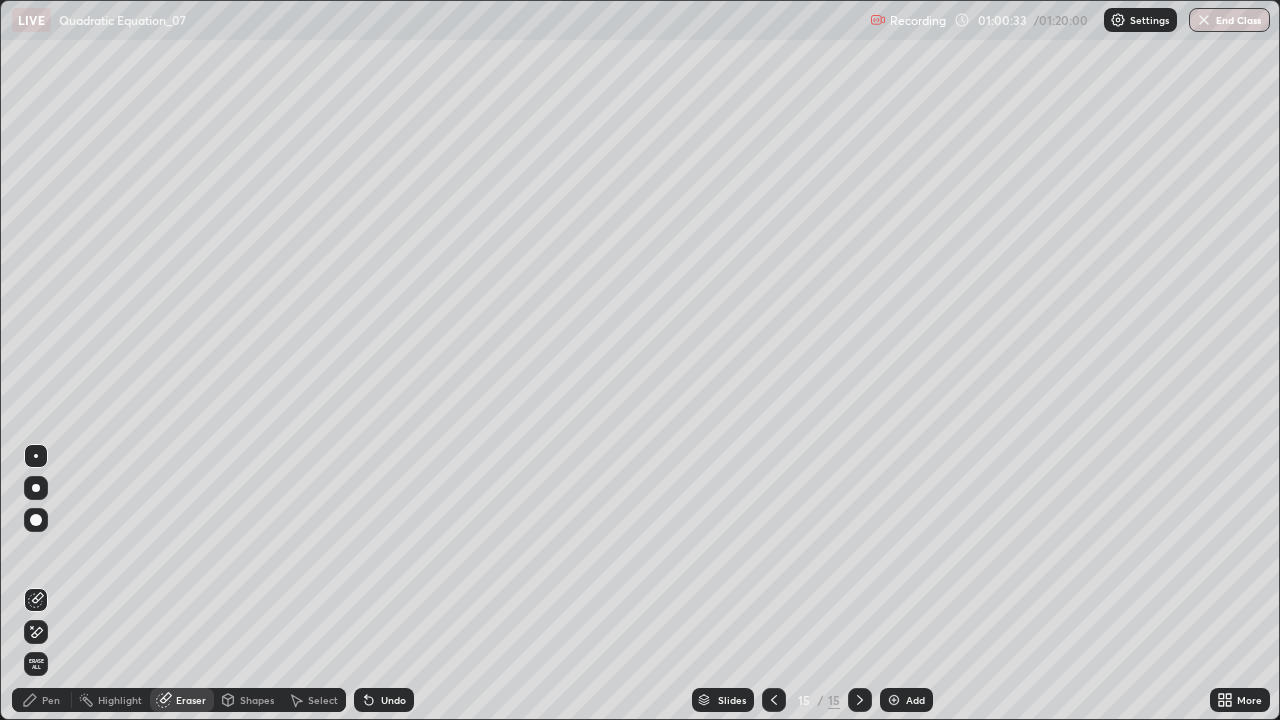 click on "Pen" at bounding box center (51, 700) 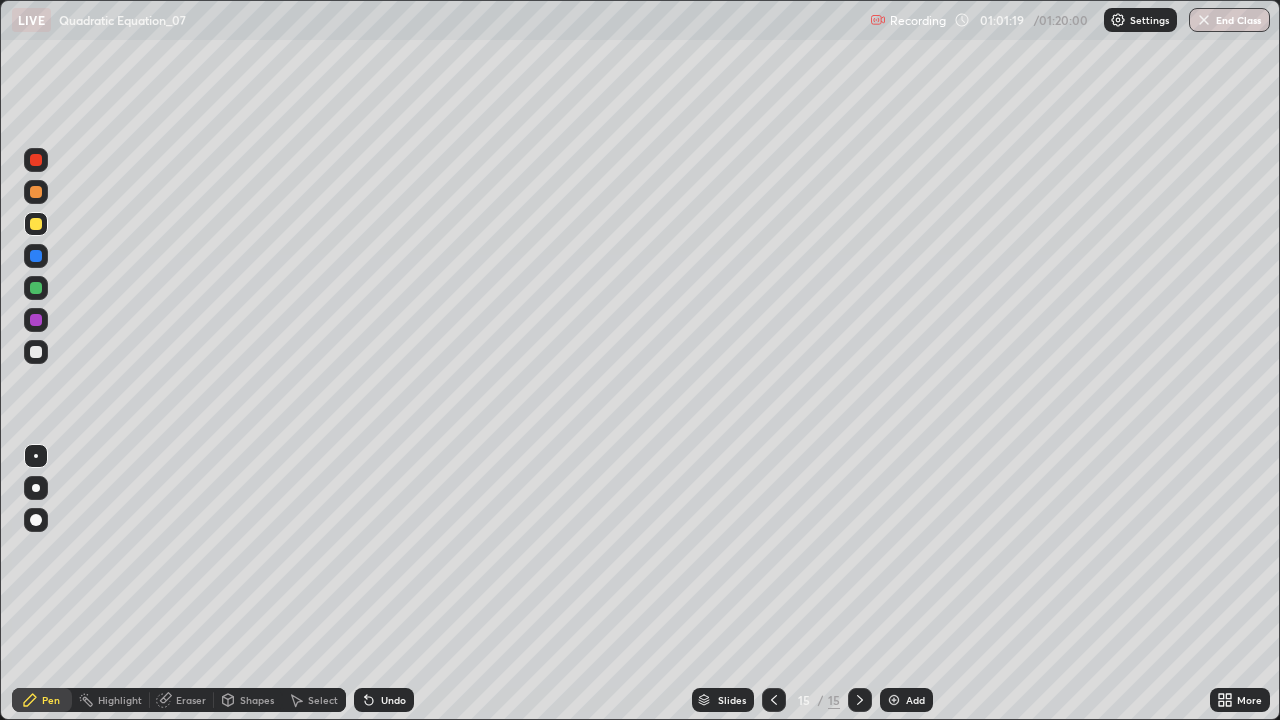 click on "Shapes" at bounding box center [257, 700] 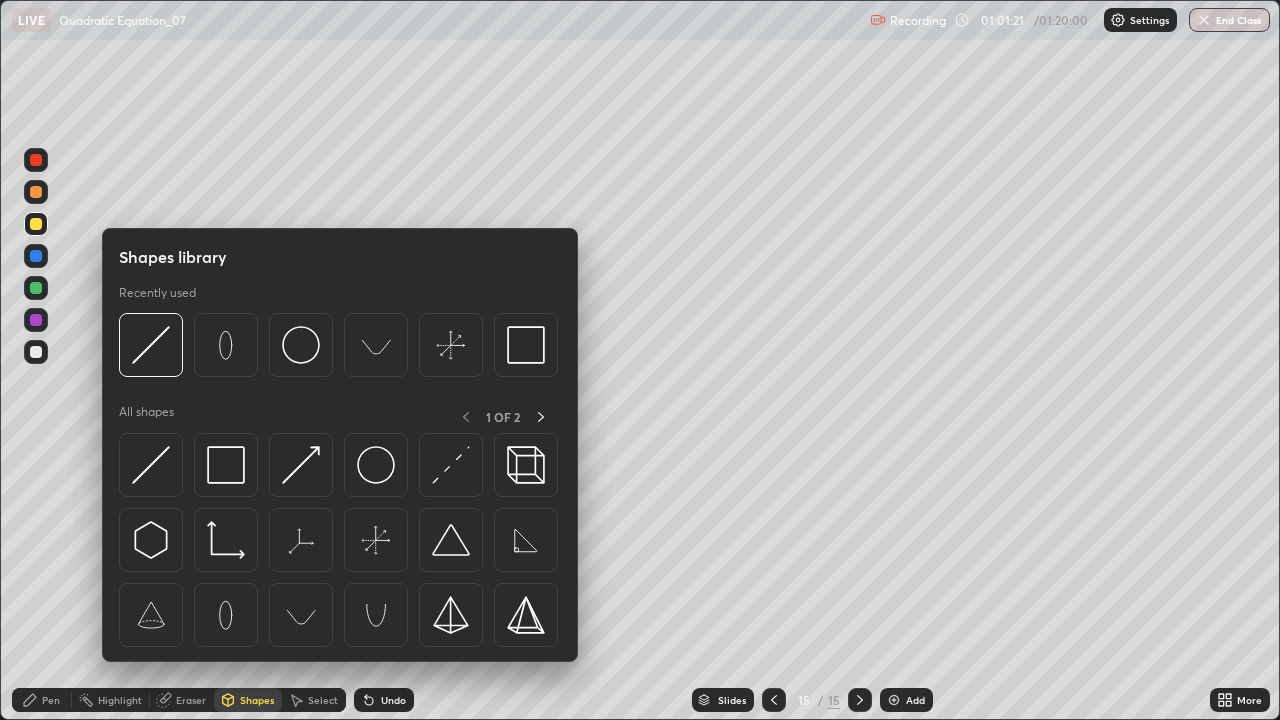 click on "Eraser" at bounding box center (191, 700) 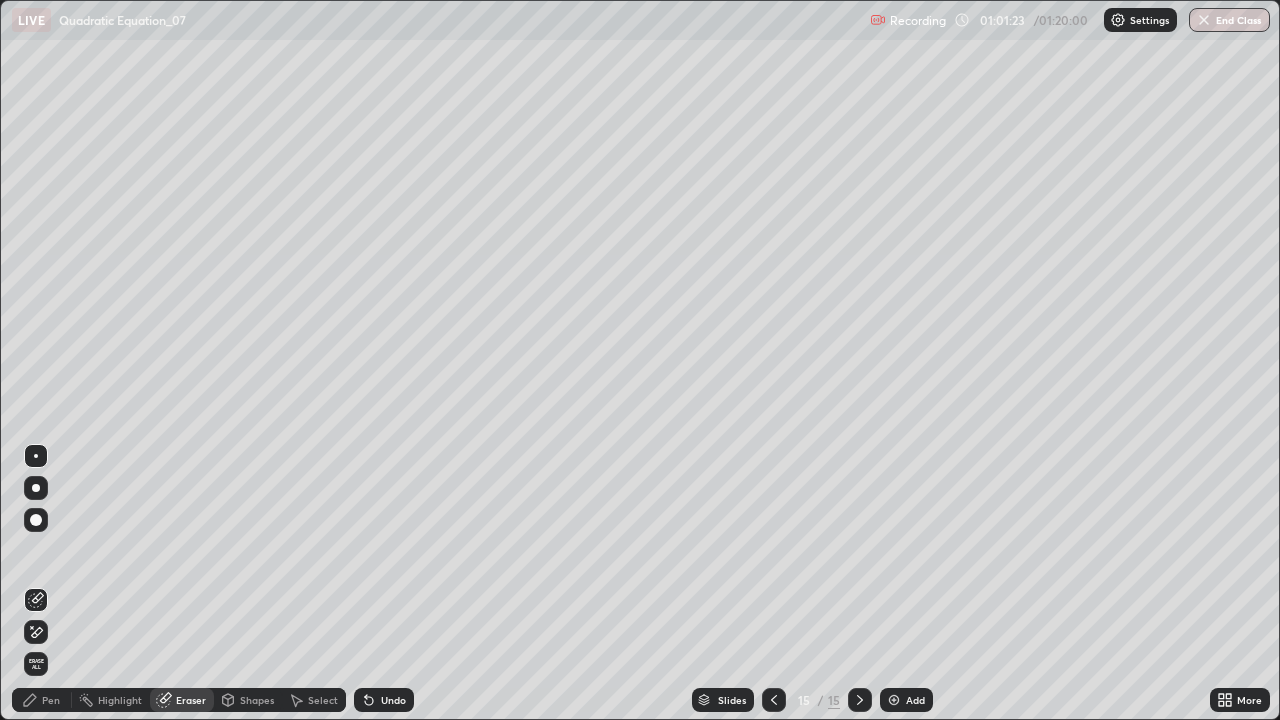click on "Pen" at bounding box center (51, 700) 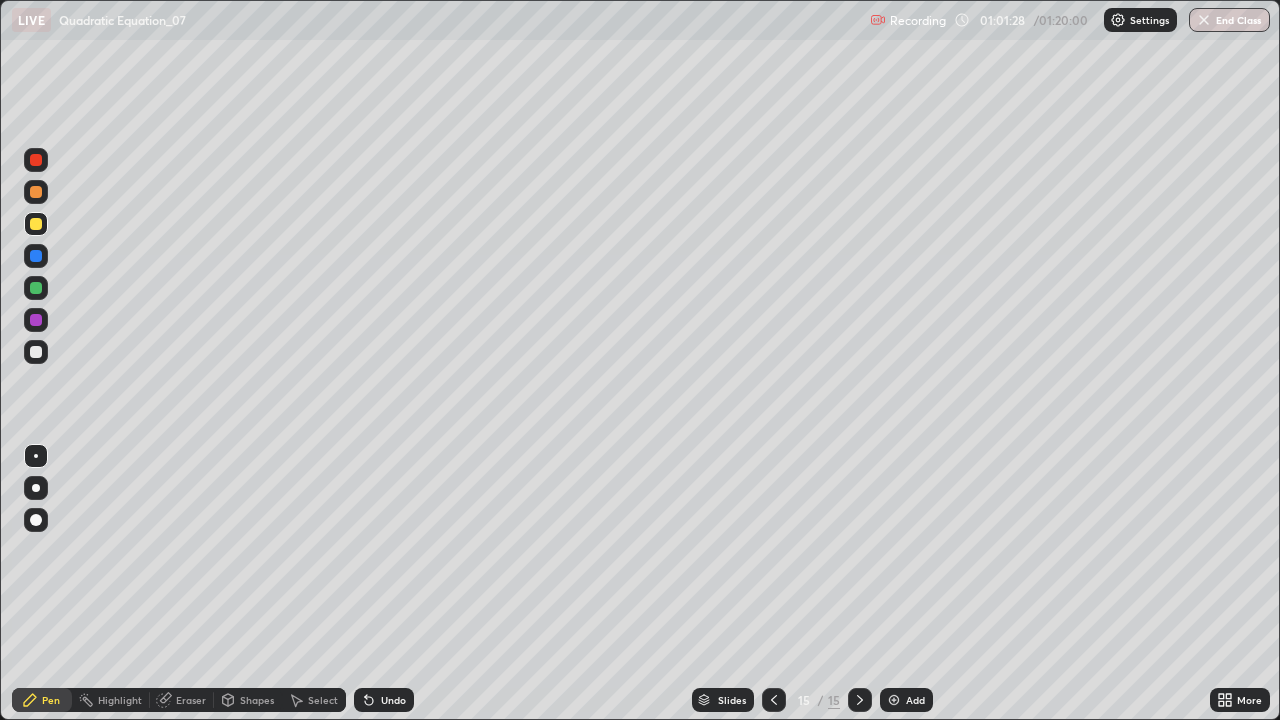 click on "Eraser" at bounding box center (191, 700) 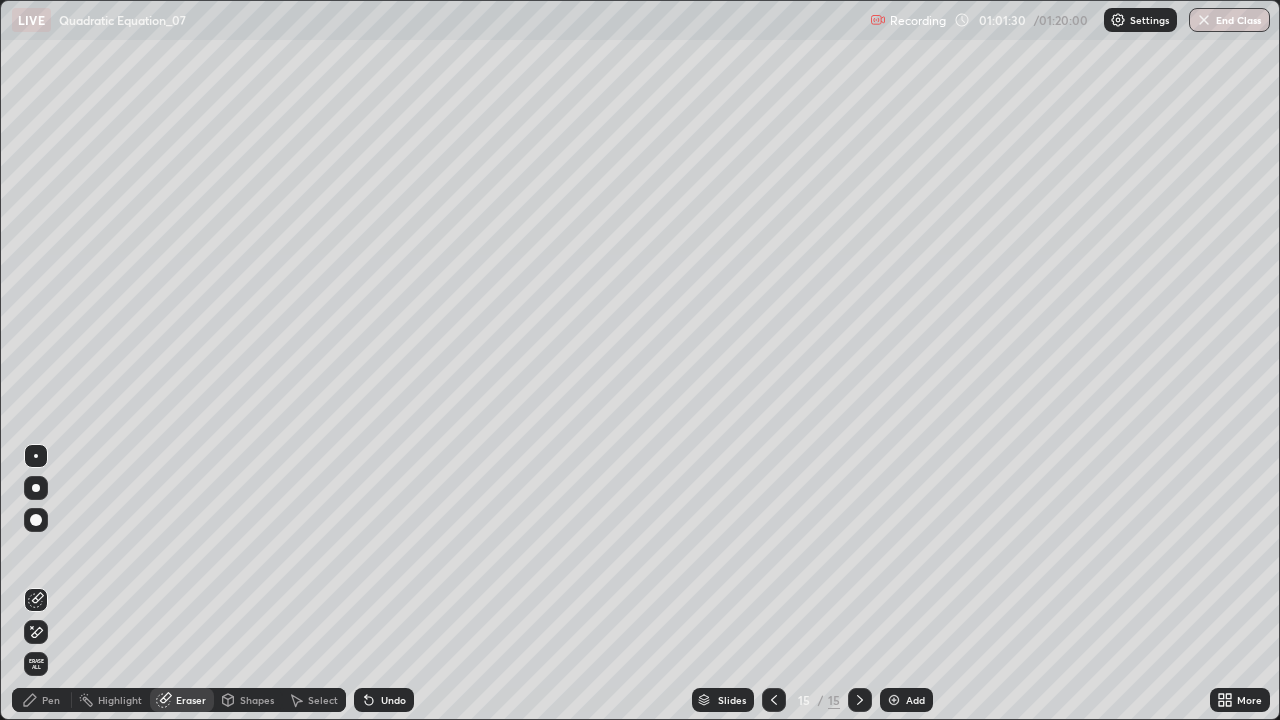 click on "Pen" at bounding box center (42, 700) 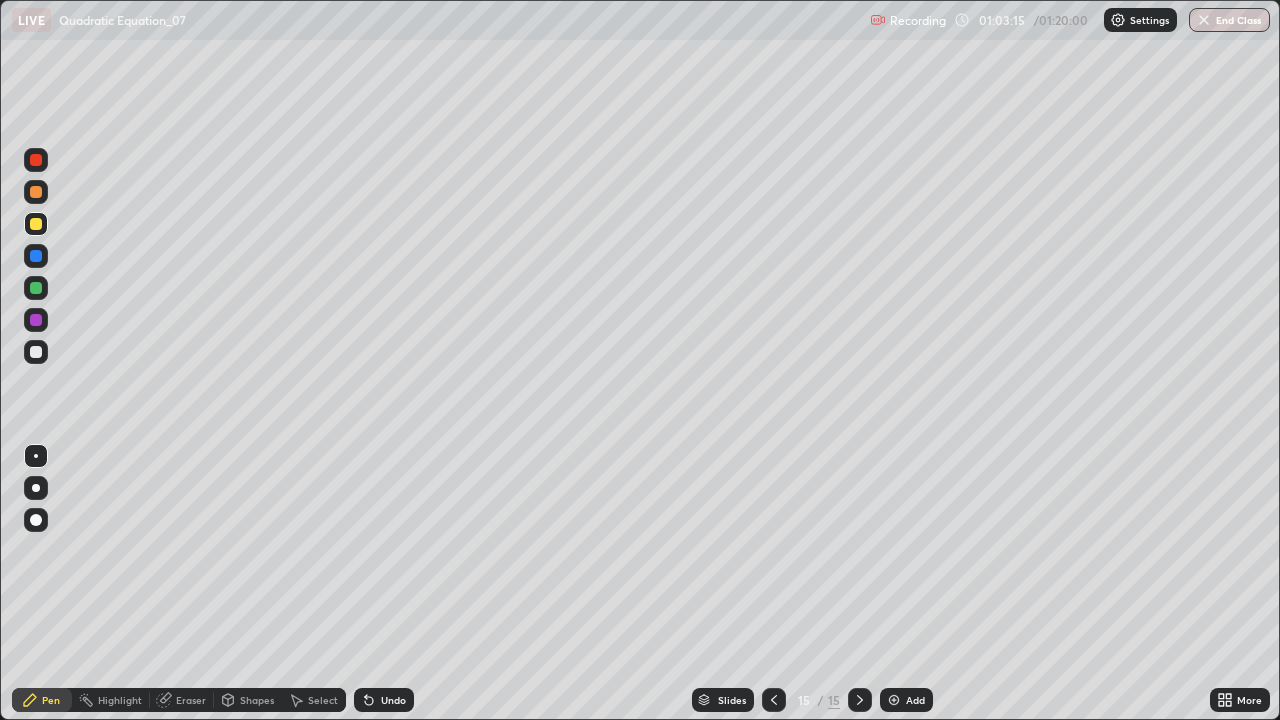 click at bounding box center [36, 288] 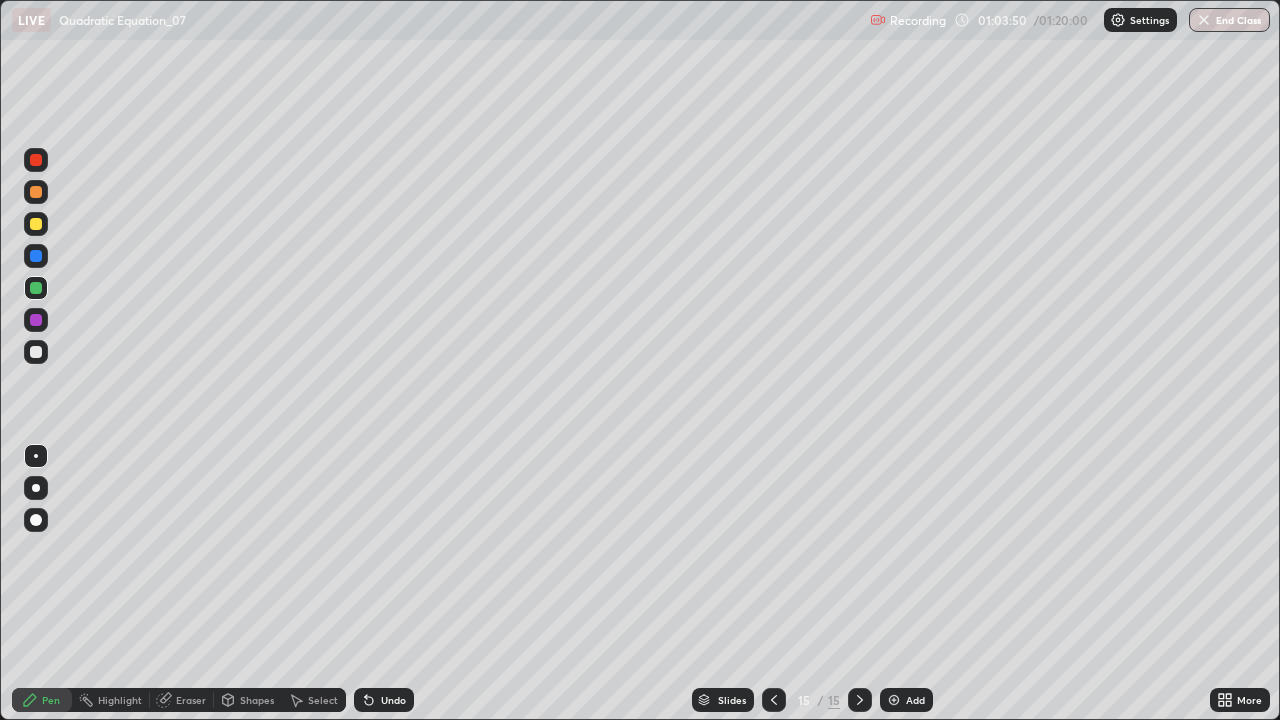 click on "Add" at bounding box center [906, 700] 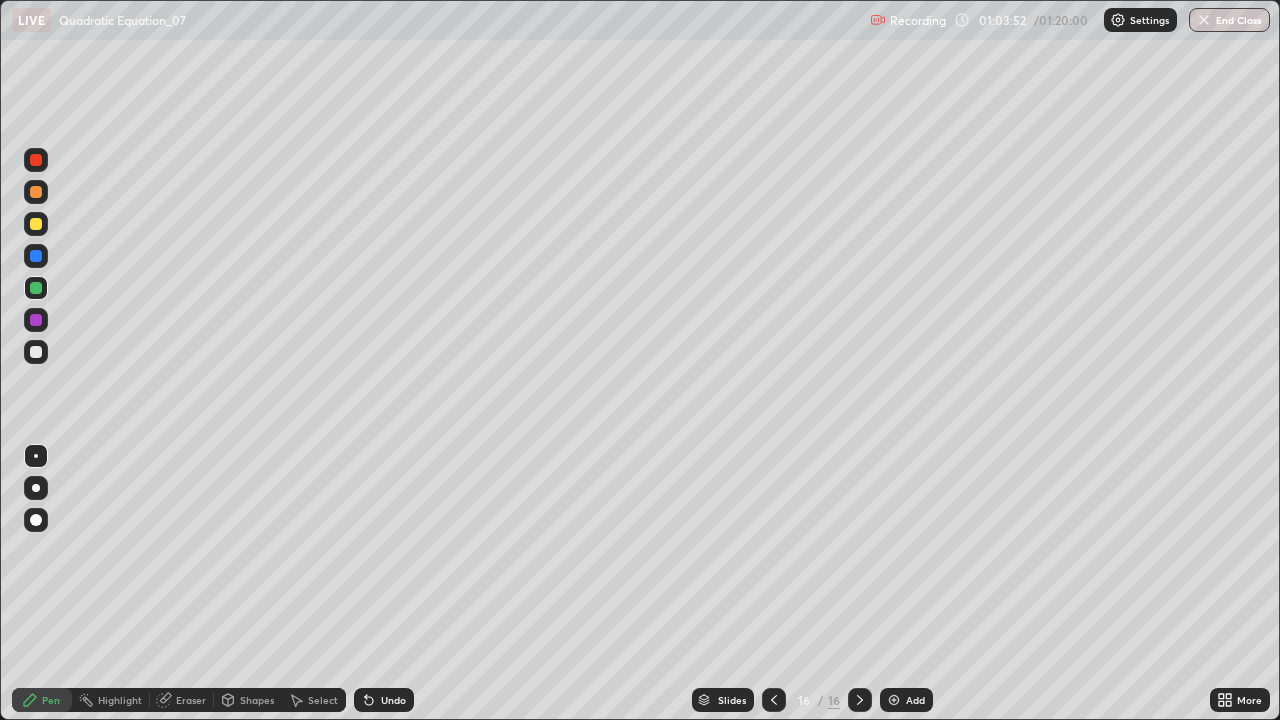 click at bounding box center [36, 224] 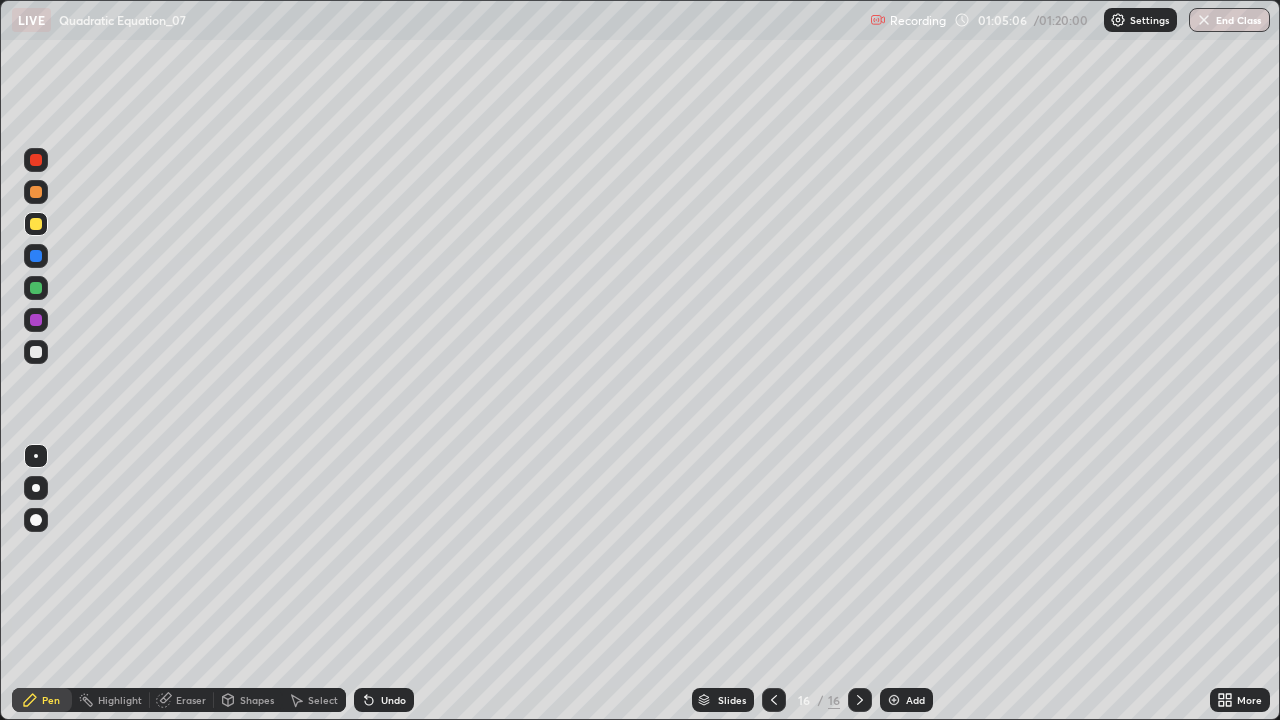click on "Eraser" at bounding box center [191, 700] 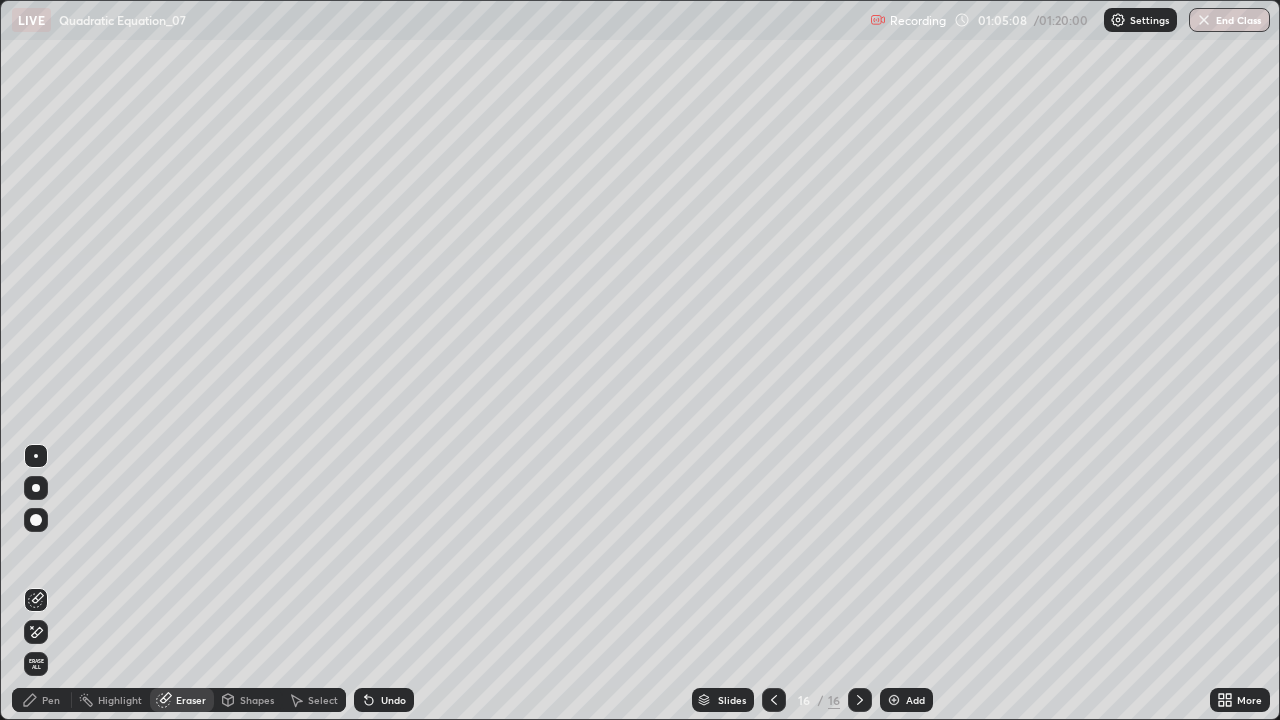 click on "Pen" at bounding box center [42, 700] 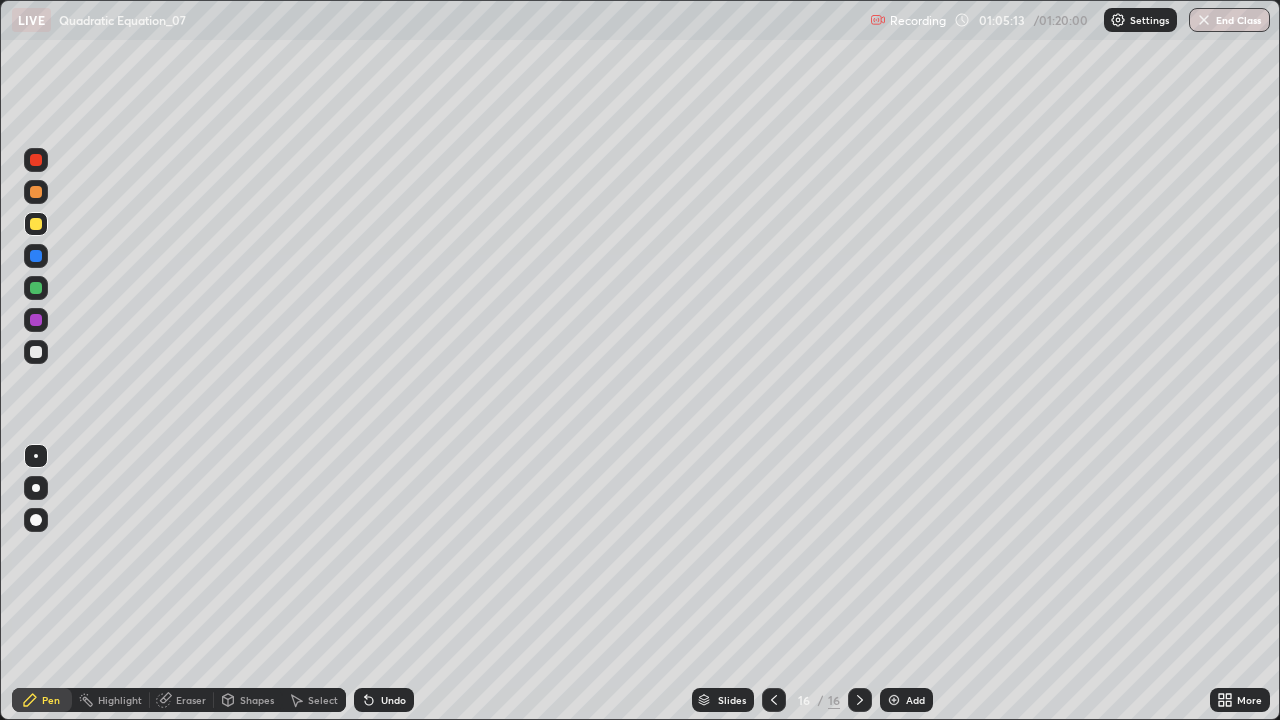 click on "Undo" at bounding box center (393, 700) 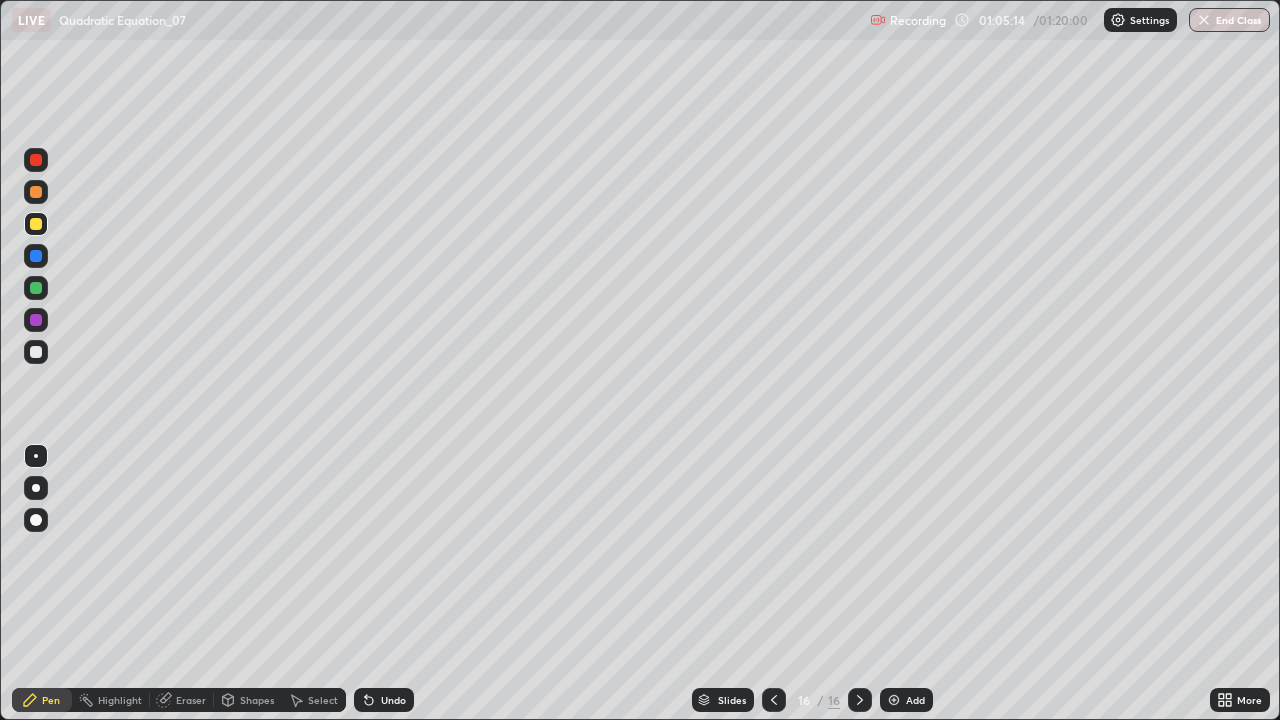 click on "Undo" at bounding box center (384, 700) 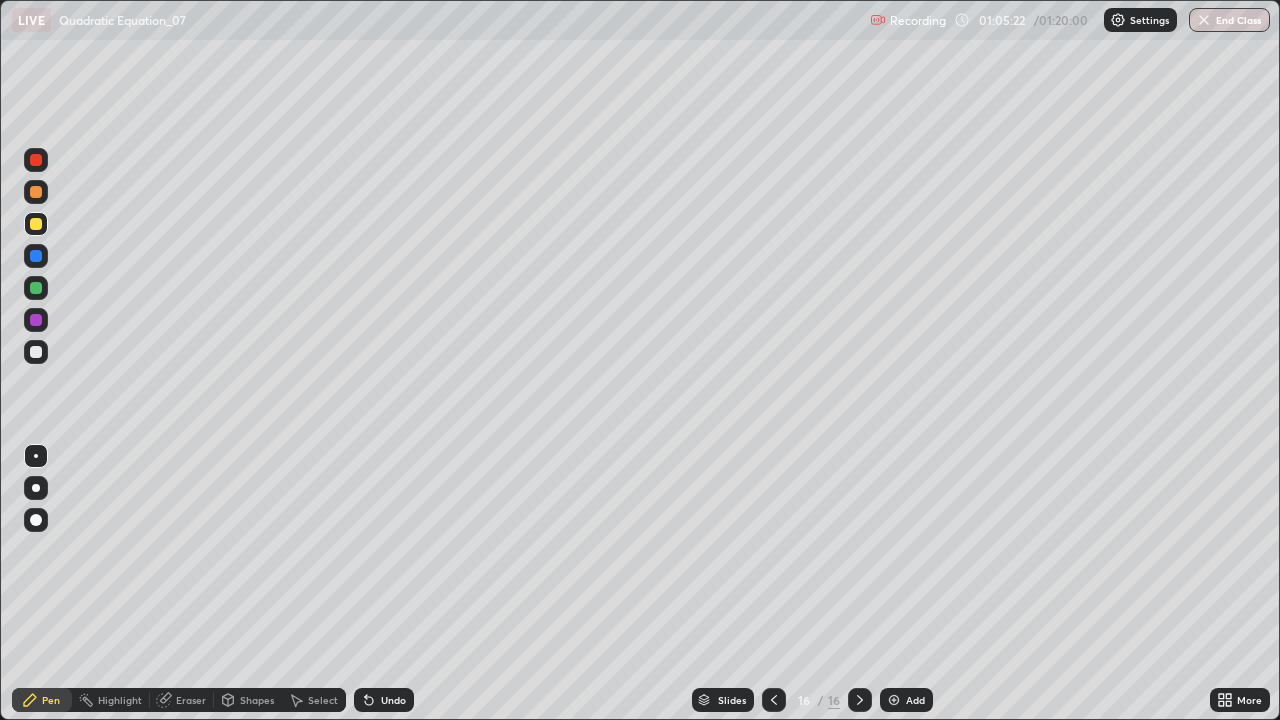 click on "Eraser" at bounding box center (191, 700) 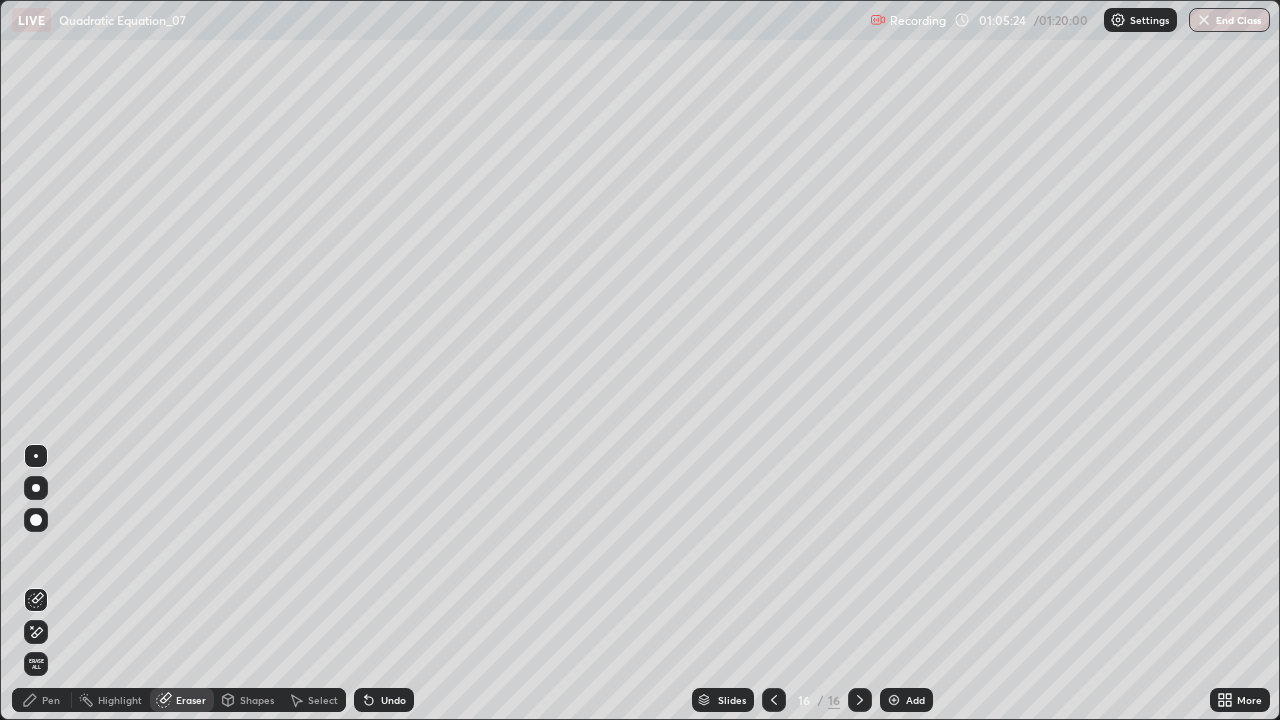 click on "Pen" at bounding box center (51, 700) 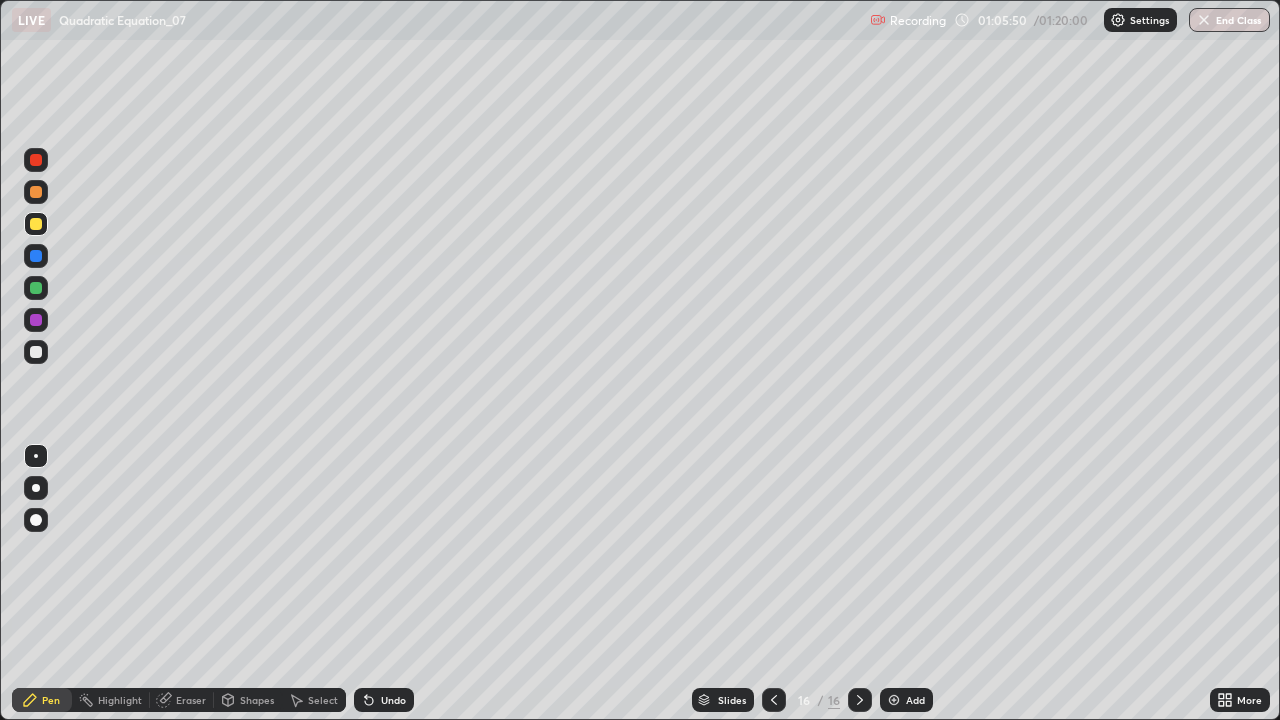 click on "Eraser" at bounding box center (182, 700) 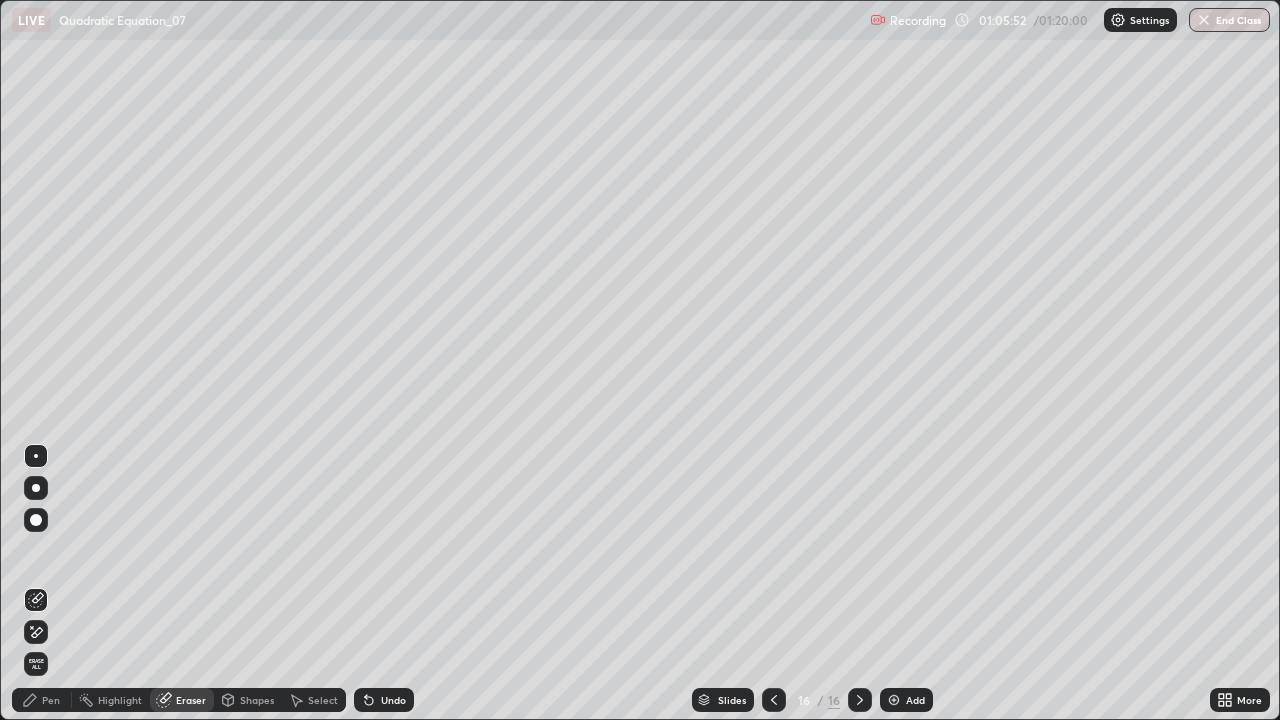 click on "Pen" at bounding box center (42, 700) 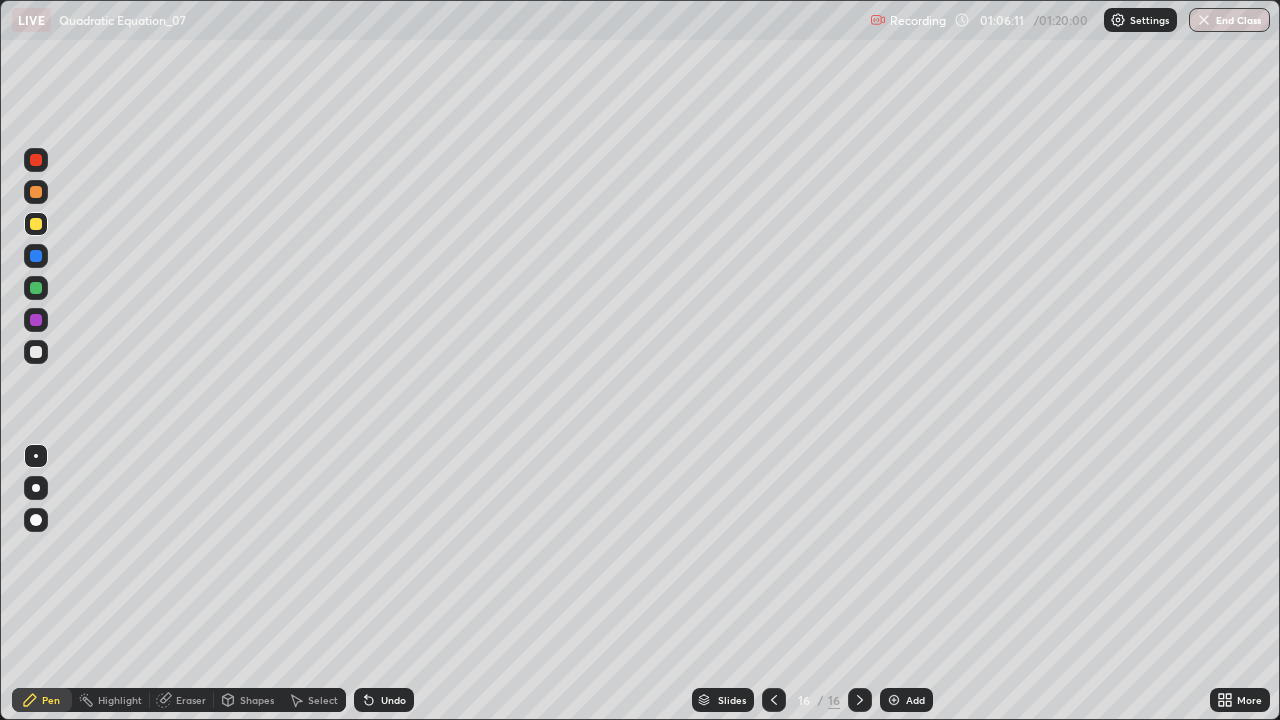 click at bounding box center [36, 320] 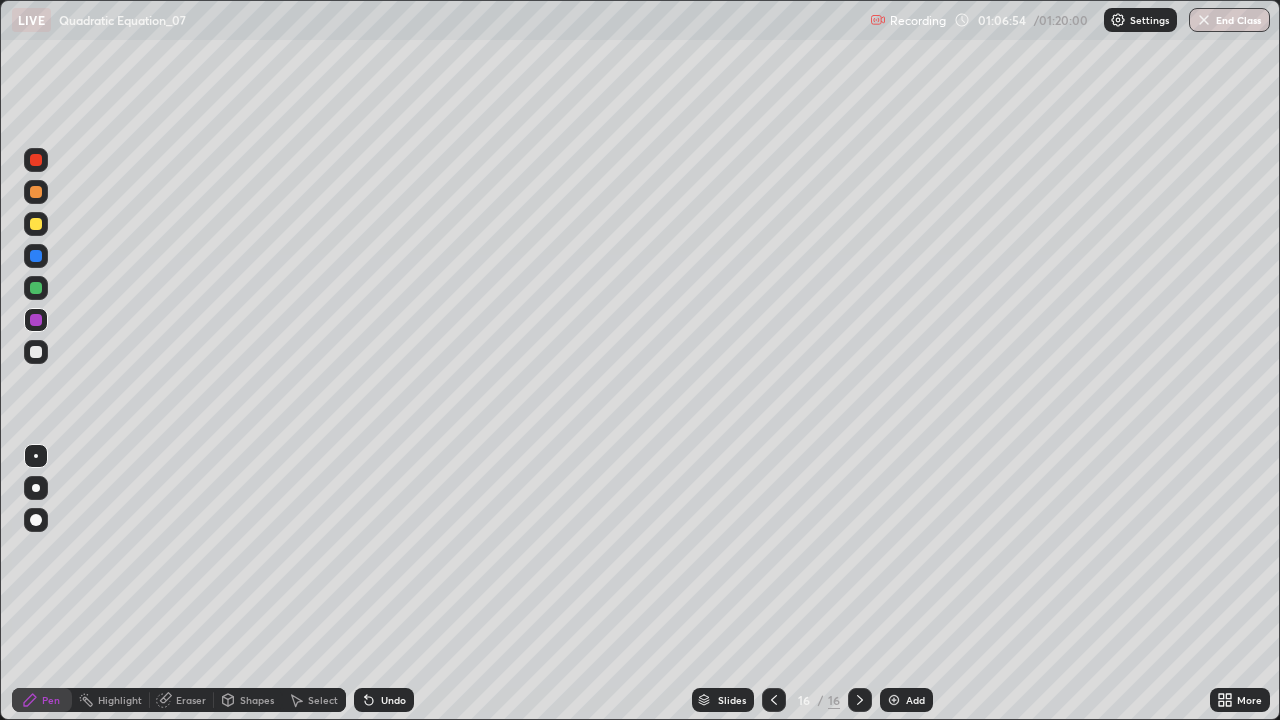 click at bounding box center (36, 288) 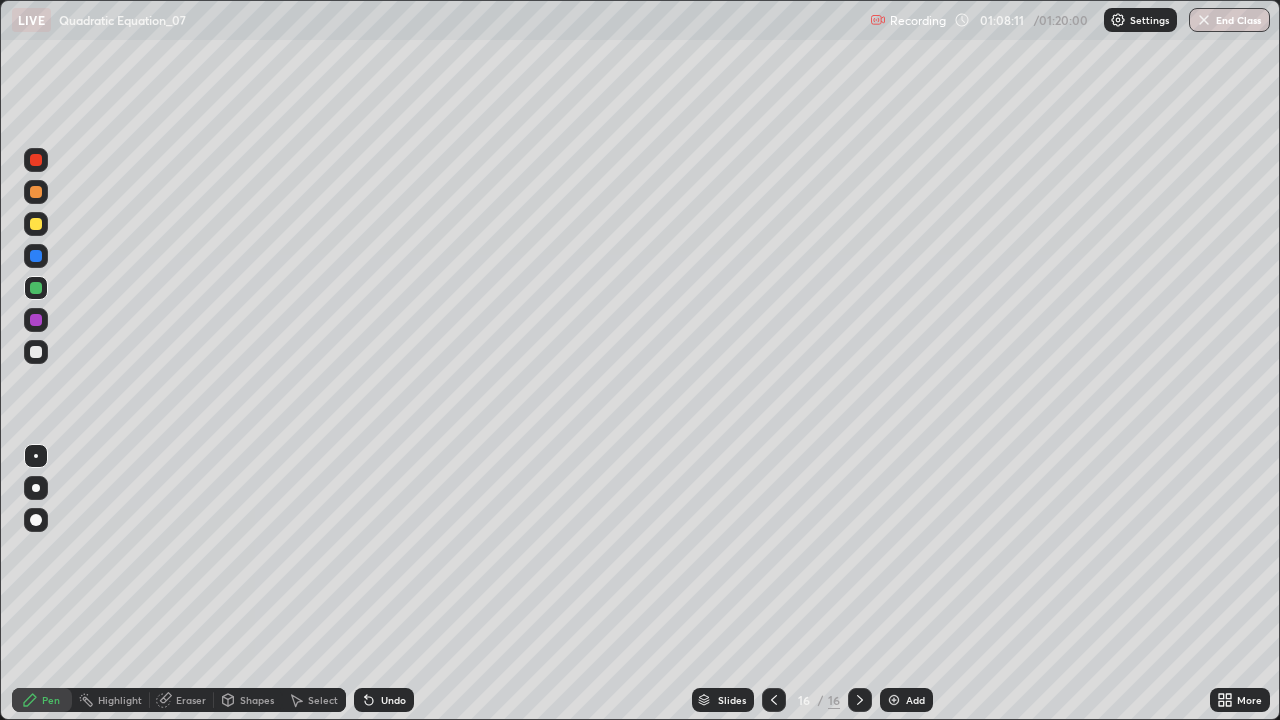 click at bounding box center (36, 352) 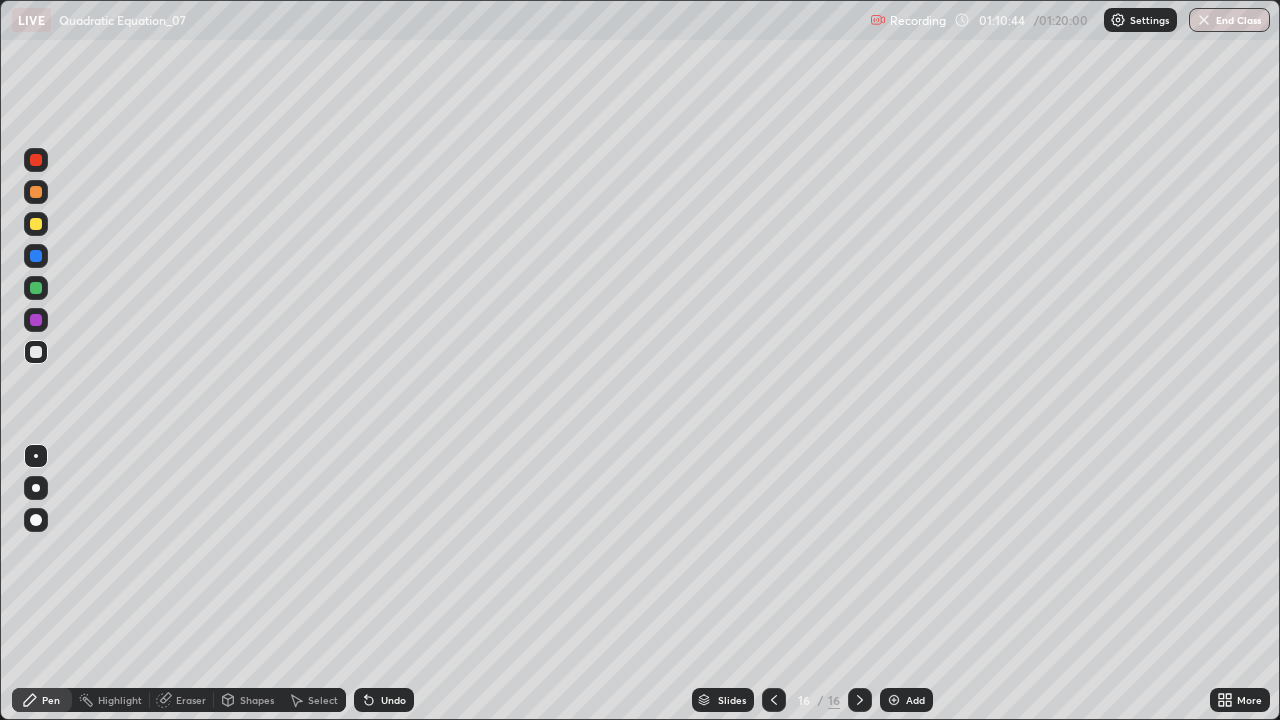 click 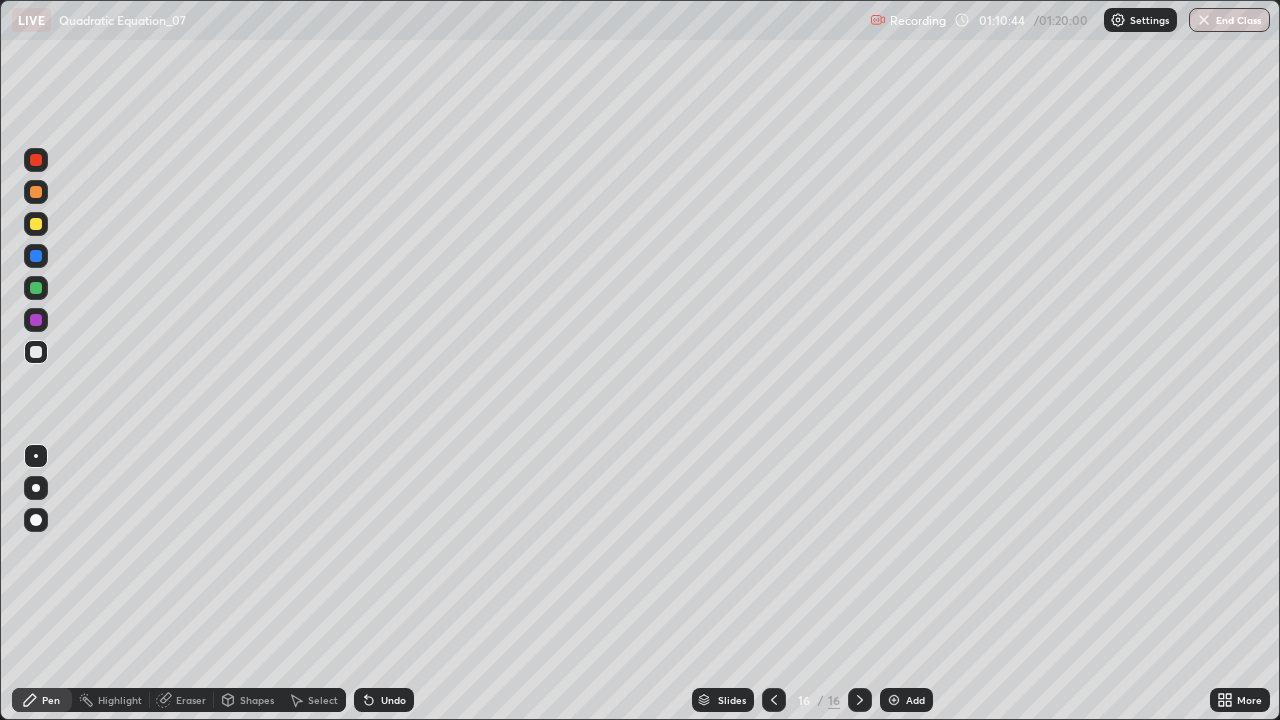 click at bounding box center [894, 700] 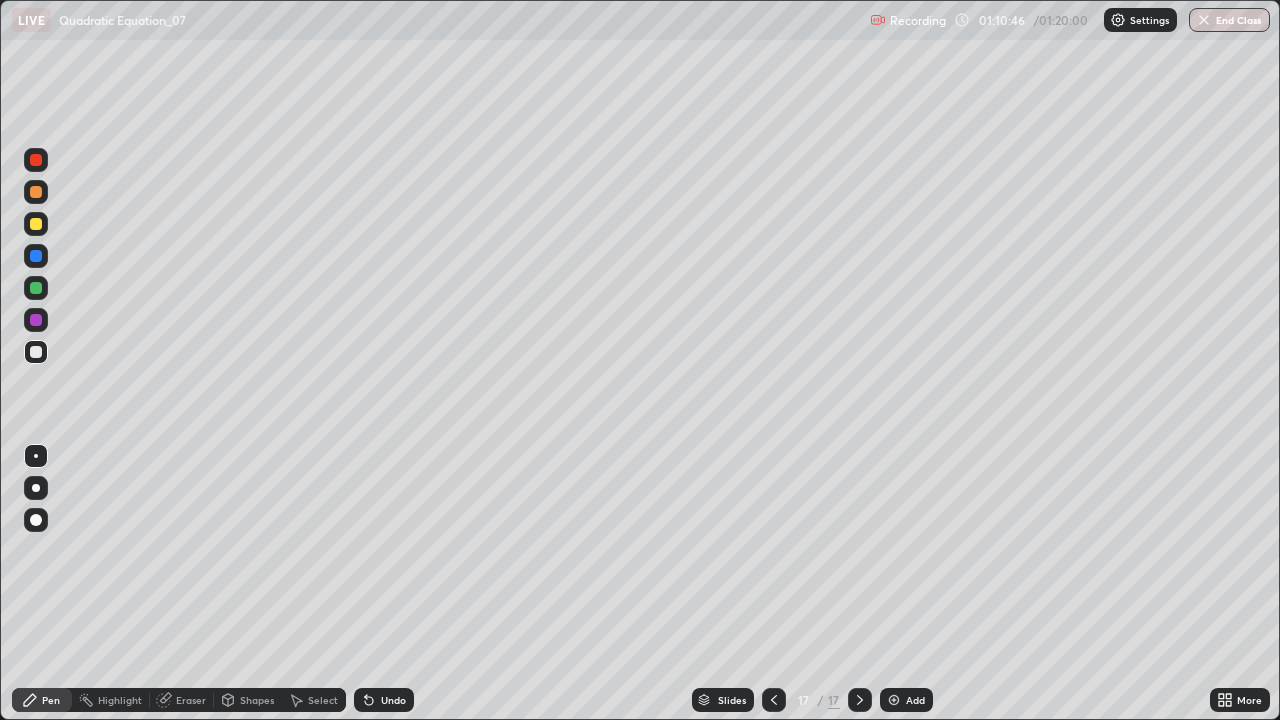 click at bounding box center [36, 224] 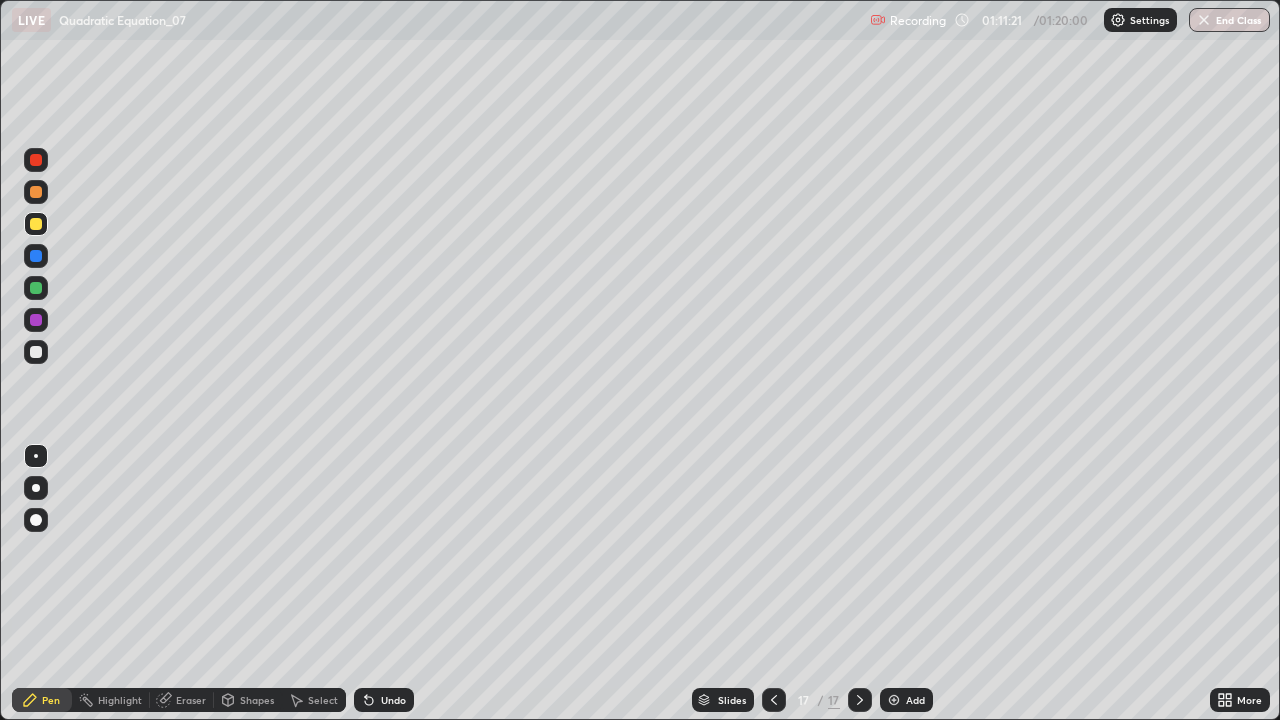 click on "Undo" at bounding box center [393, 700] 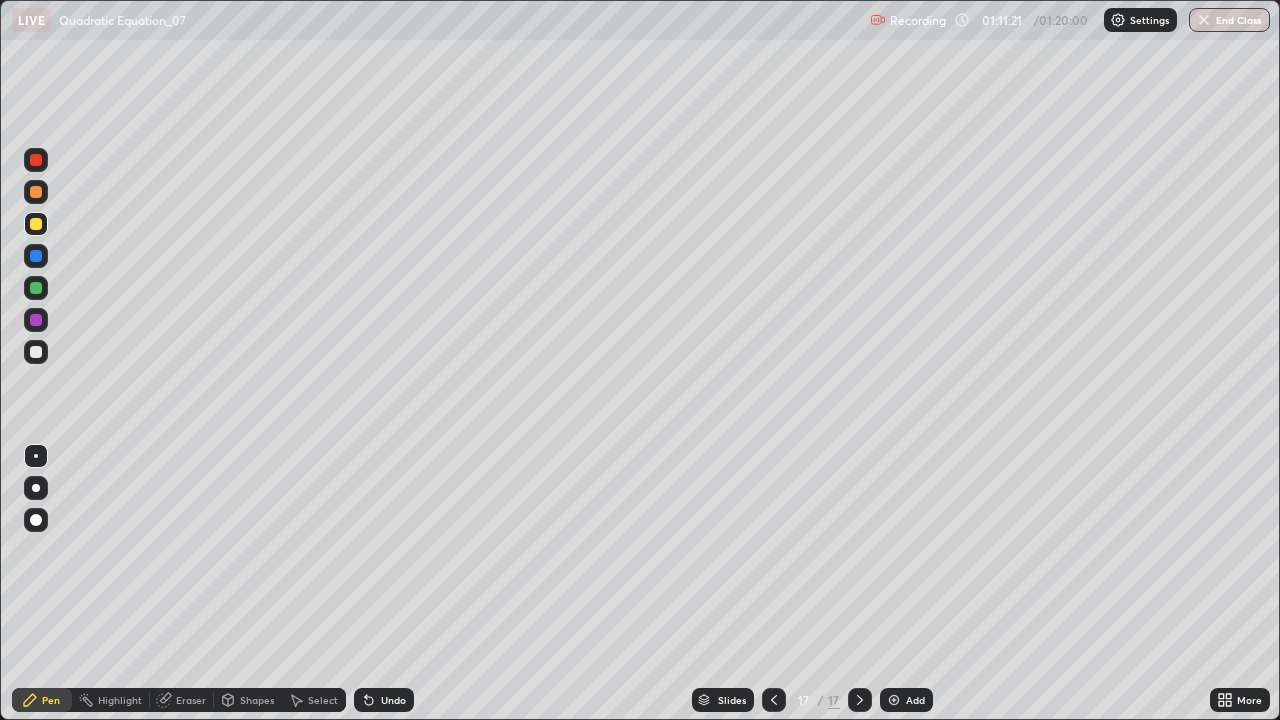 click on "Undo" at bounding box center (393, 700) 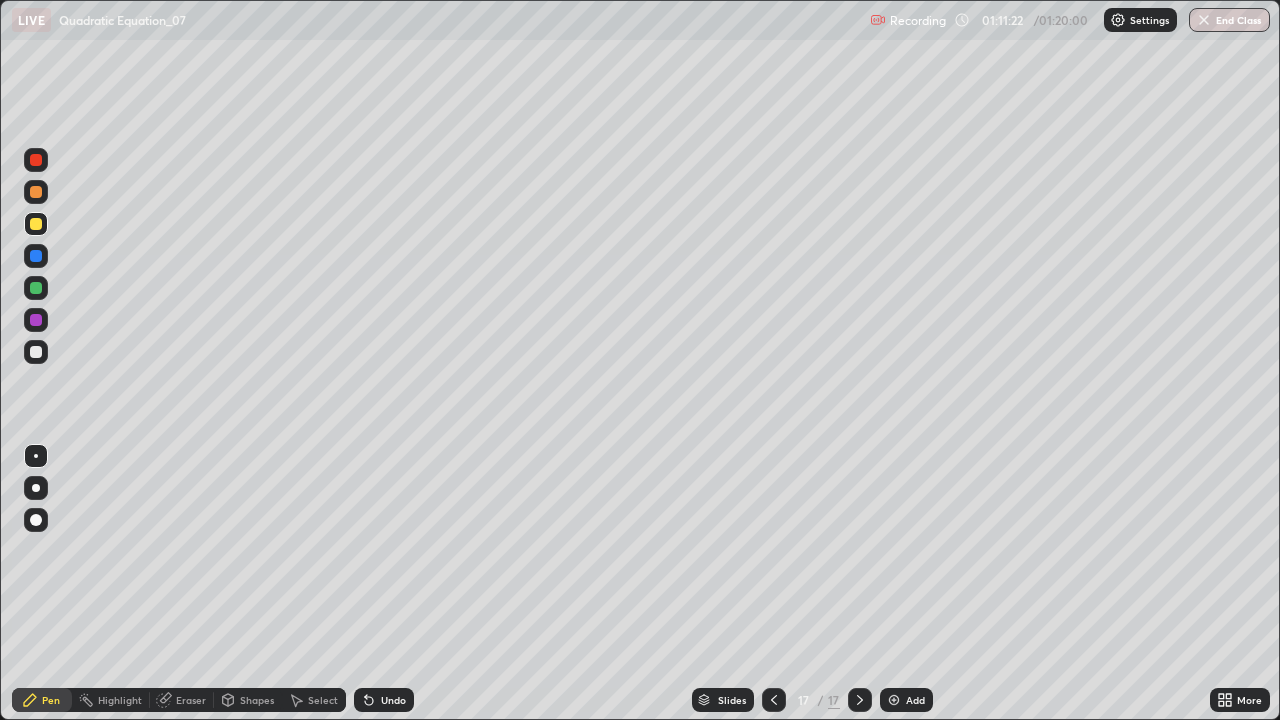 click on "Undo" at bounding box center [393, 700] 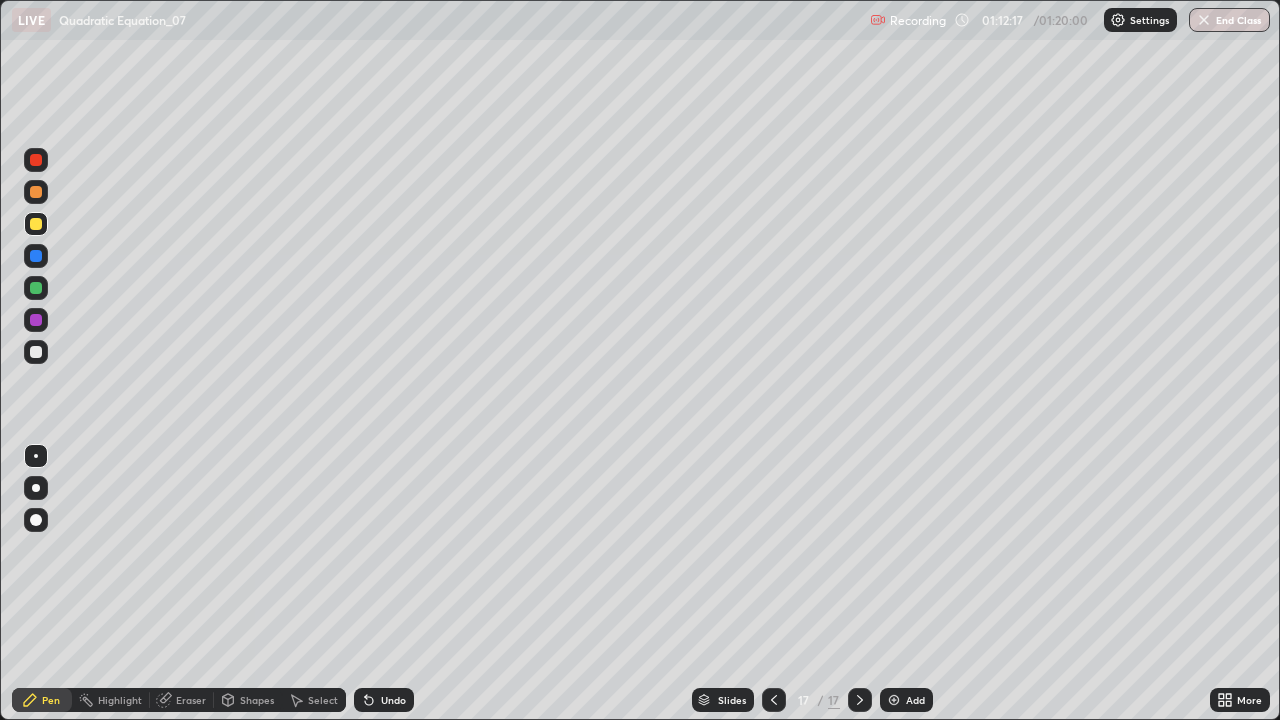 click 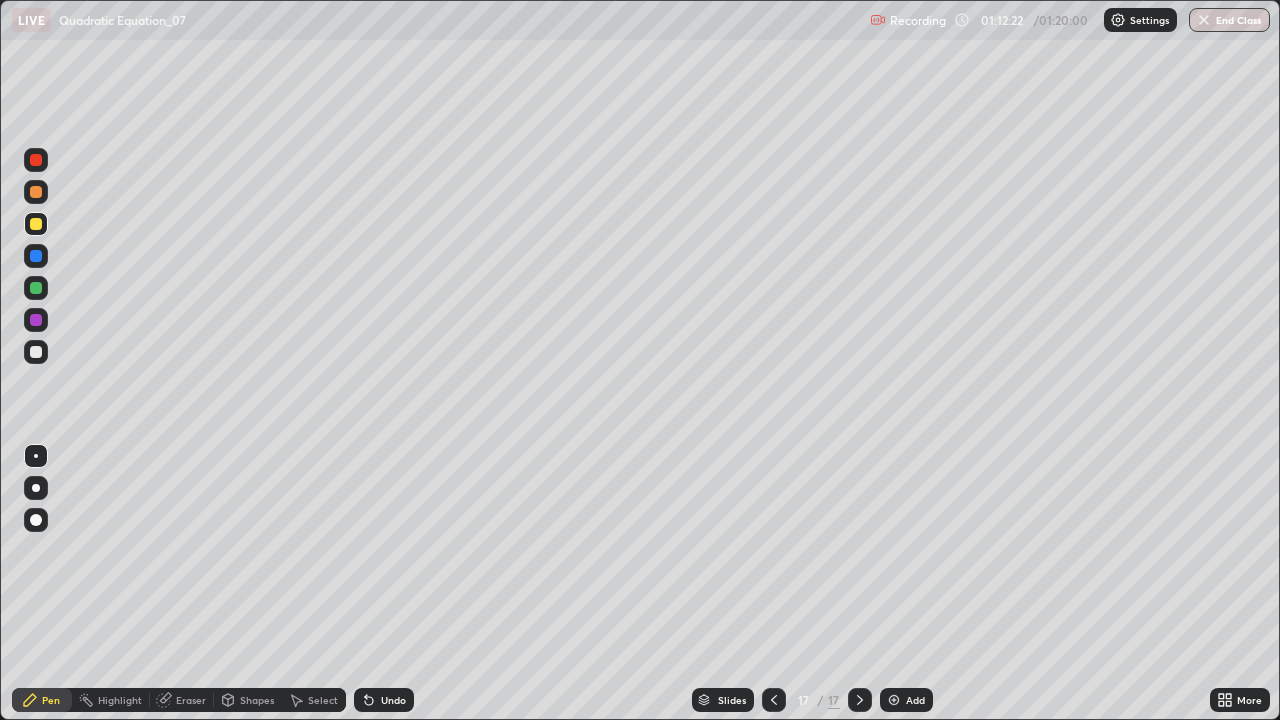 click on "Undo" at bounding box center [393, 700] 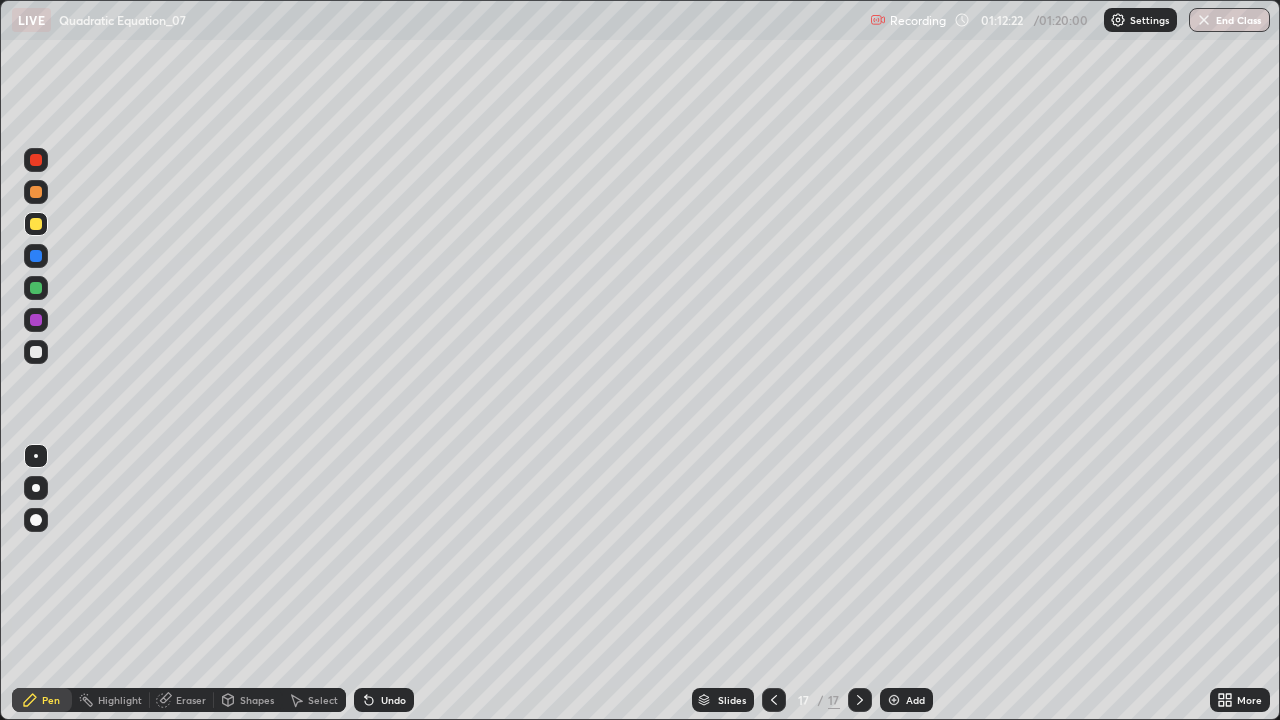 click on "Undo" at bounding box center (393, 700) 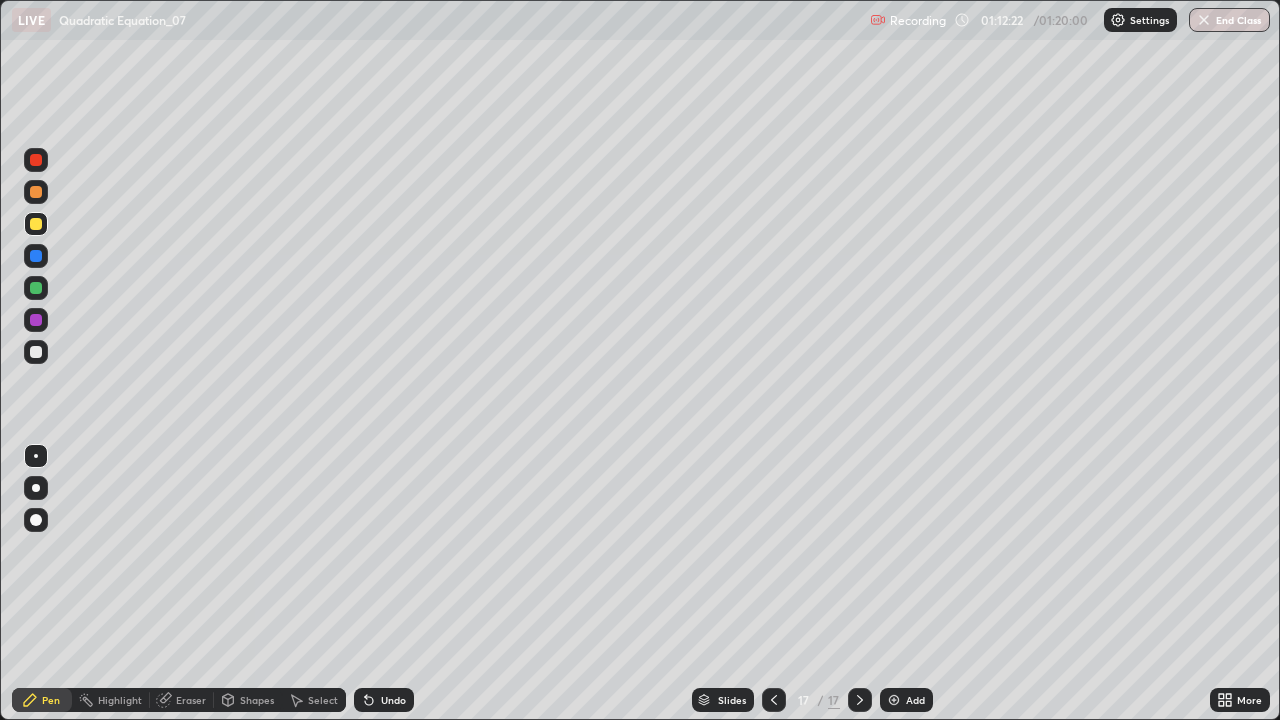 click on "Undo" at bounding box center (393, 700) 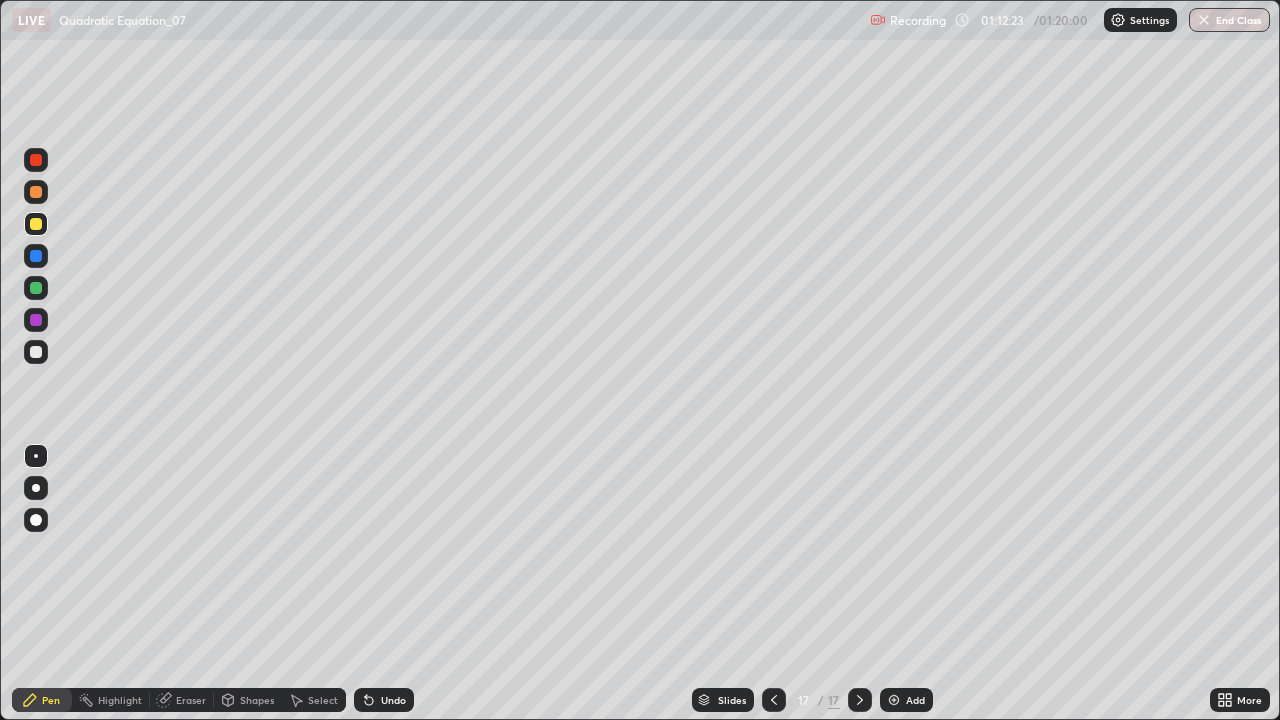 click on "Undo" at bounding box center [393, 700] 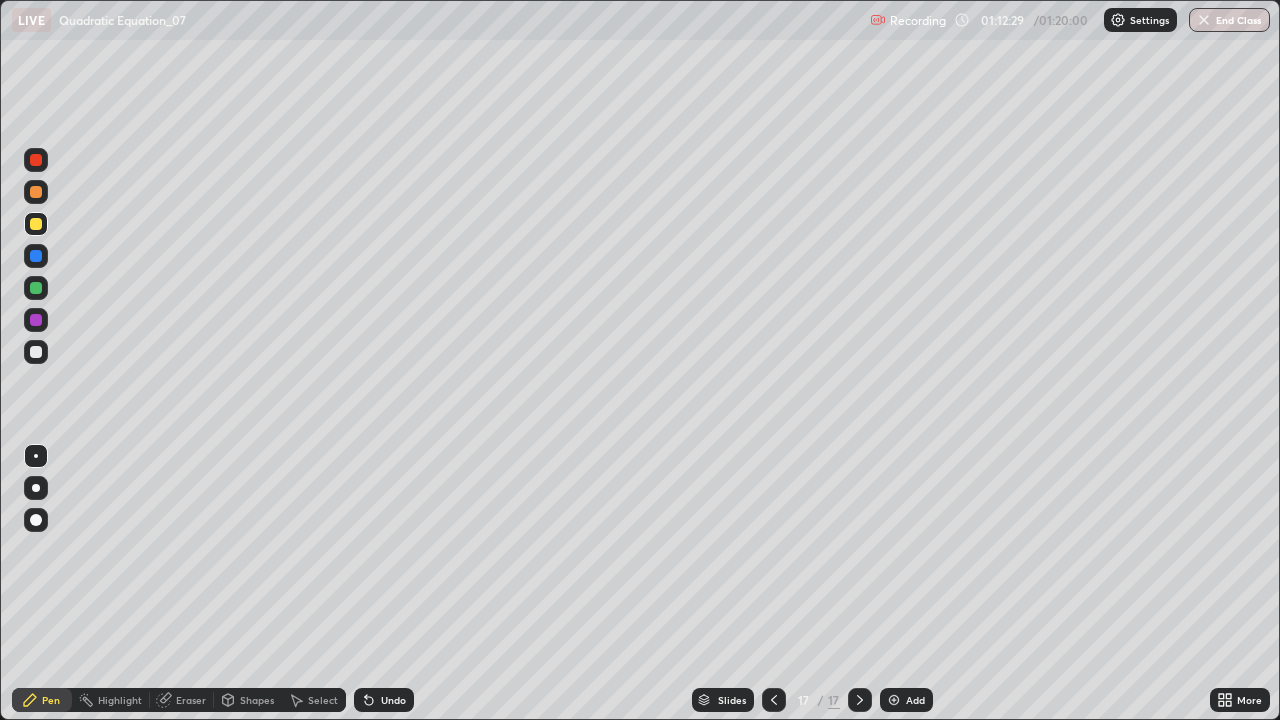 click on "Undo" at bounding box center [393, 700] 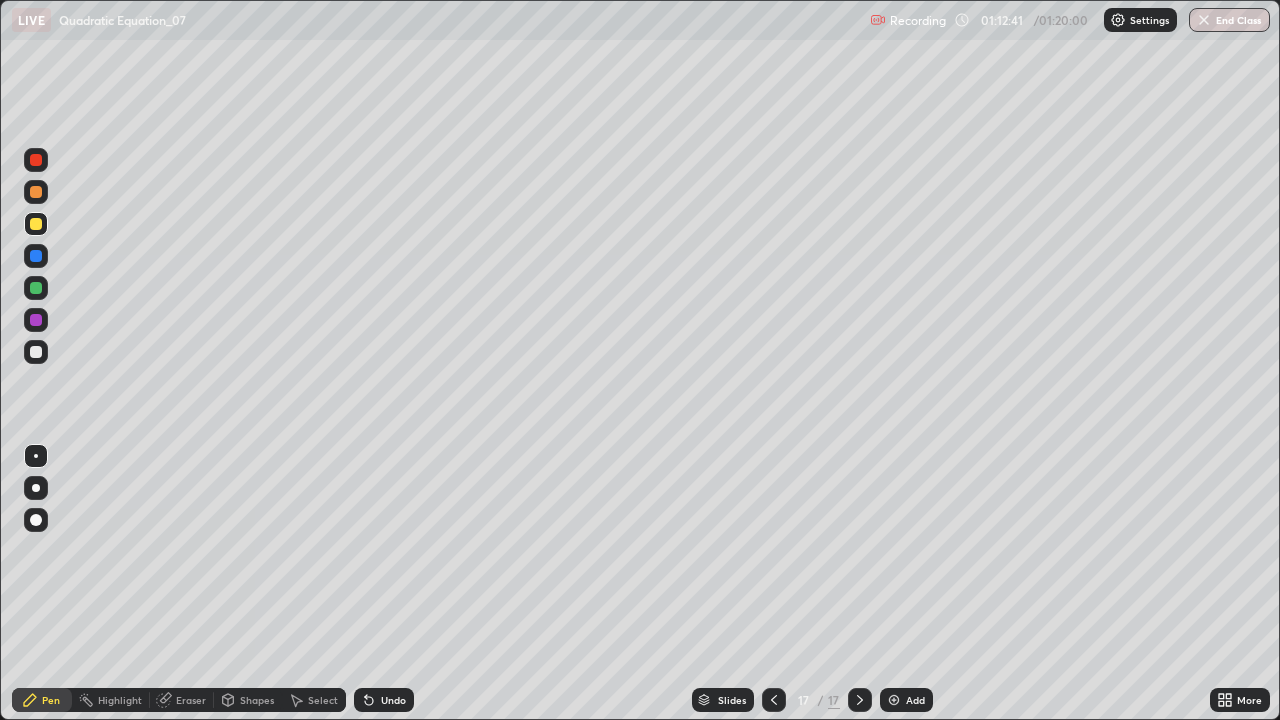 click on "Eraser" at bounding box center [191, 700] 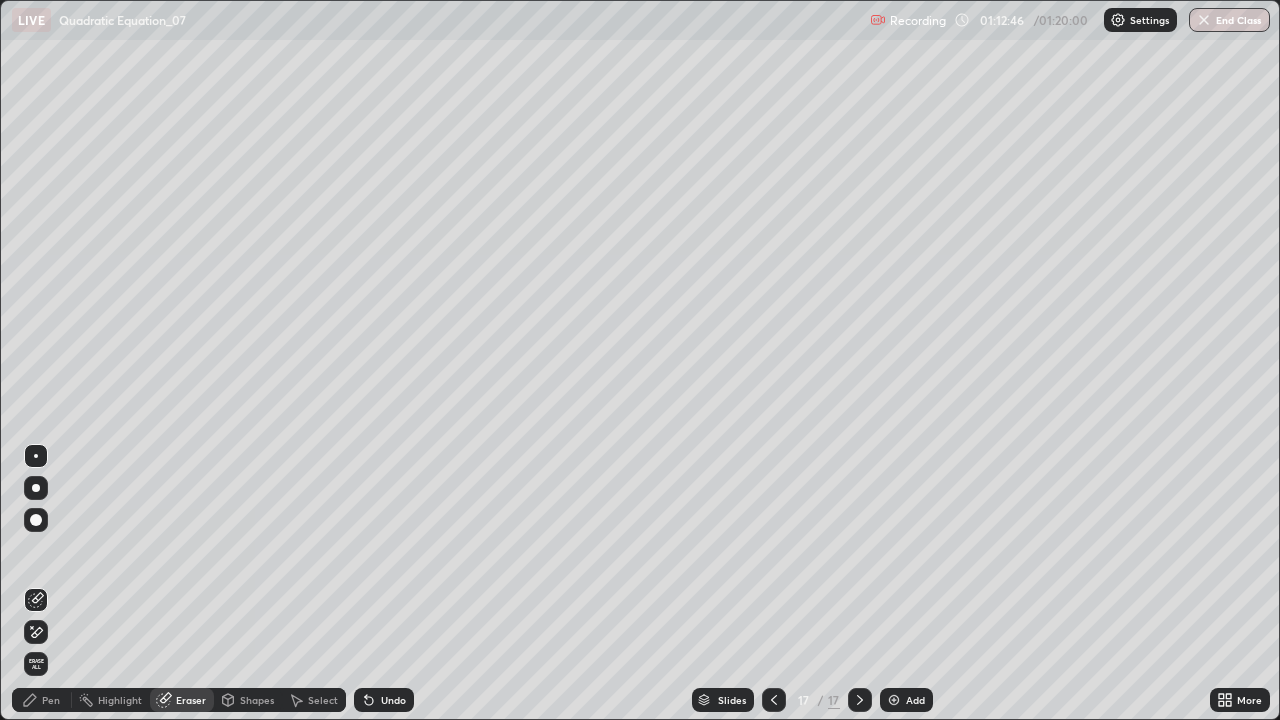click on "Pen" at bounding box center [42, 700] 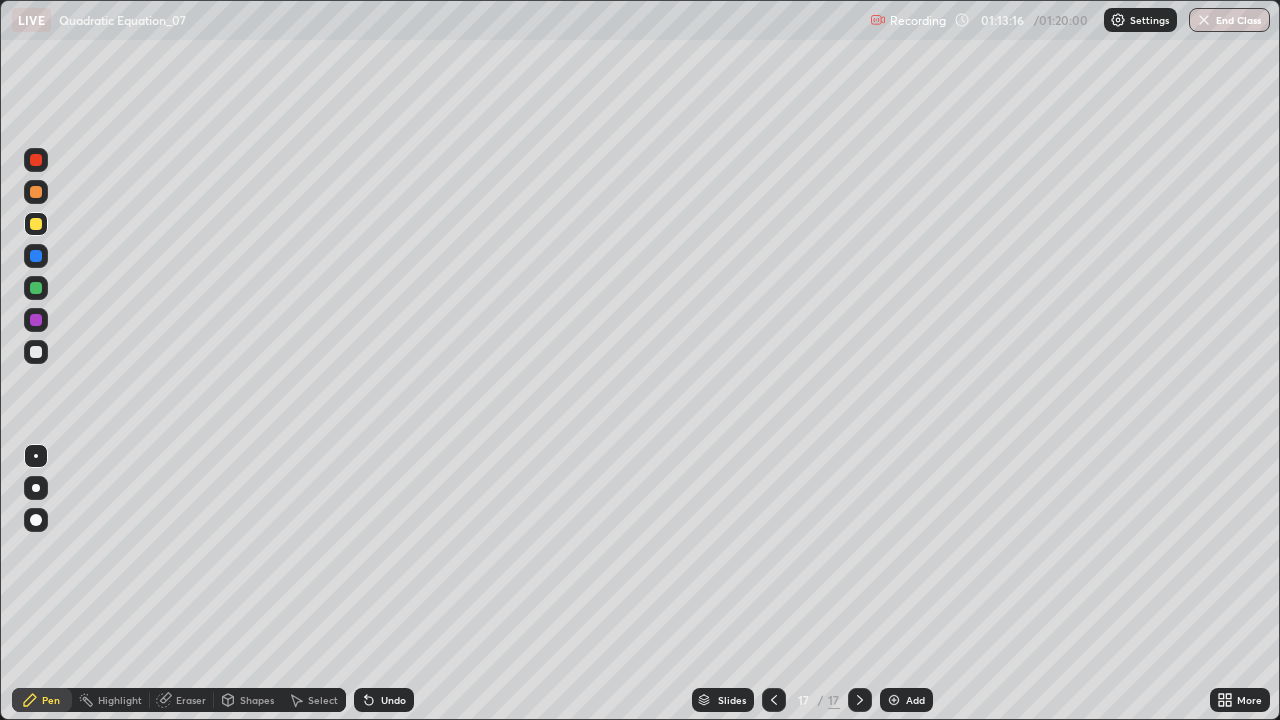 click 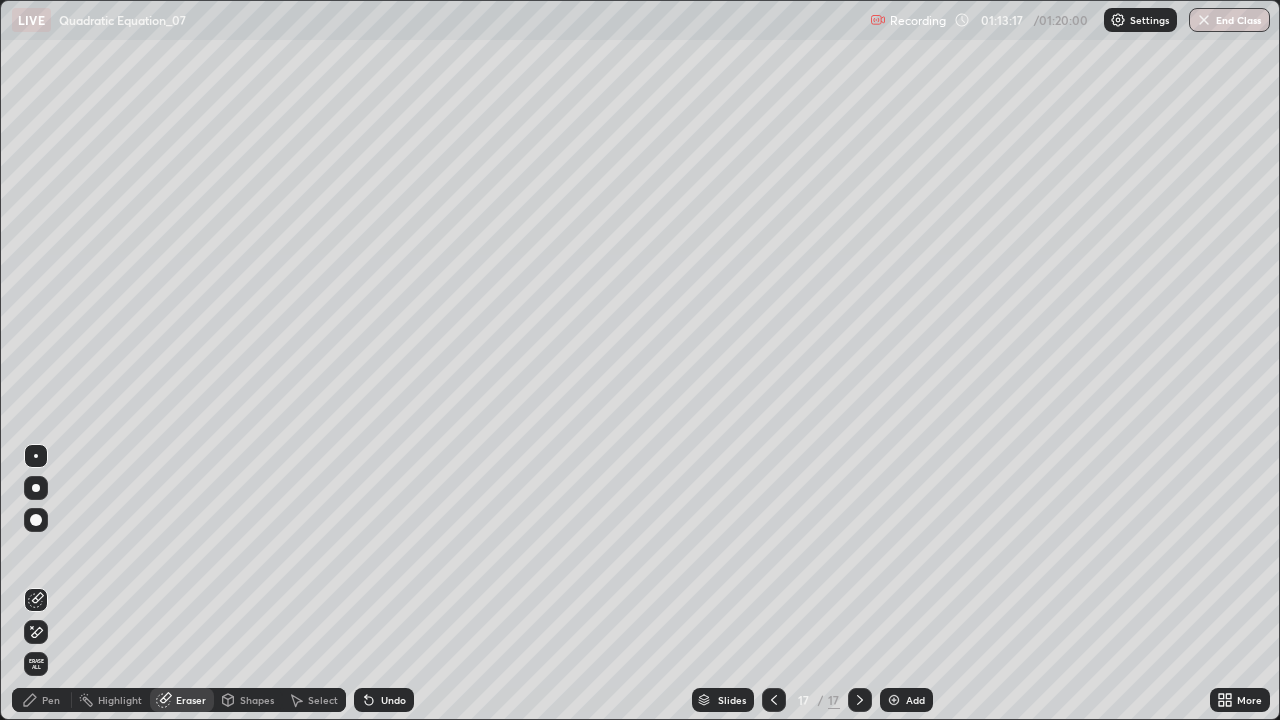 click on "Pen" at bounding box center (42, 700) 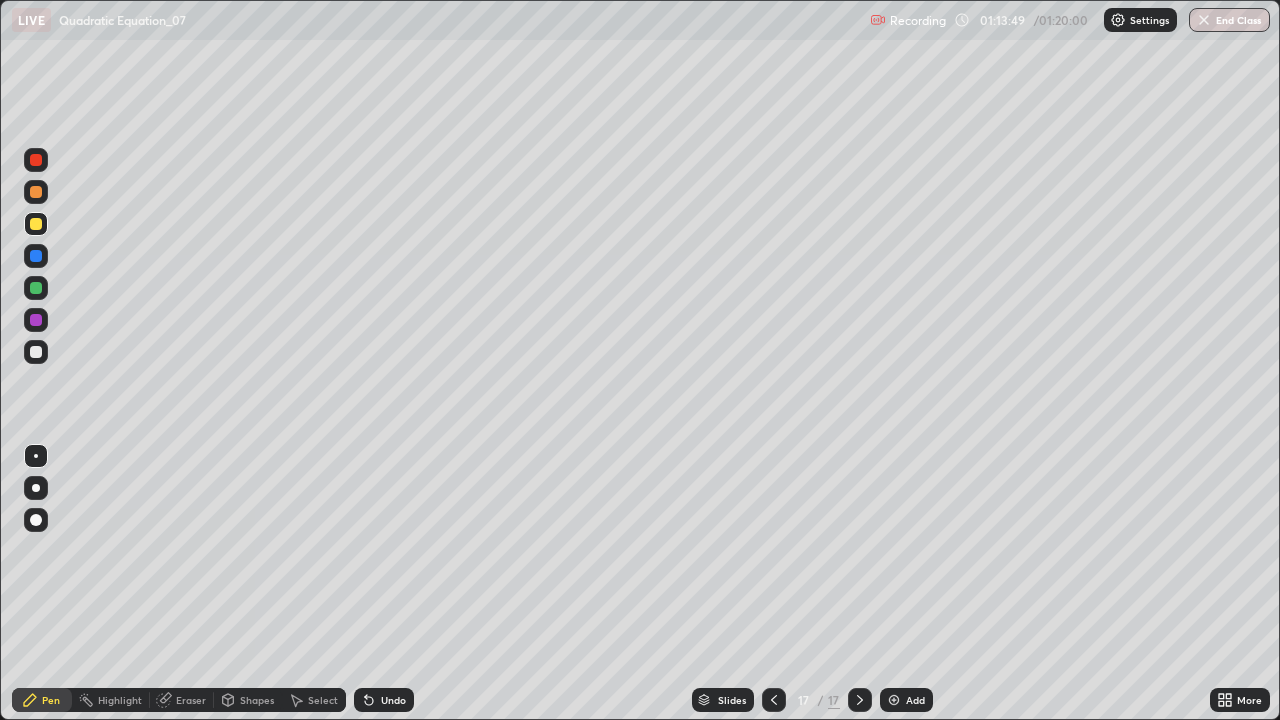 click at bounding box center [36, 288] 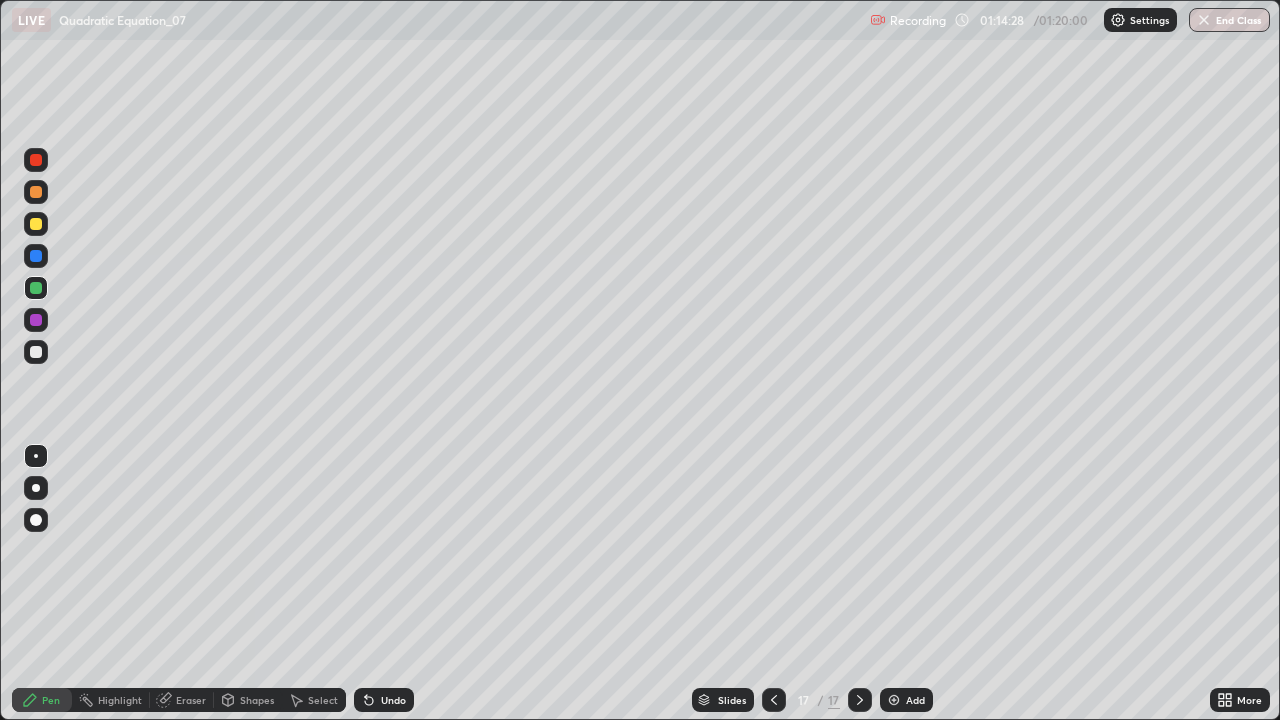 click at bounding box center [36, 352] 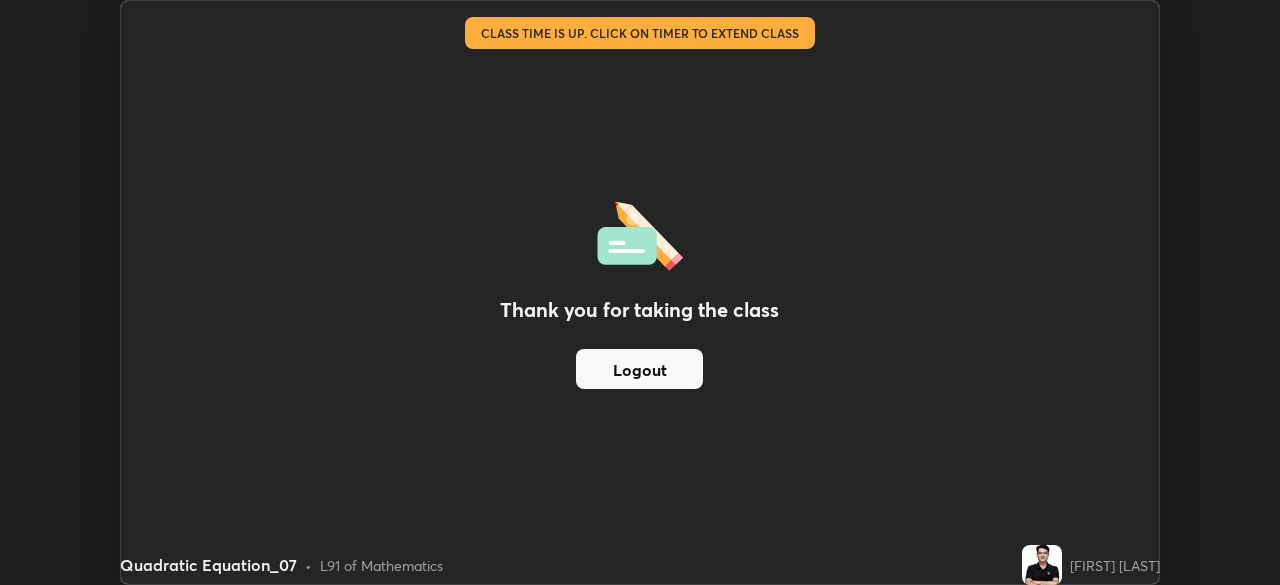 scroll, scrollTop: 585, scrollLeft: 1280, axis: both 